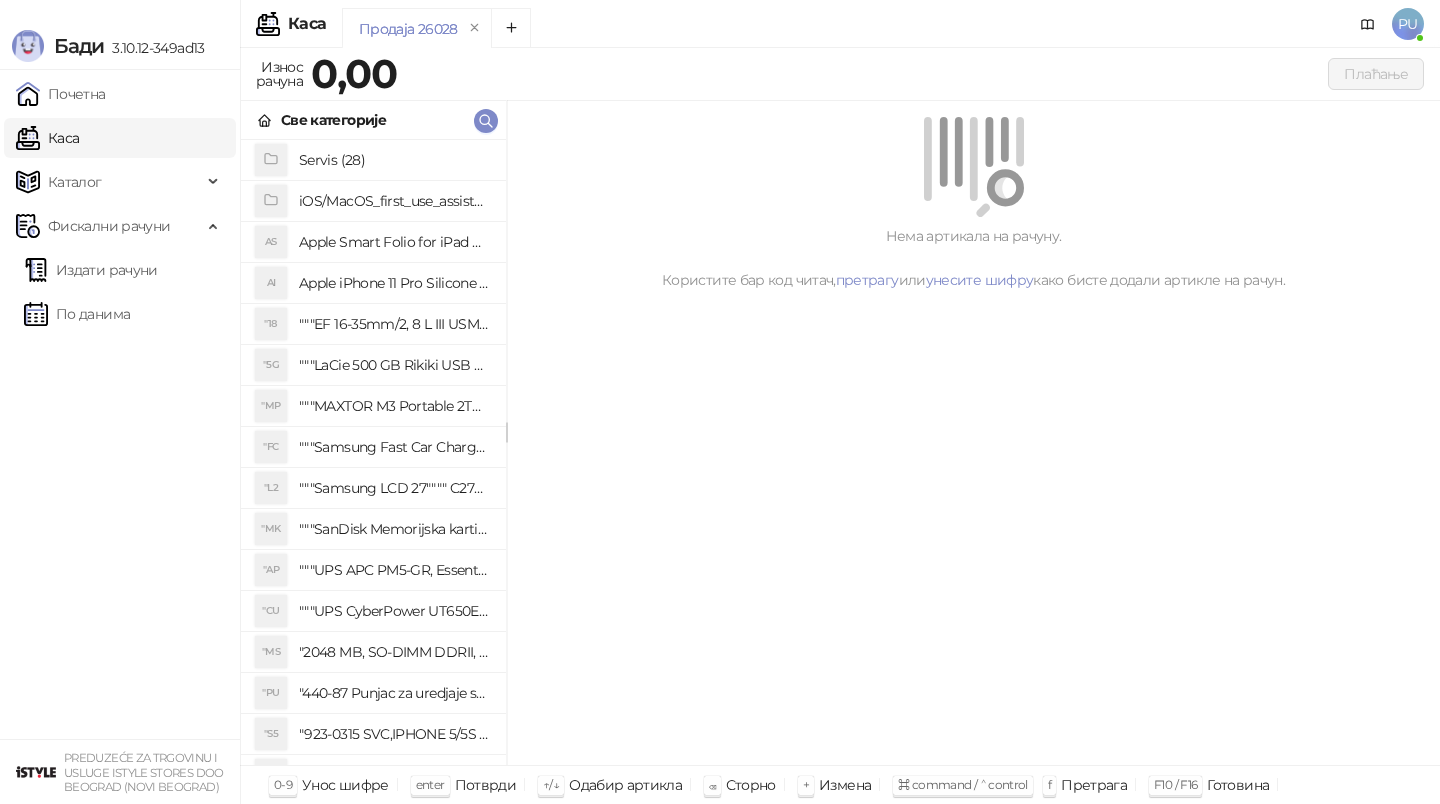 scroll, scrollTop: 0, scrollLeft: 0, axis: both 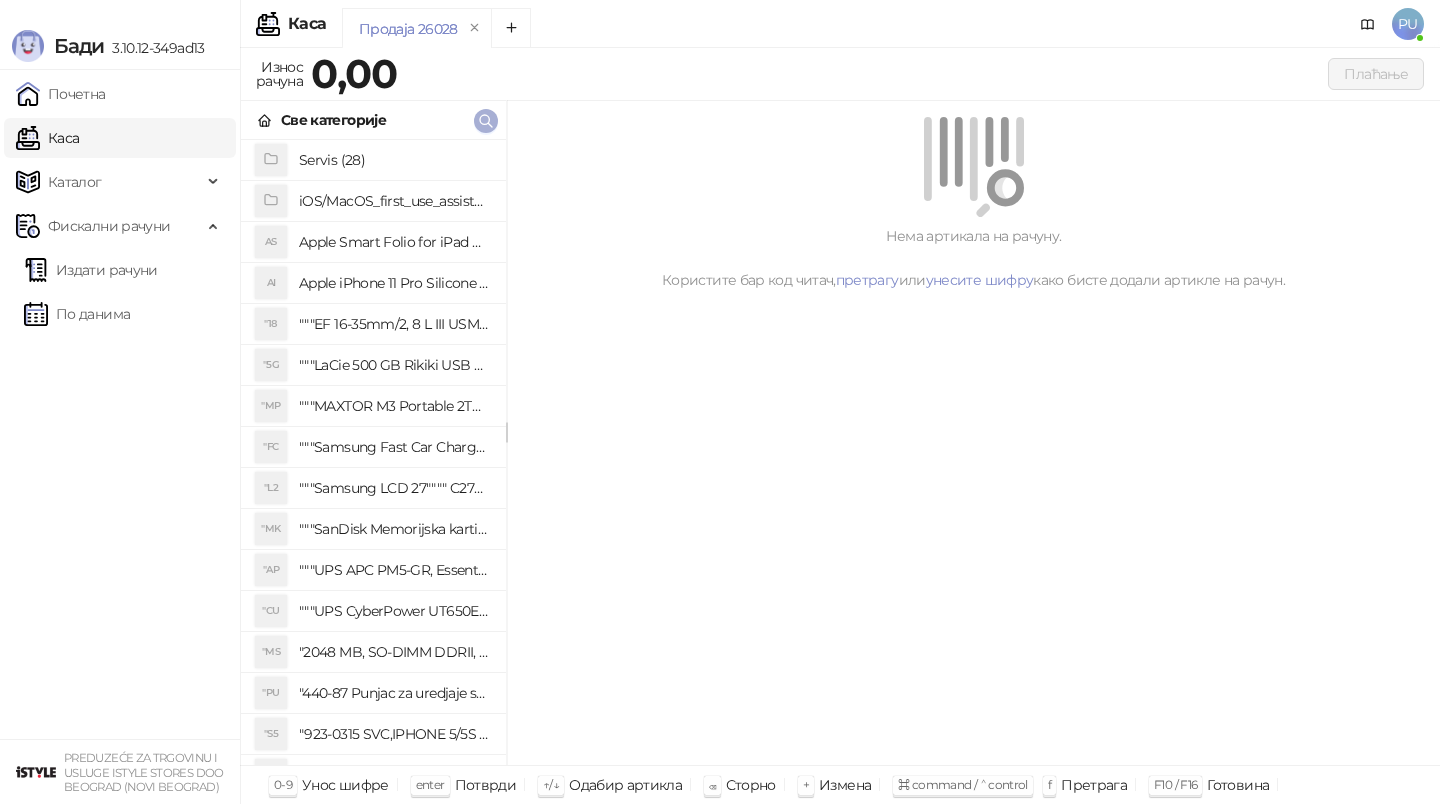 click 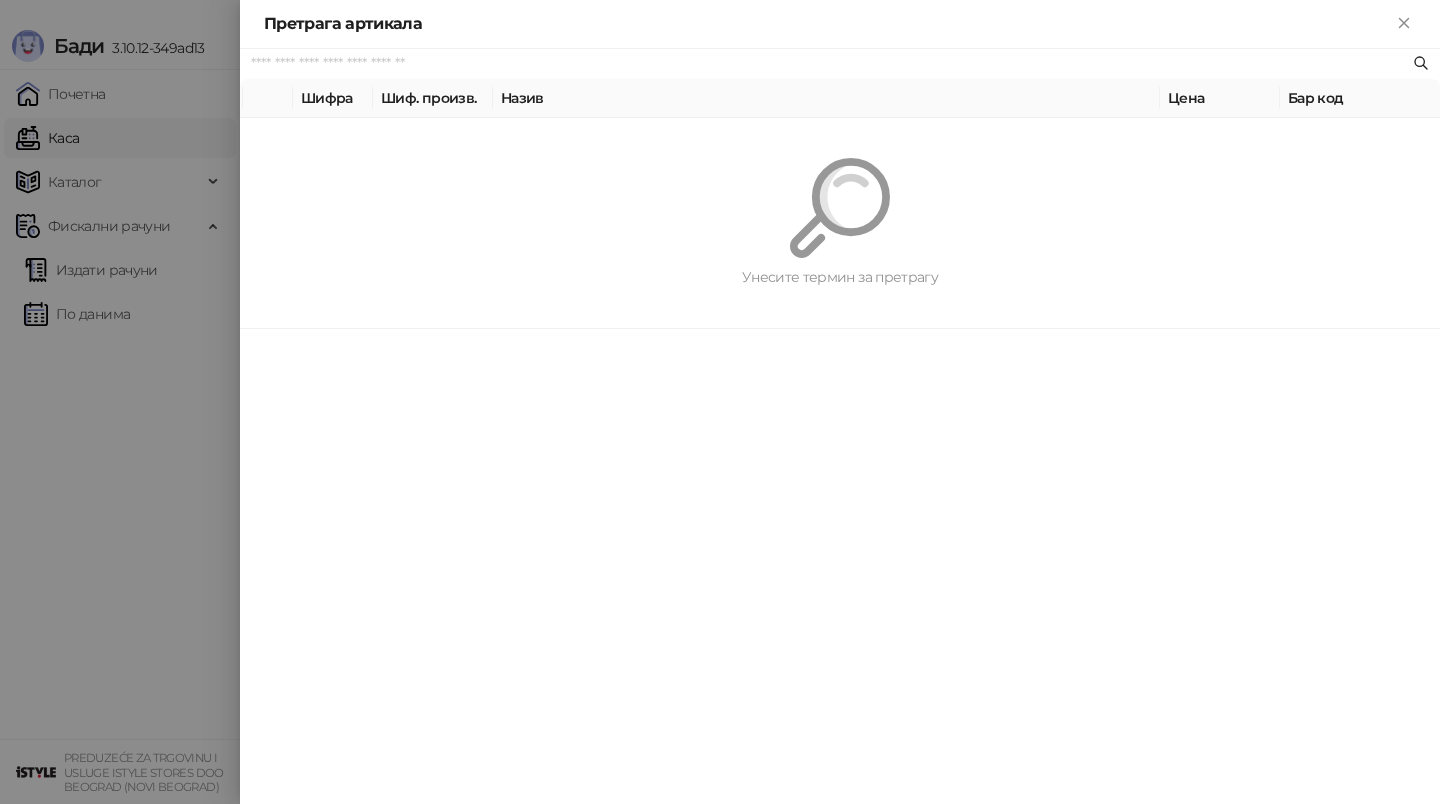 type on "*" 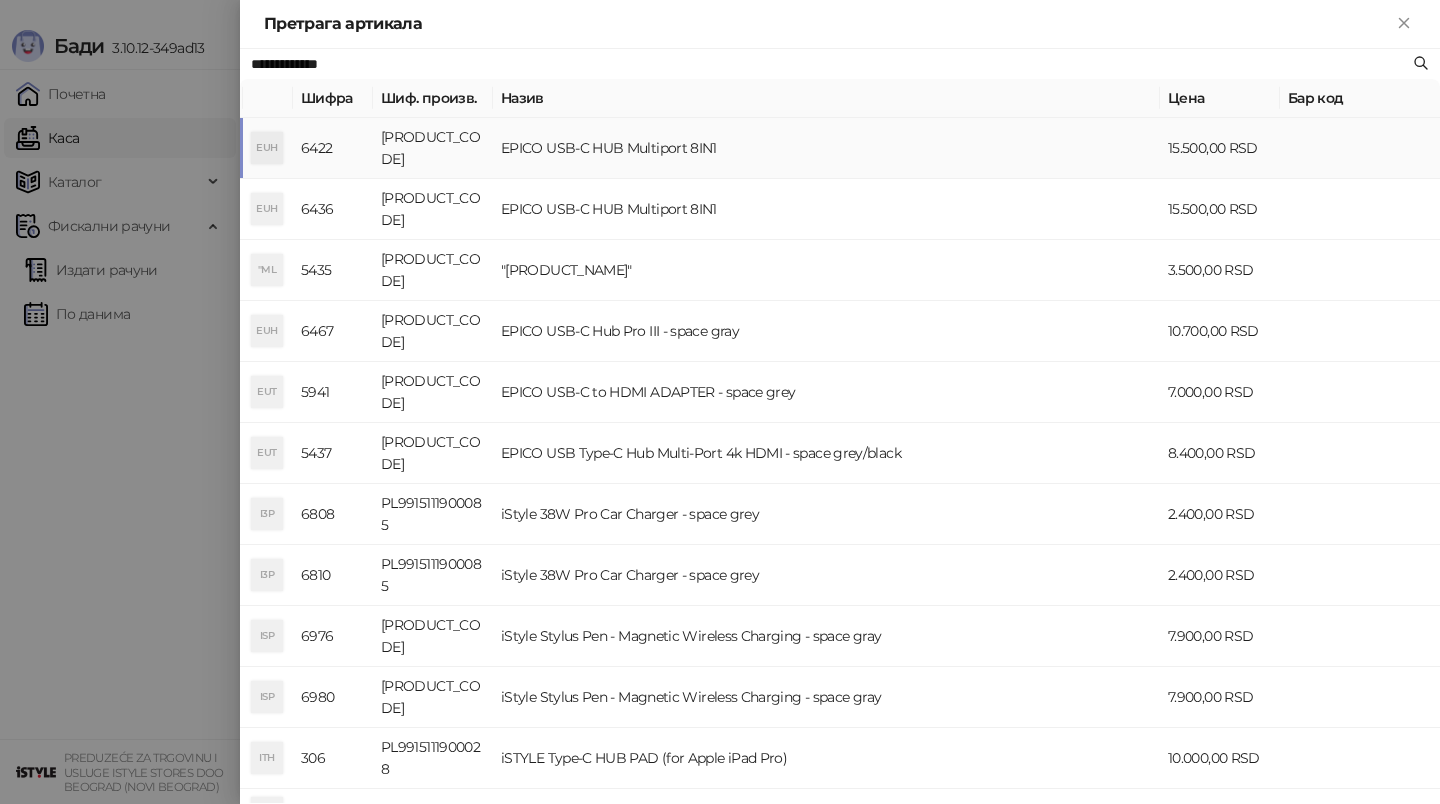 click on "EPICO USB-C HUB Multiport 8IN1" at bounding box center [826, 148] 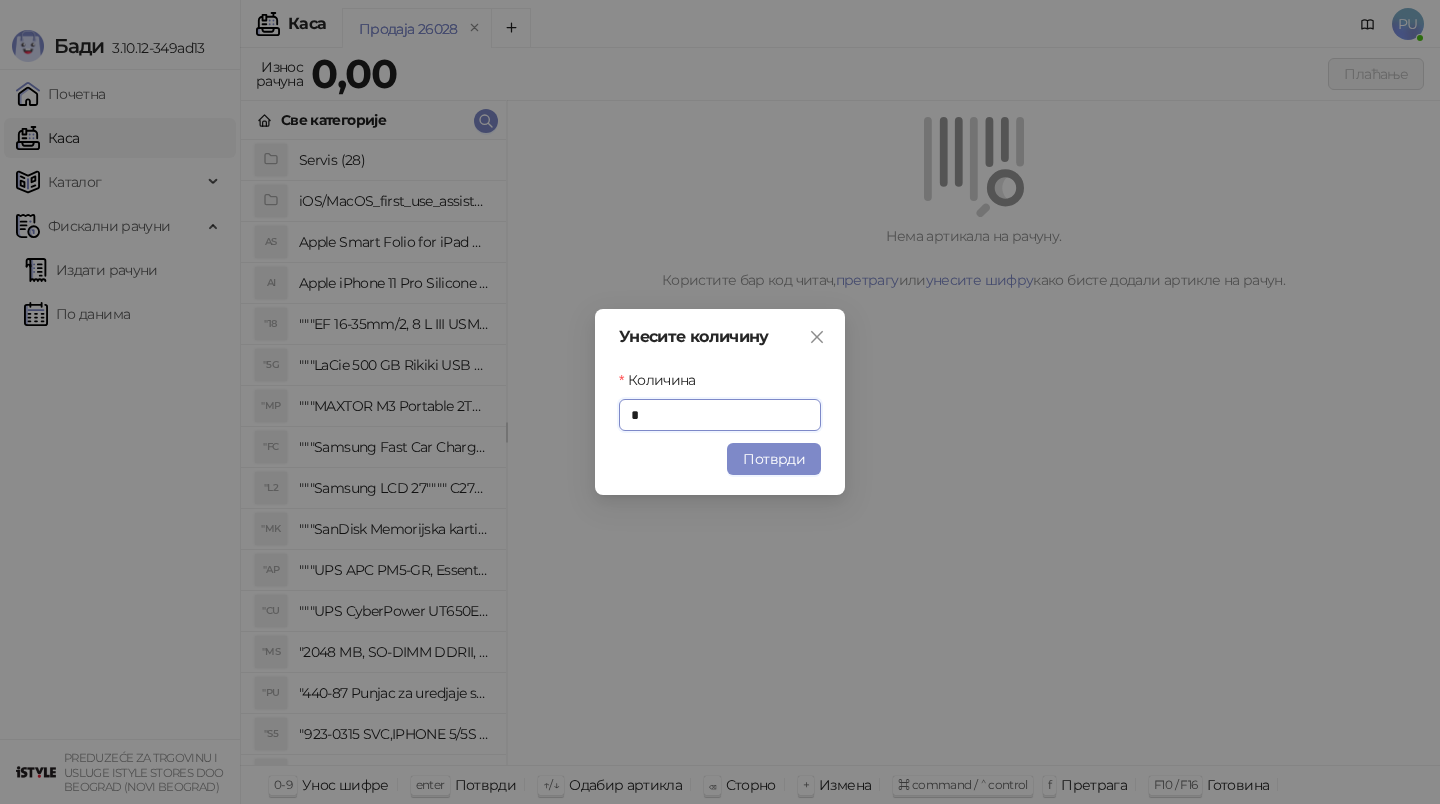 click on "Унесите количину Количина * Потврди" at bounding box center (720, 402) 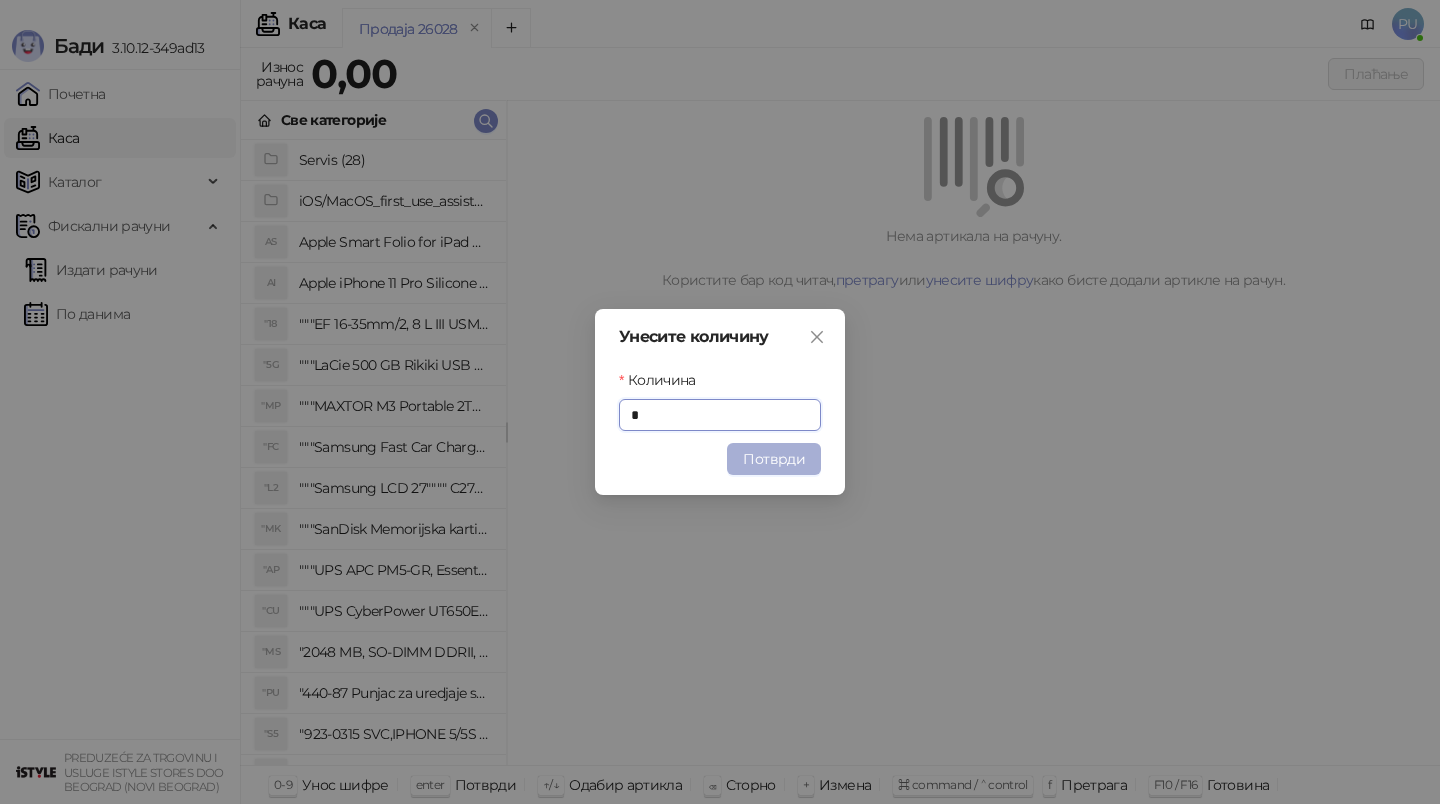 click on "Потврди" at bounding box center [774, 459] 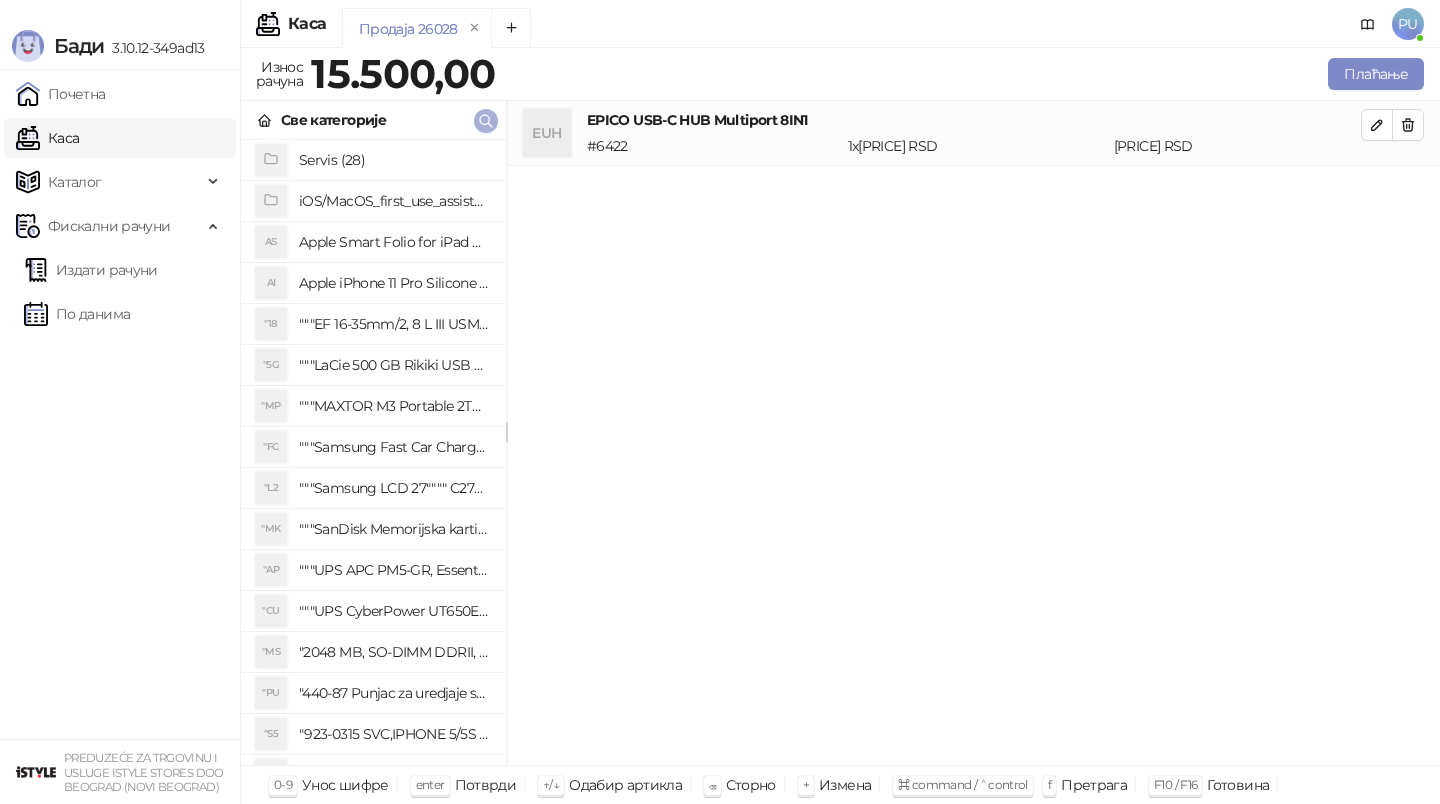 click 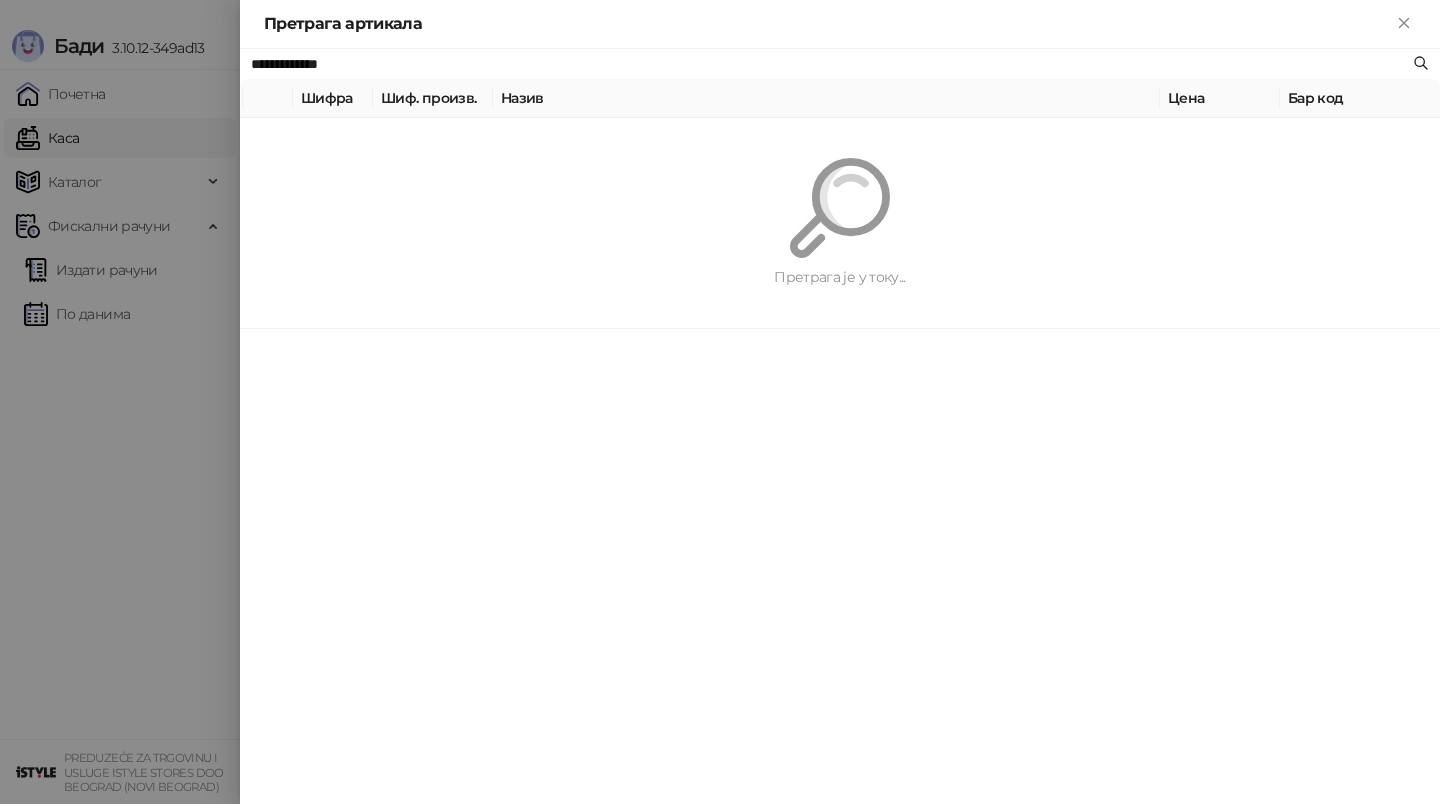 paste on "******" 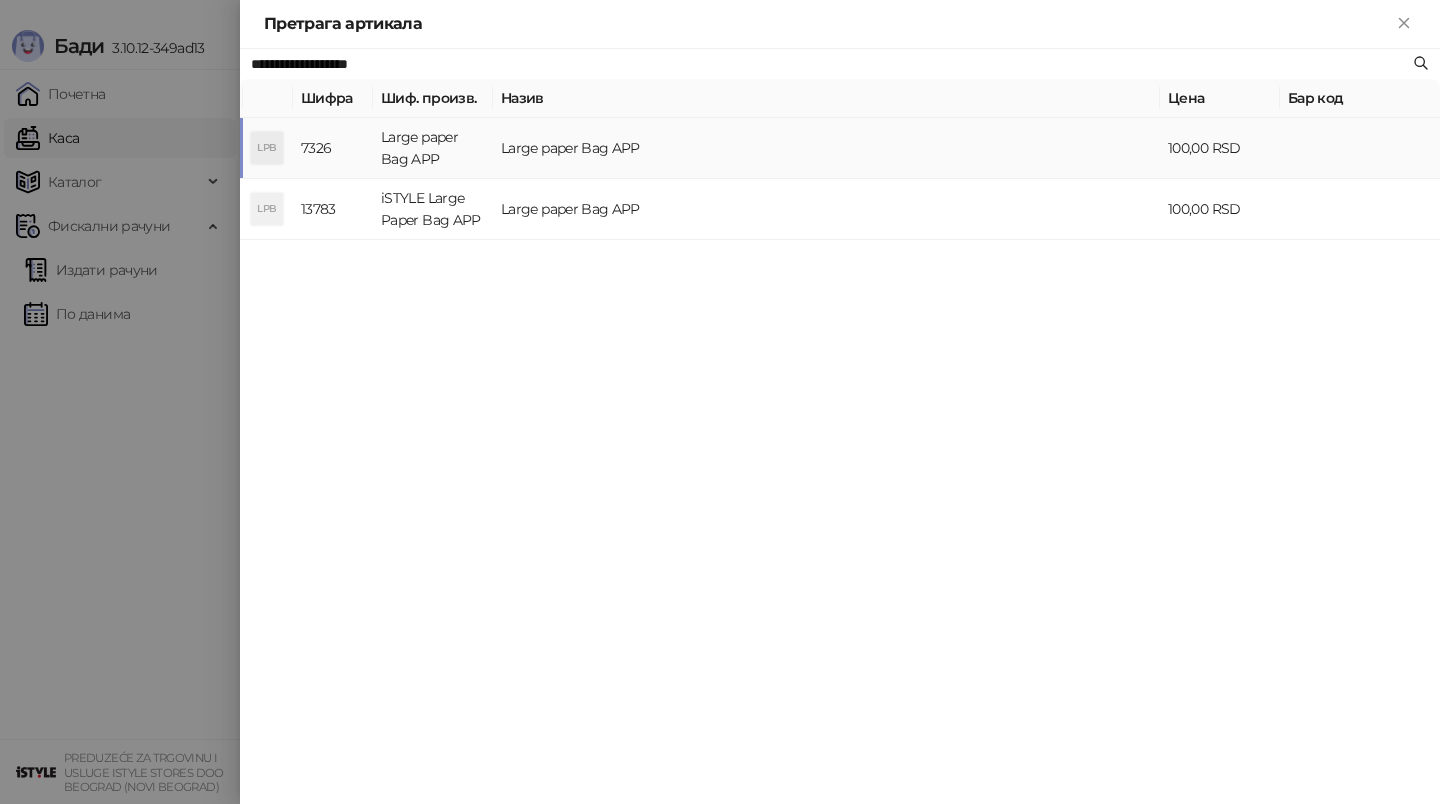 type on "**********" 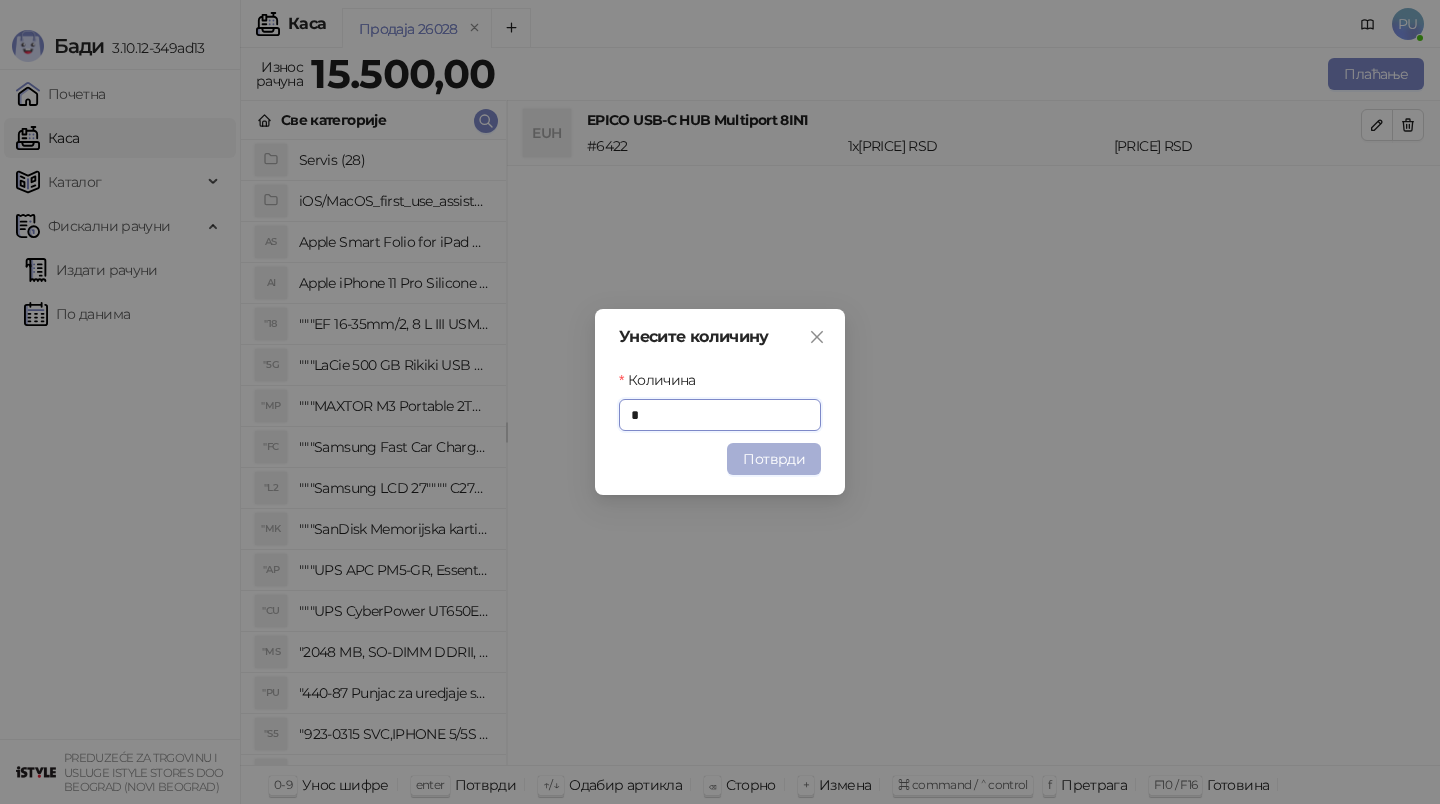 click on "Потврди" at bounding box center (774, 459) 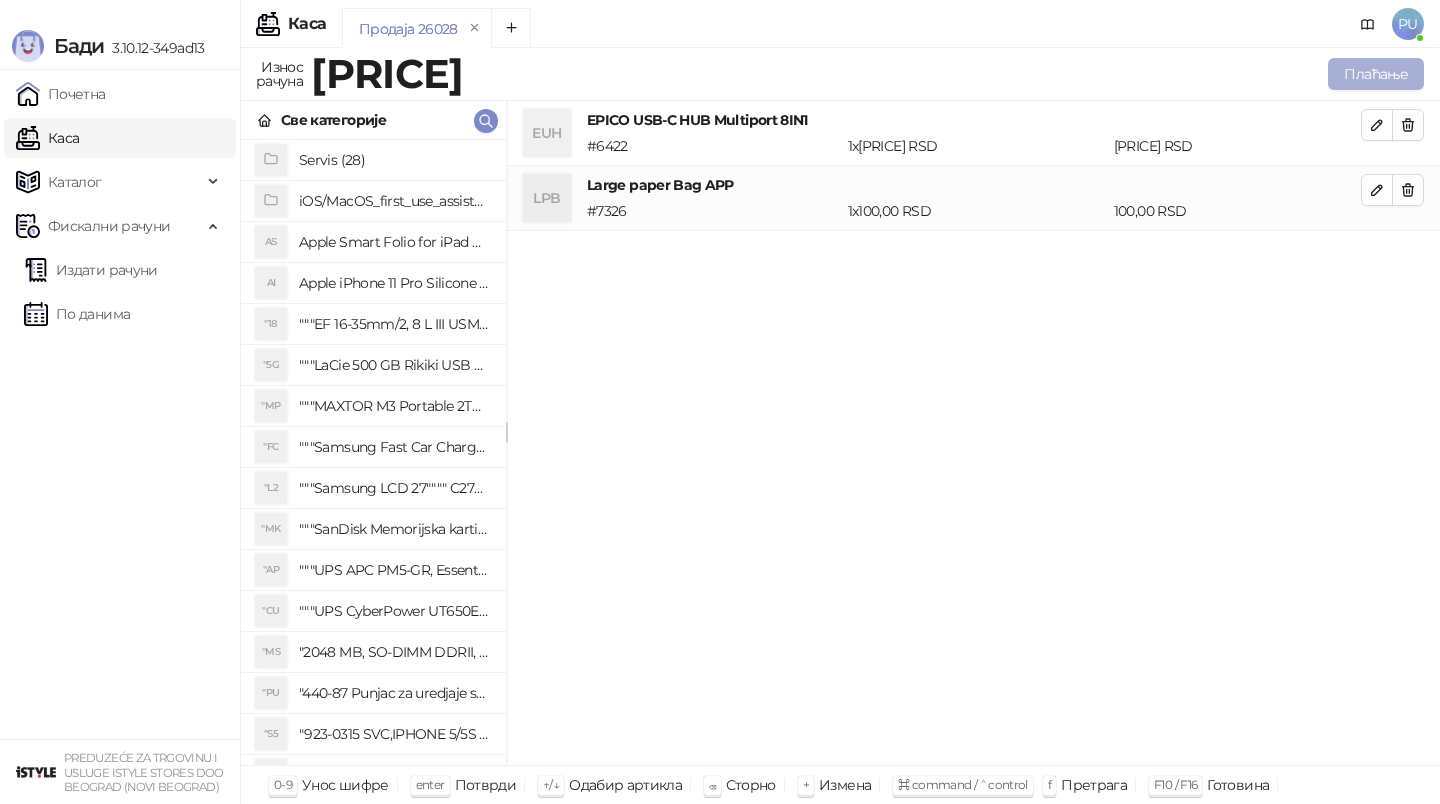 click on "Плаћање" at bounding box center [1376, 74] 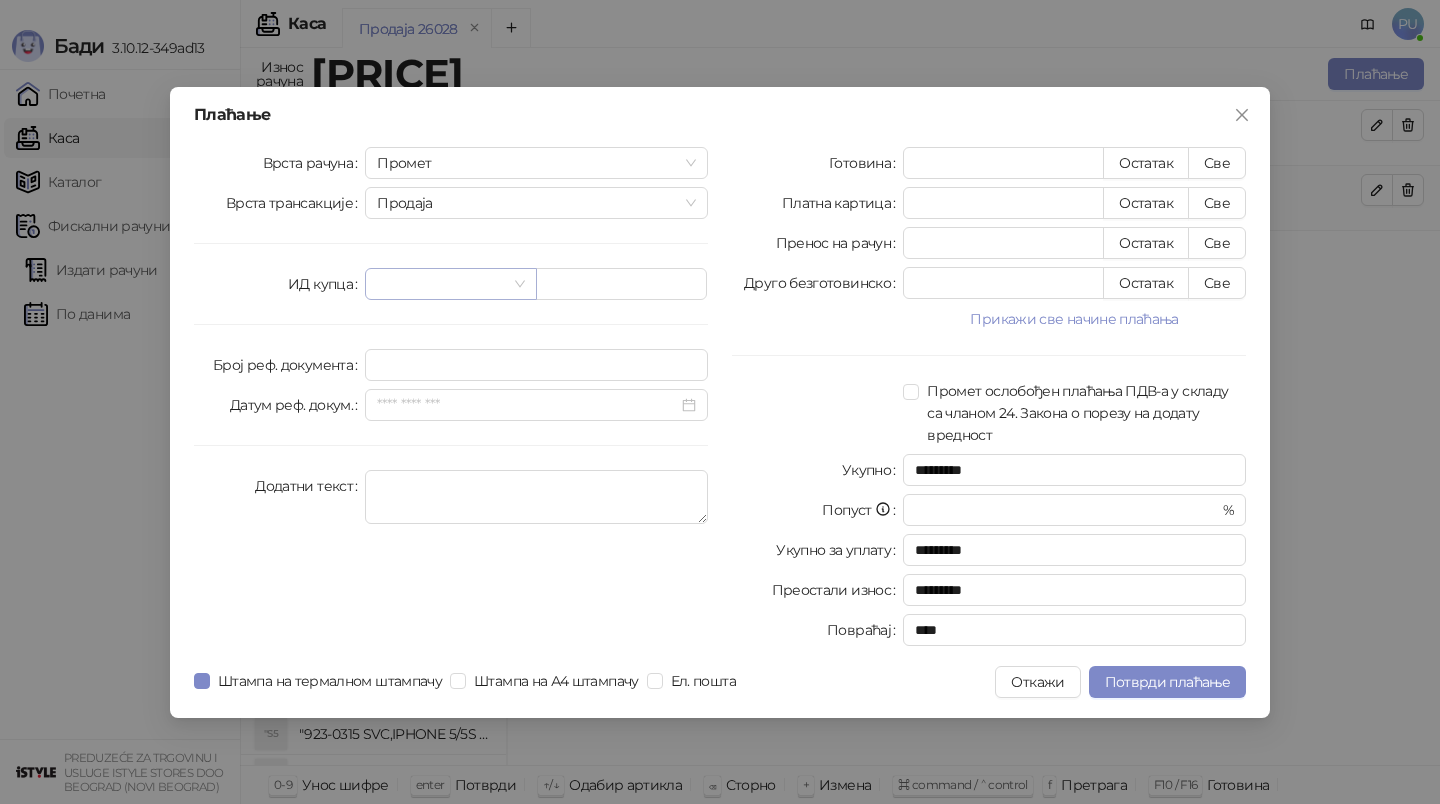 click at bounding box center [441, 284] 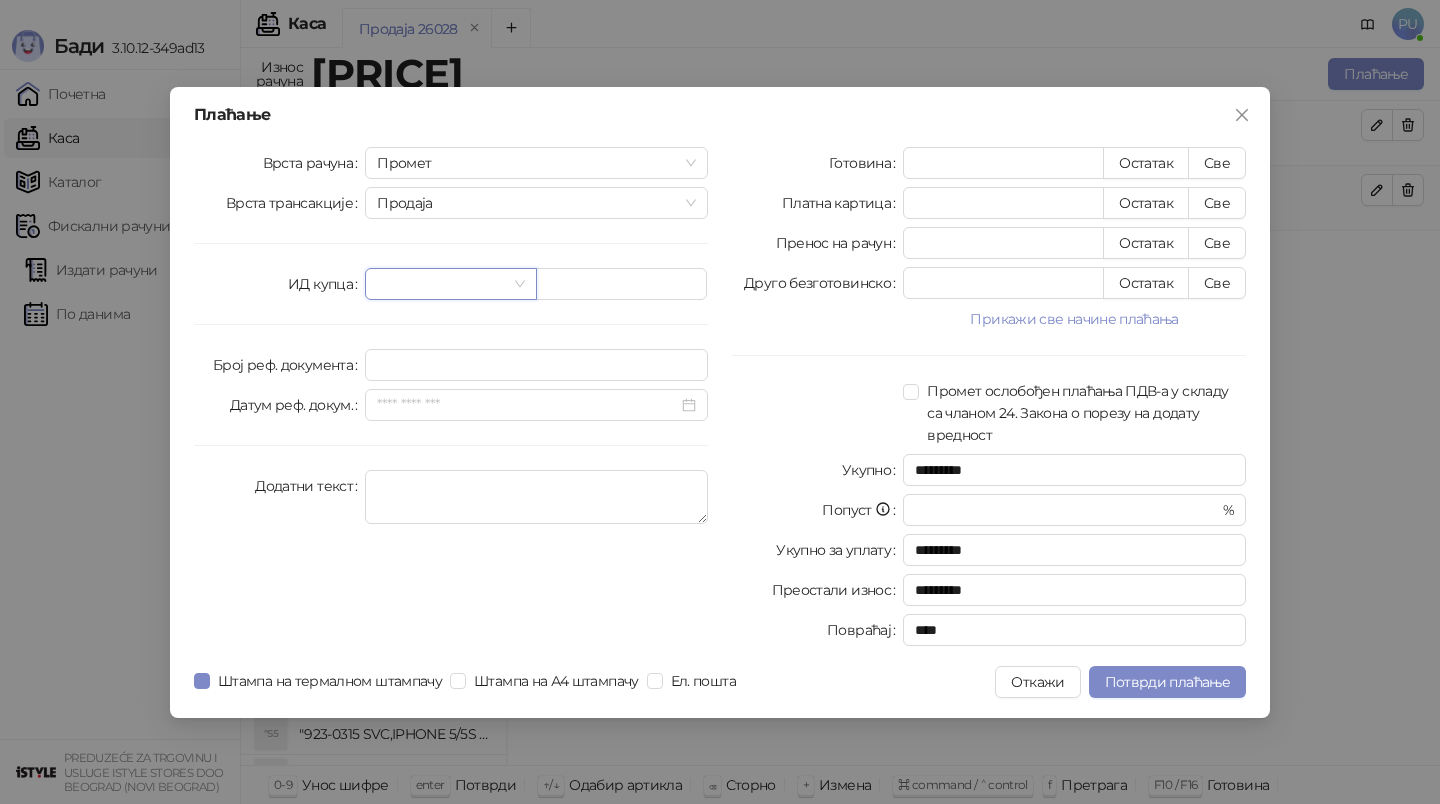 click on "Врста рачуна Промет Врста трансакције Продаја ИД купца Број реф. документа Датум реф. докум. Додатни текст" at bounding box center (451, 400) 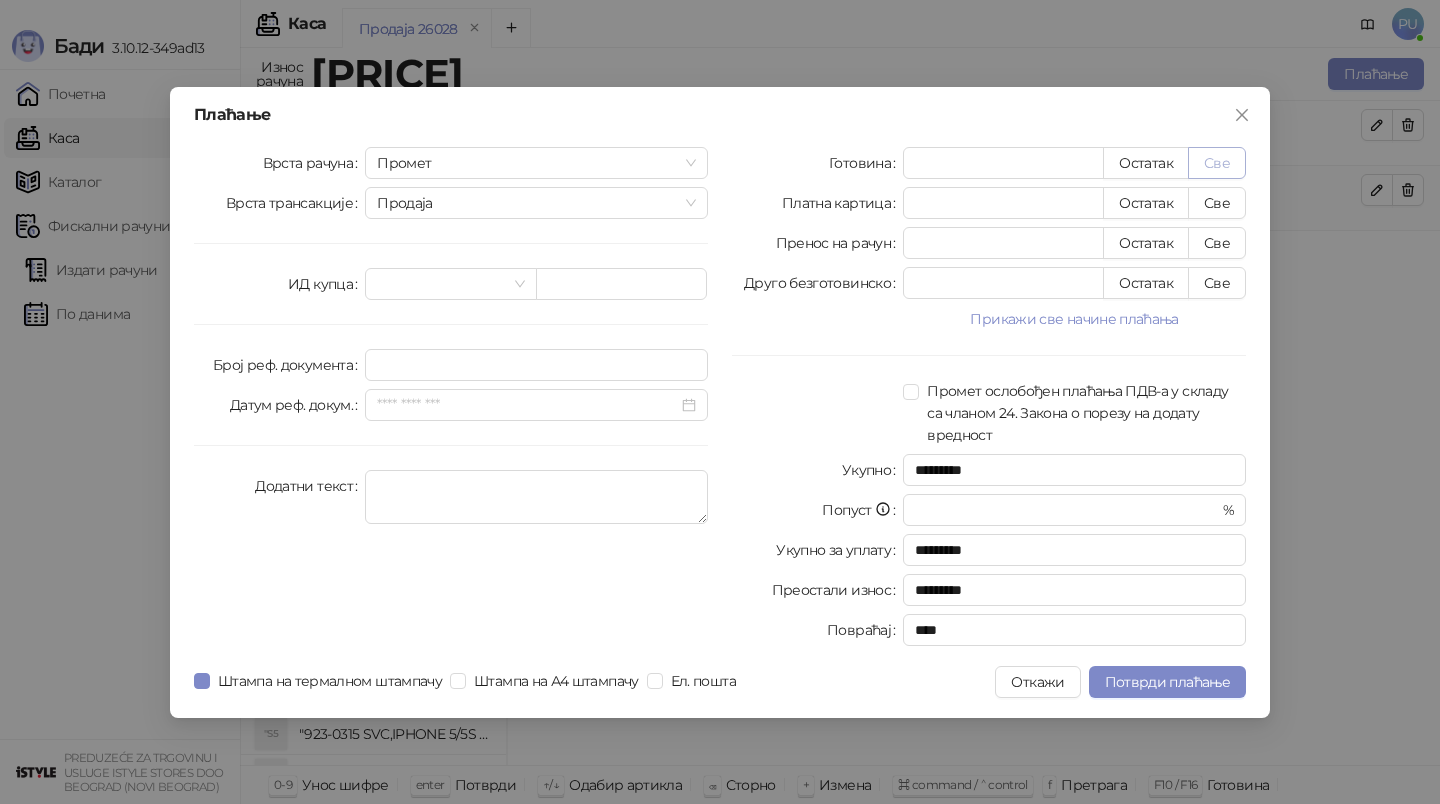 click on "Све" at bounding box center [1217, 163] 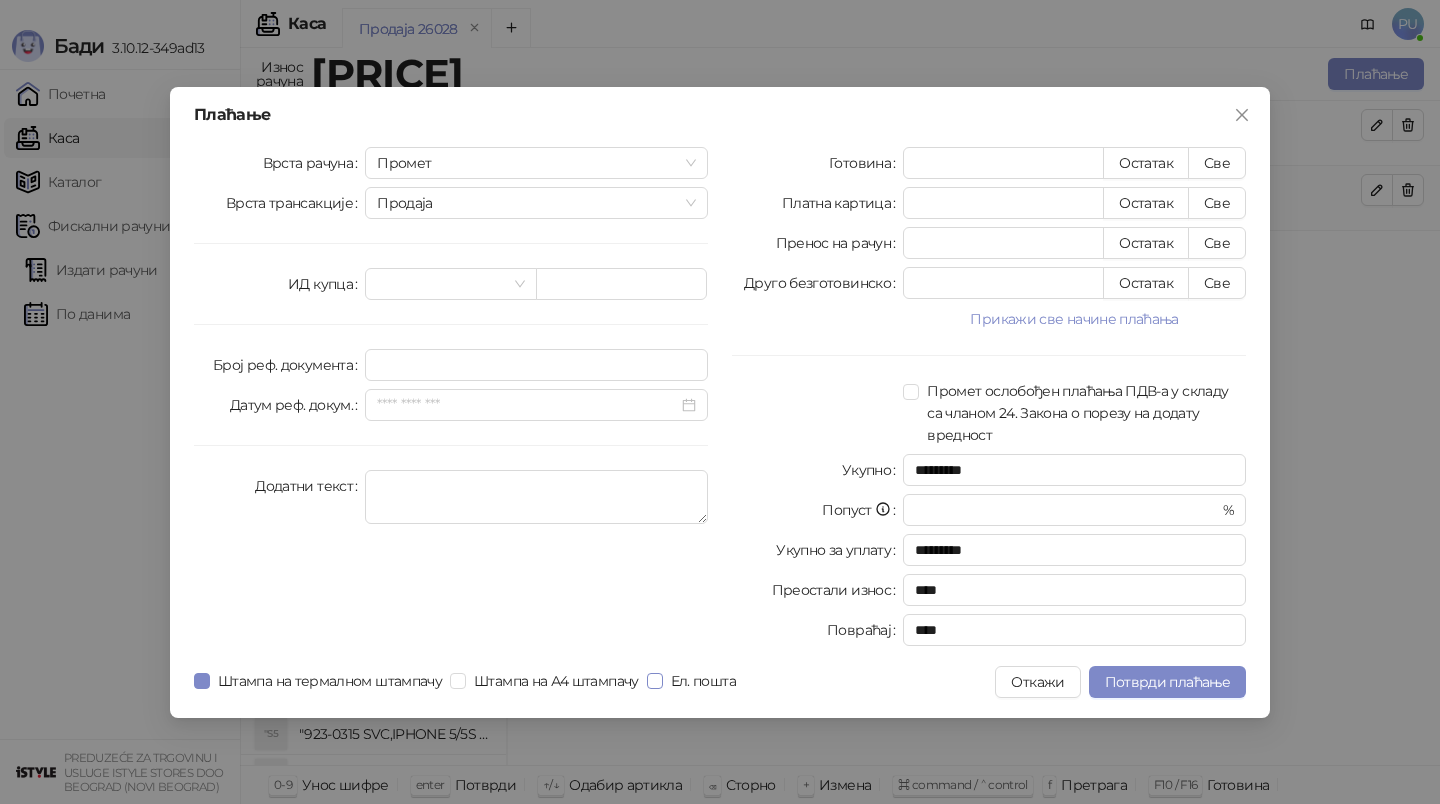 click on "Ел. пошта" at bounding box center [703, 681] 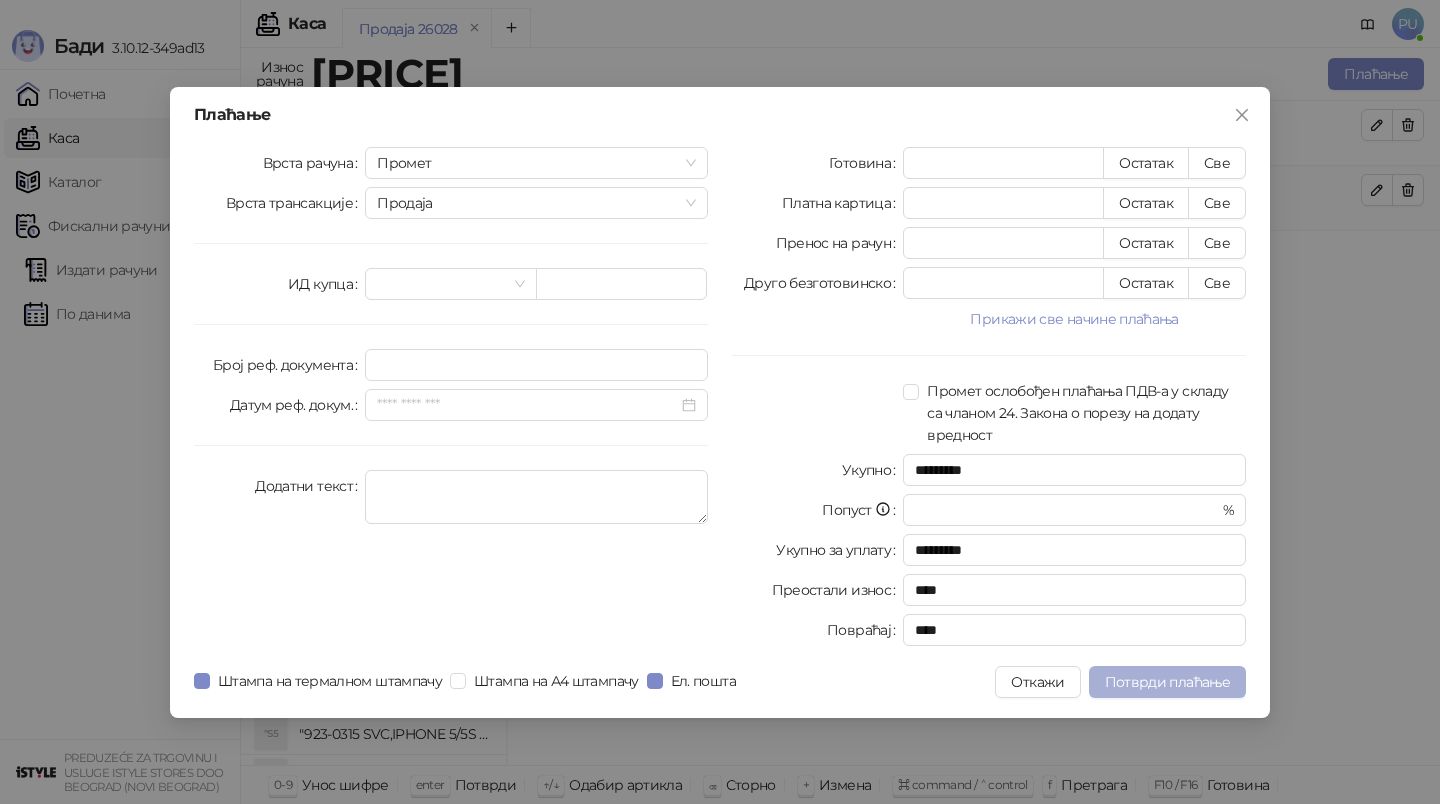 click on "Потврди плаћање" at bounding box center (1167, 682) 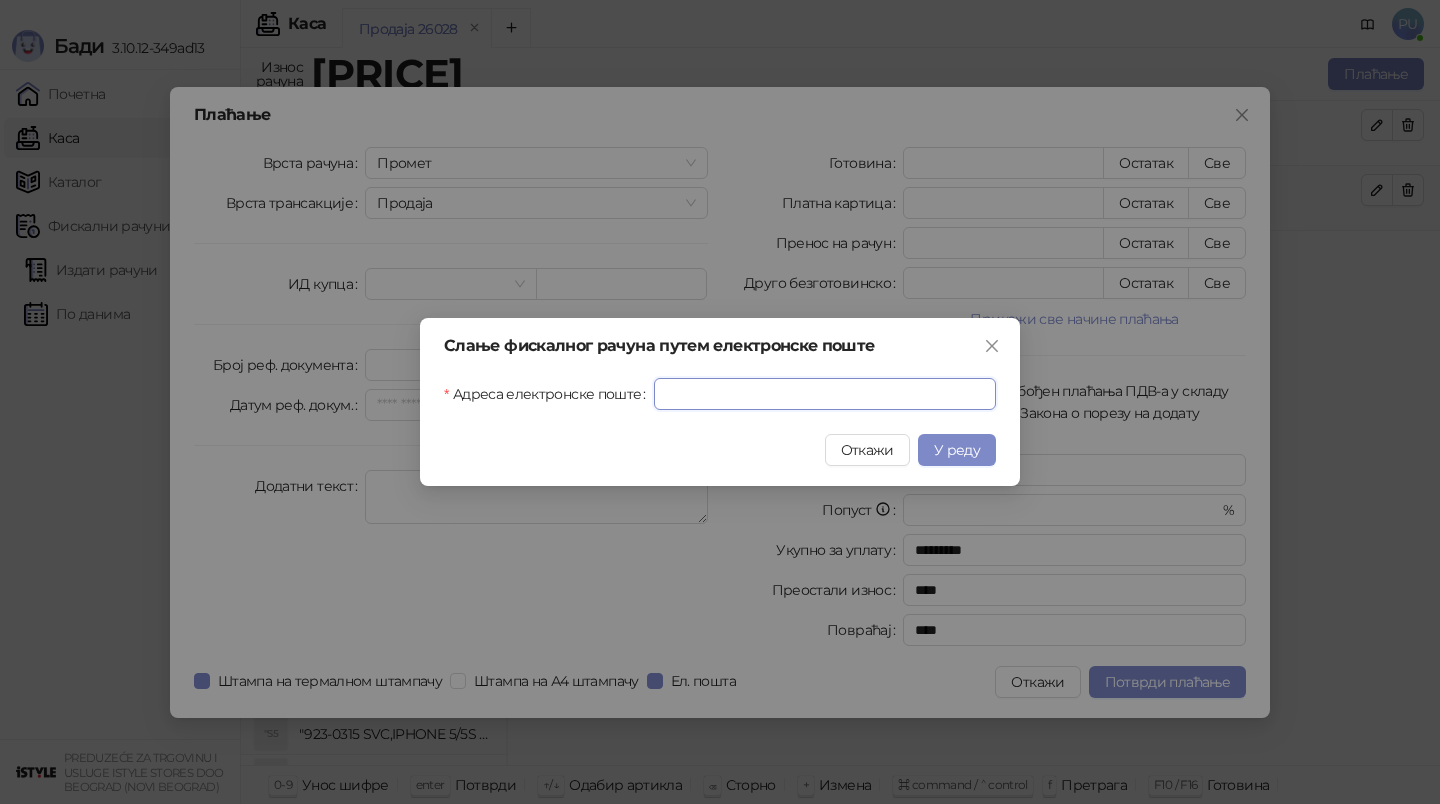 click on "Адреса електронске поште" at bounding box center (825, 394) 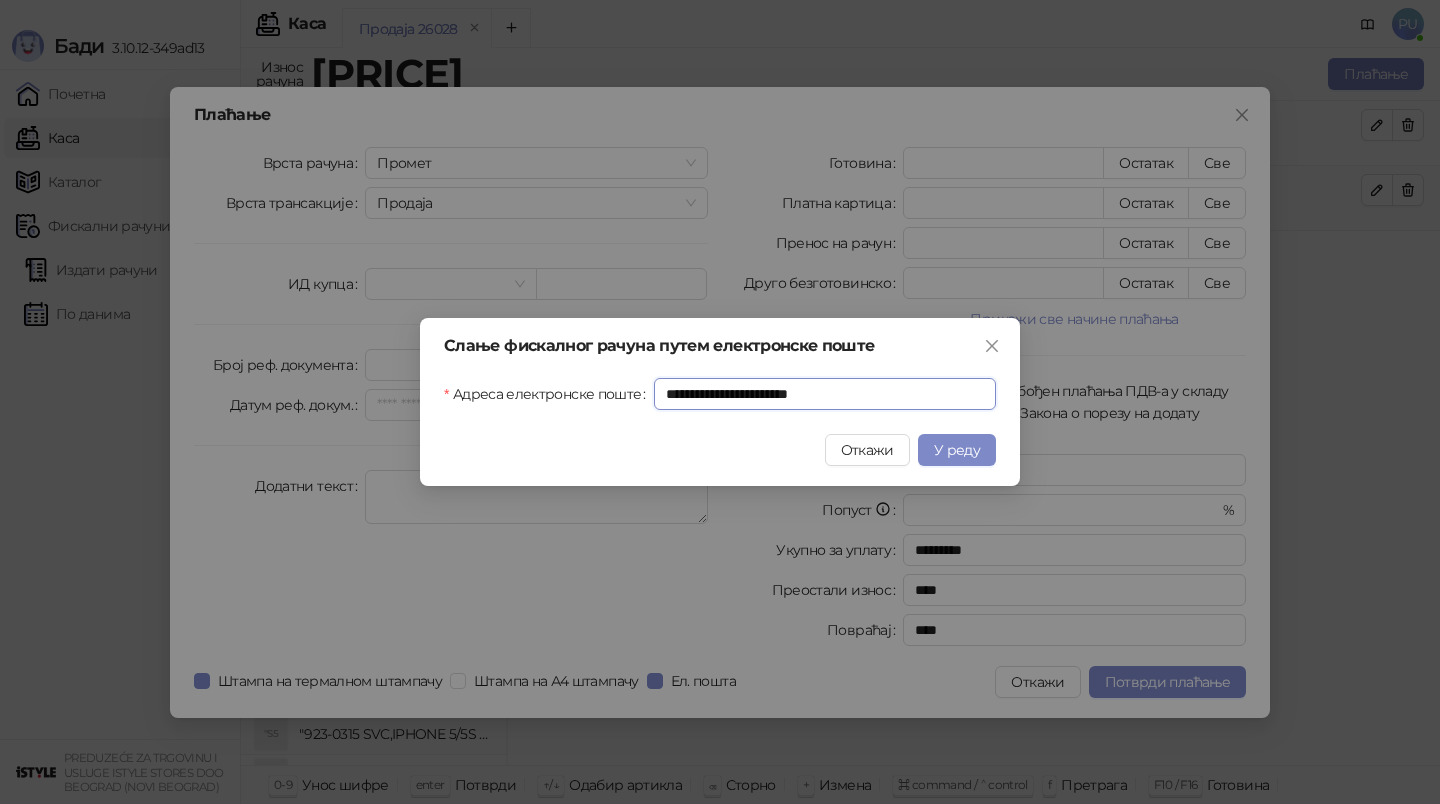 type on "**********" 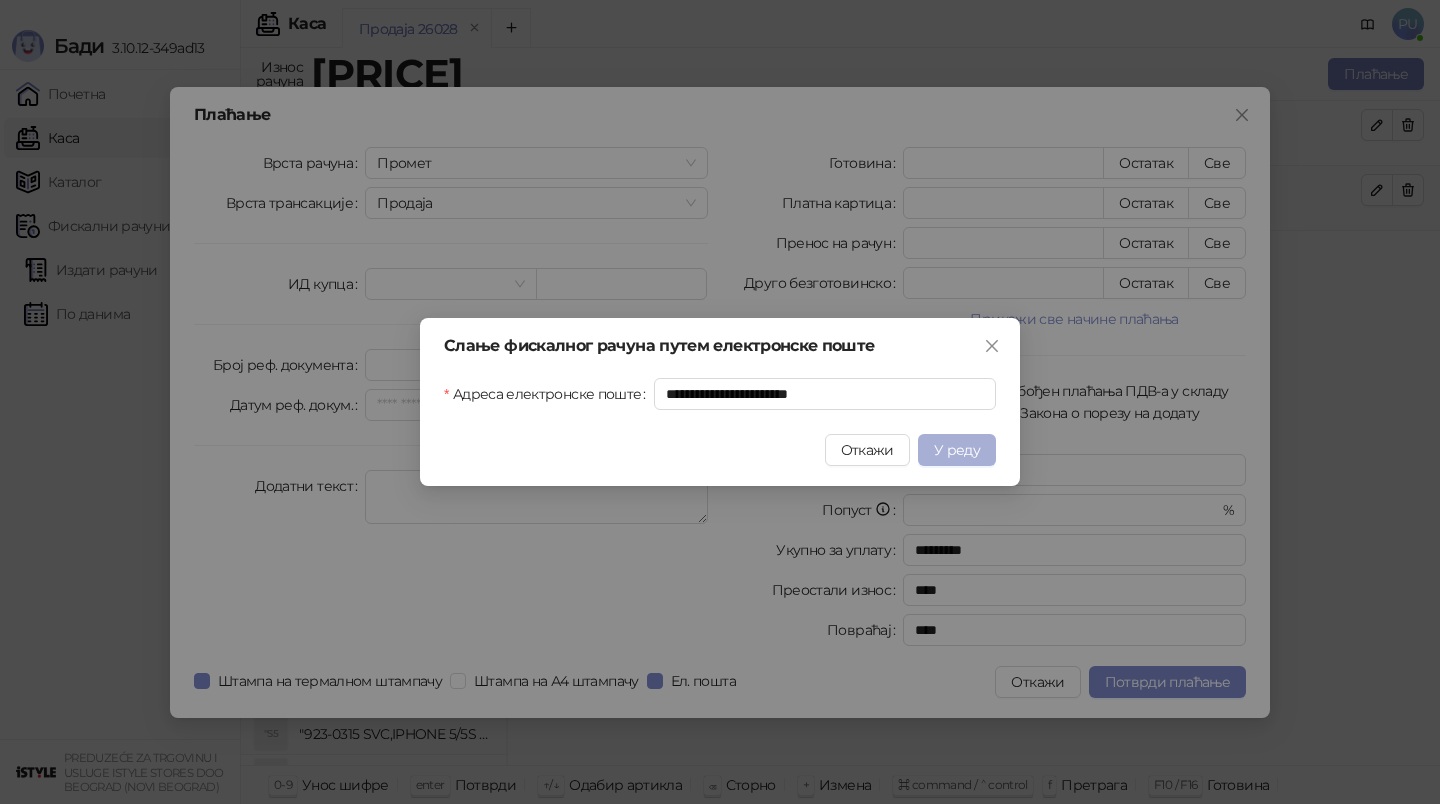 click on "У реду" at bounding box center [957, 450] 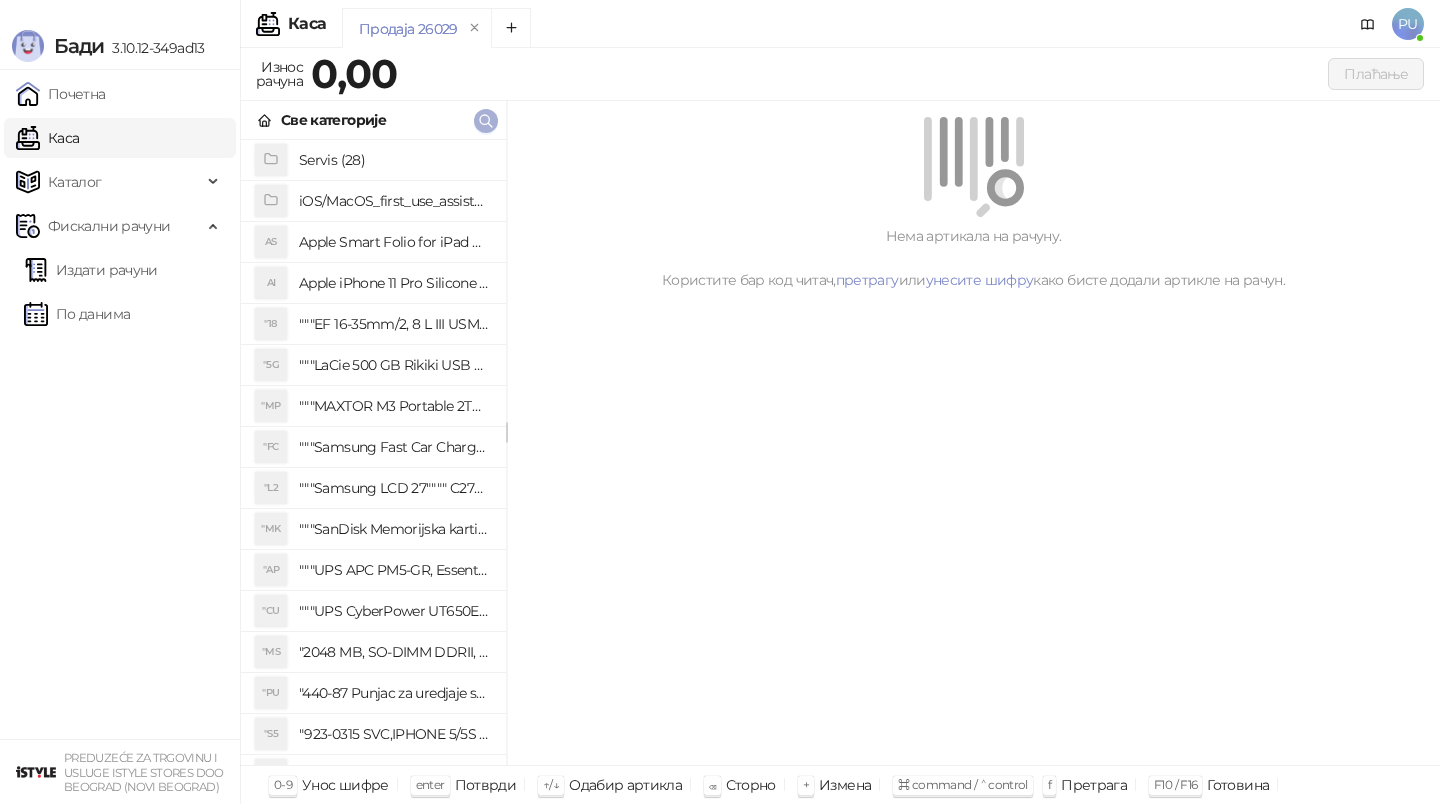 click at bounding box center (486, 121) 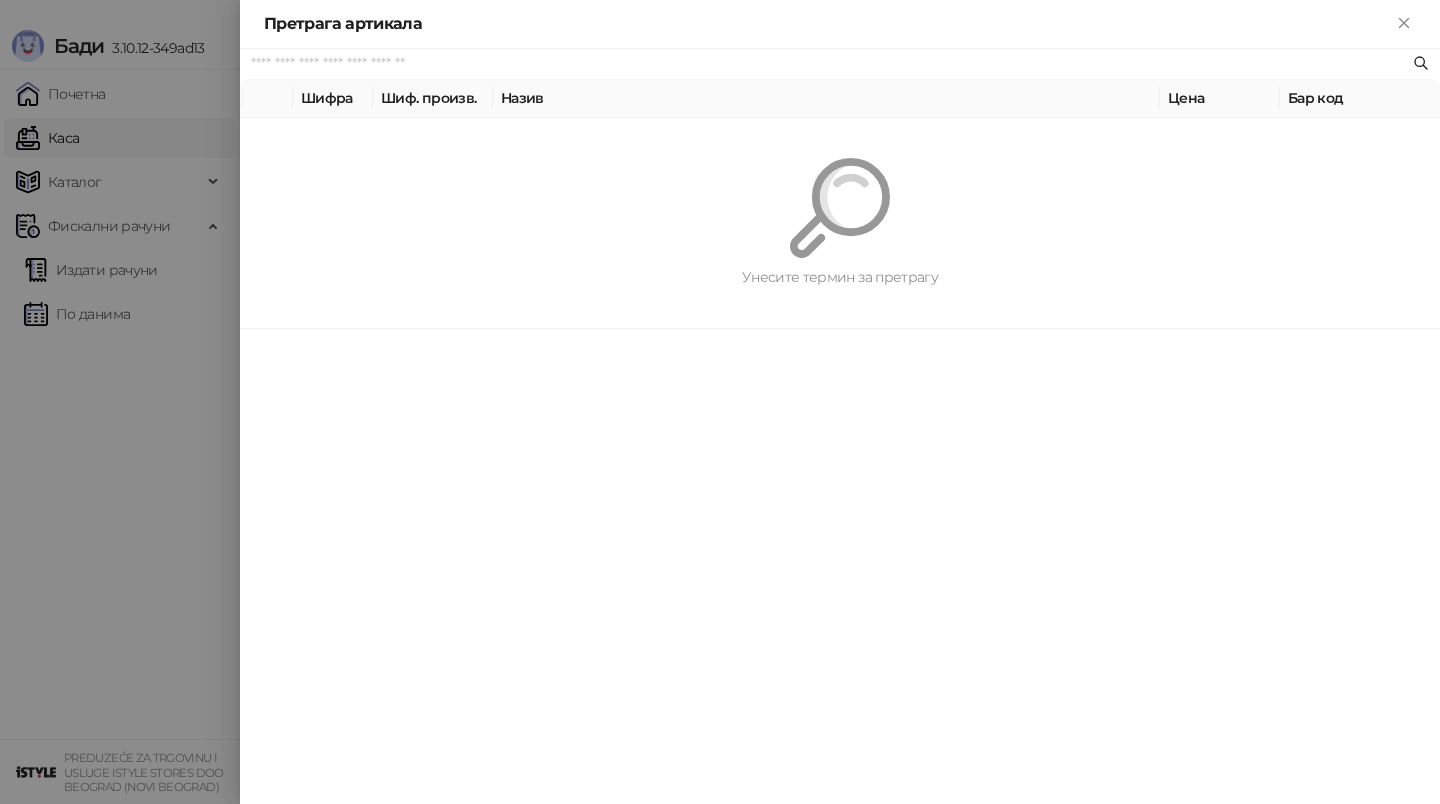 paste on "*********" 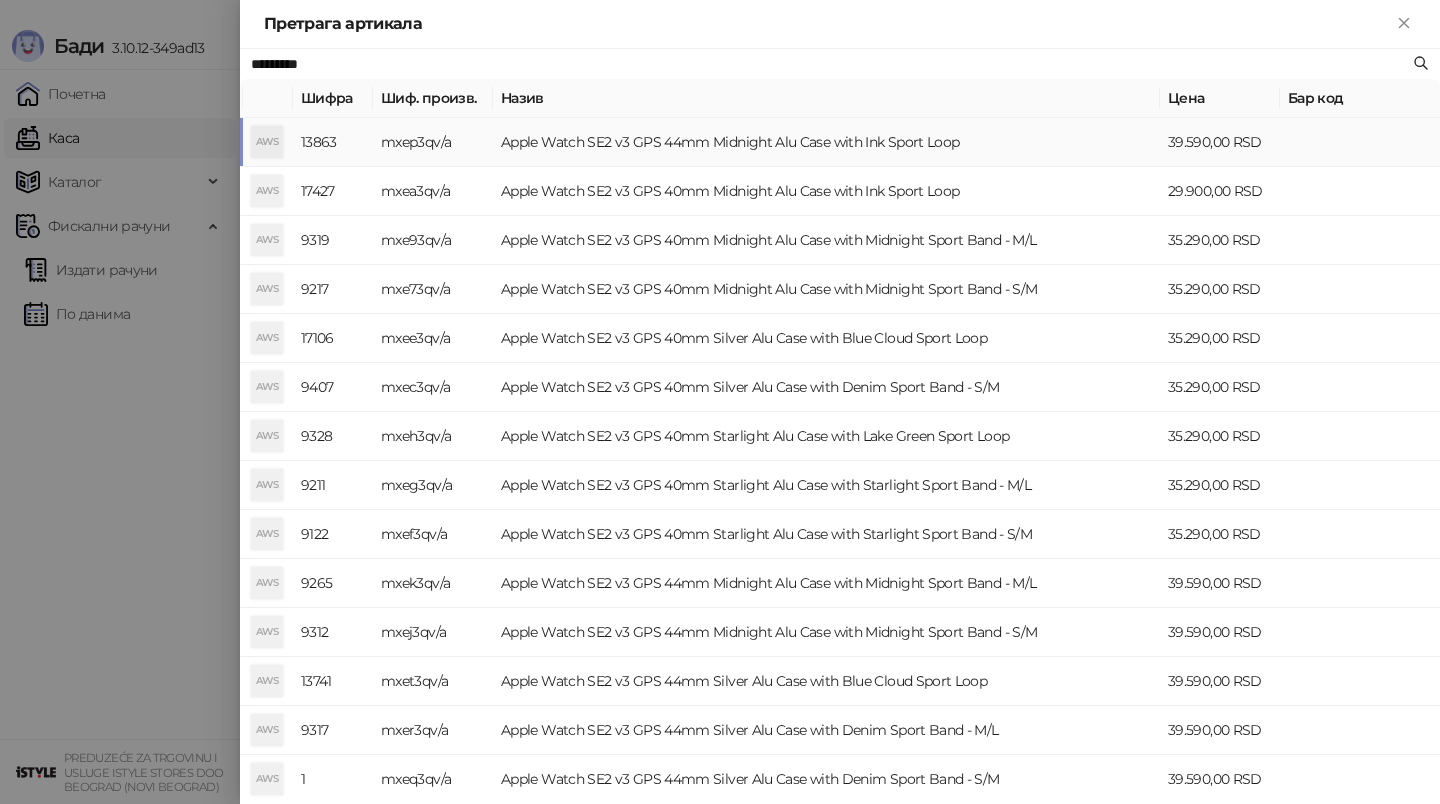 type on "*********" 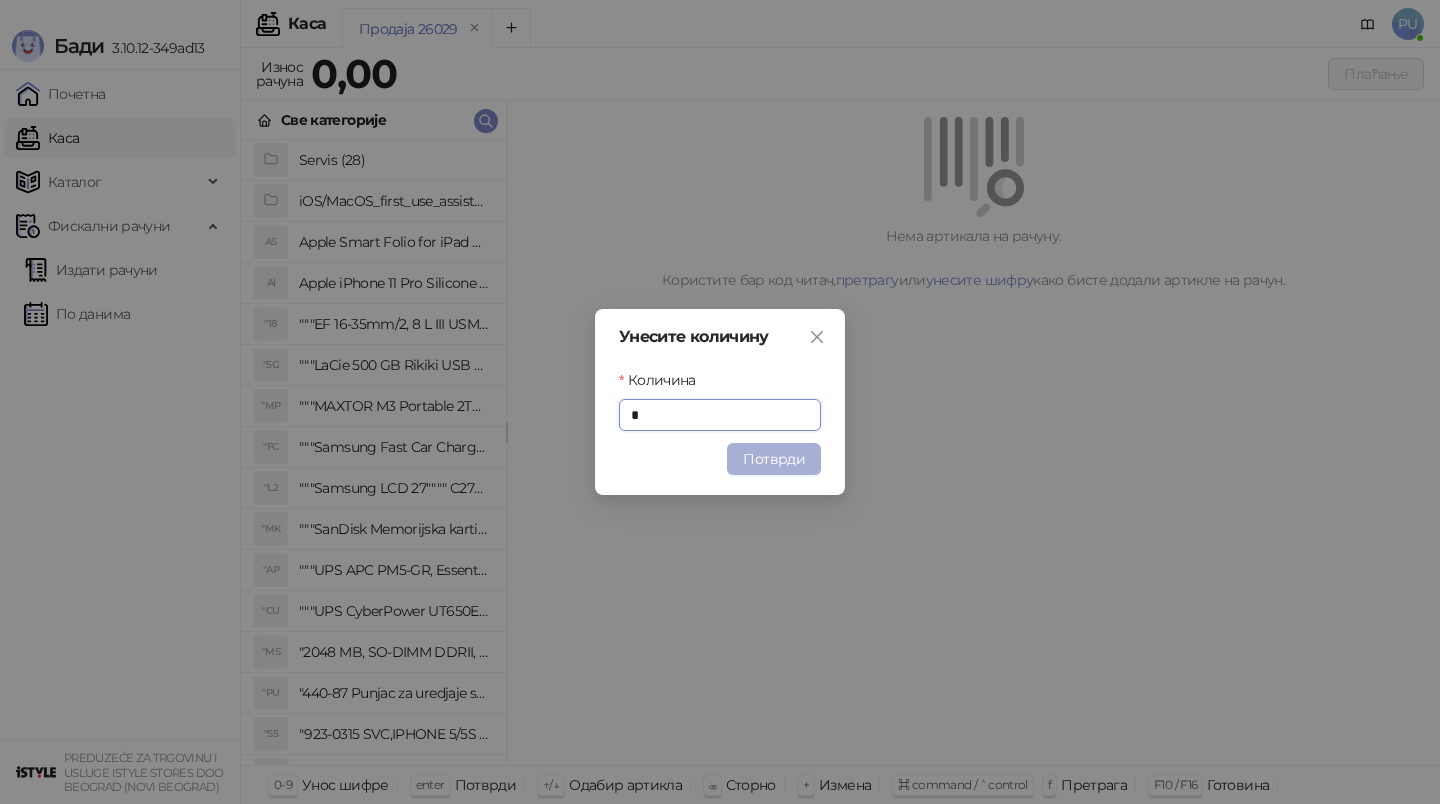 click on "Потврди" at bounding box center [774, 459] 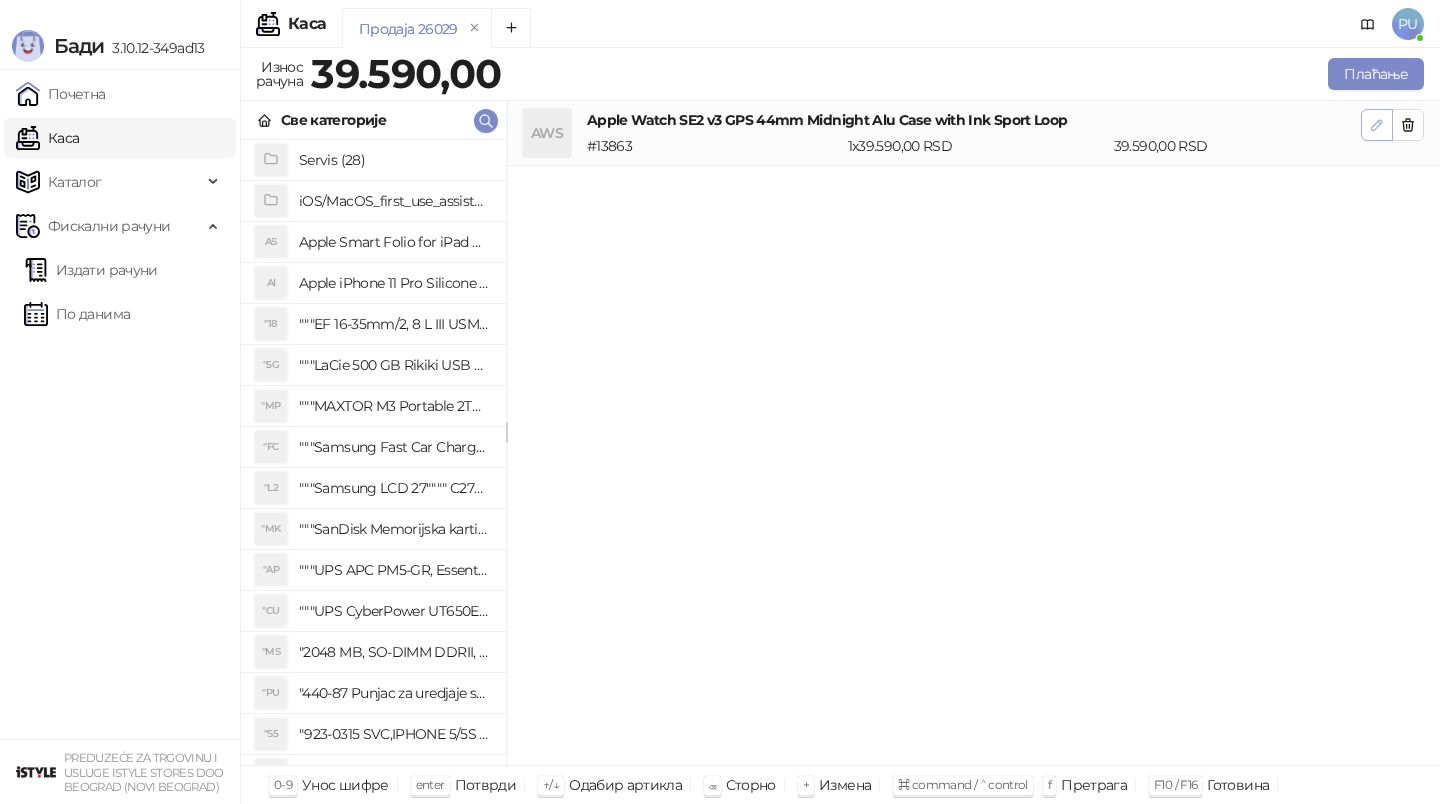click 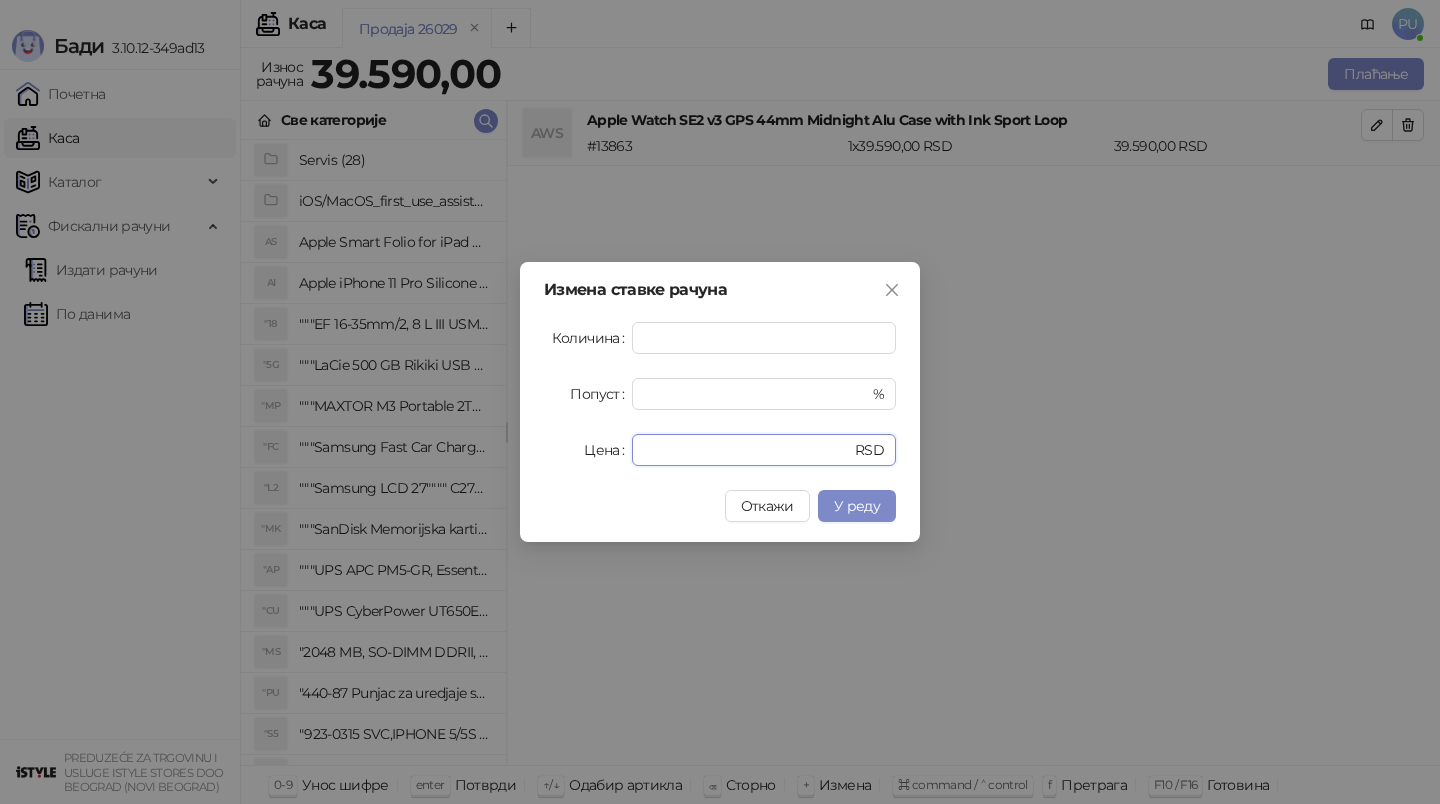 drag, startPoint x: 703, startPoint y: 451, endPoint x: 548, endPoint y: 445, distance: 155.11609 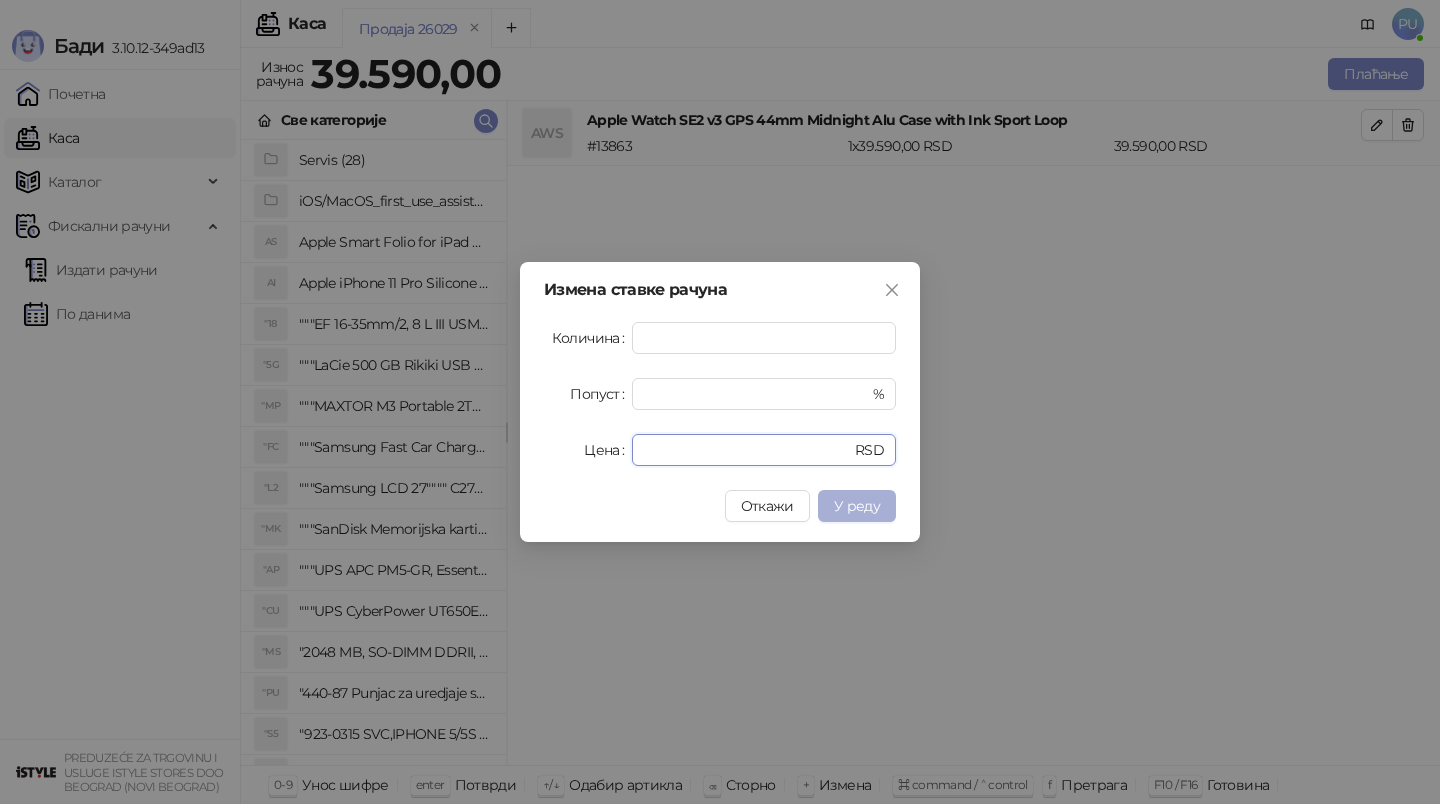 type on "*****" 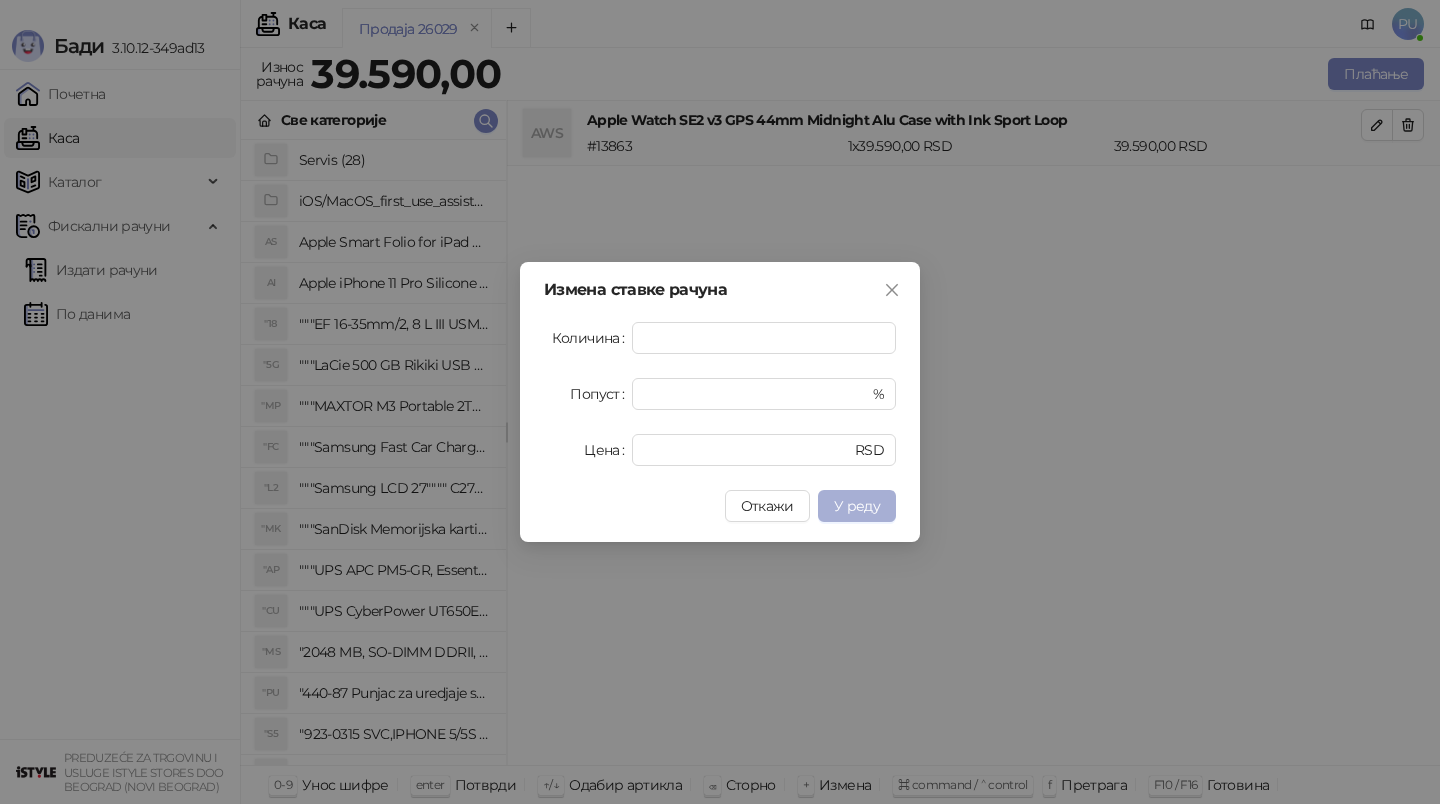 click on "У реду" at bounding box center (857, 506) 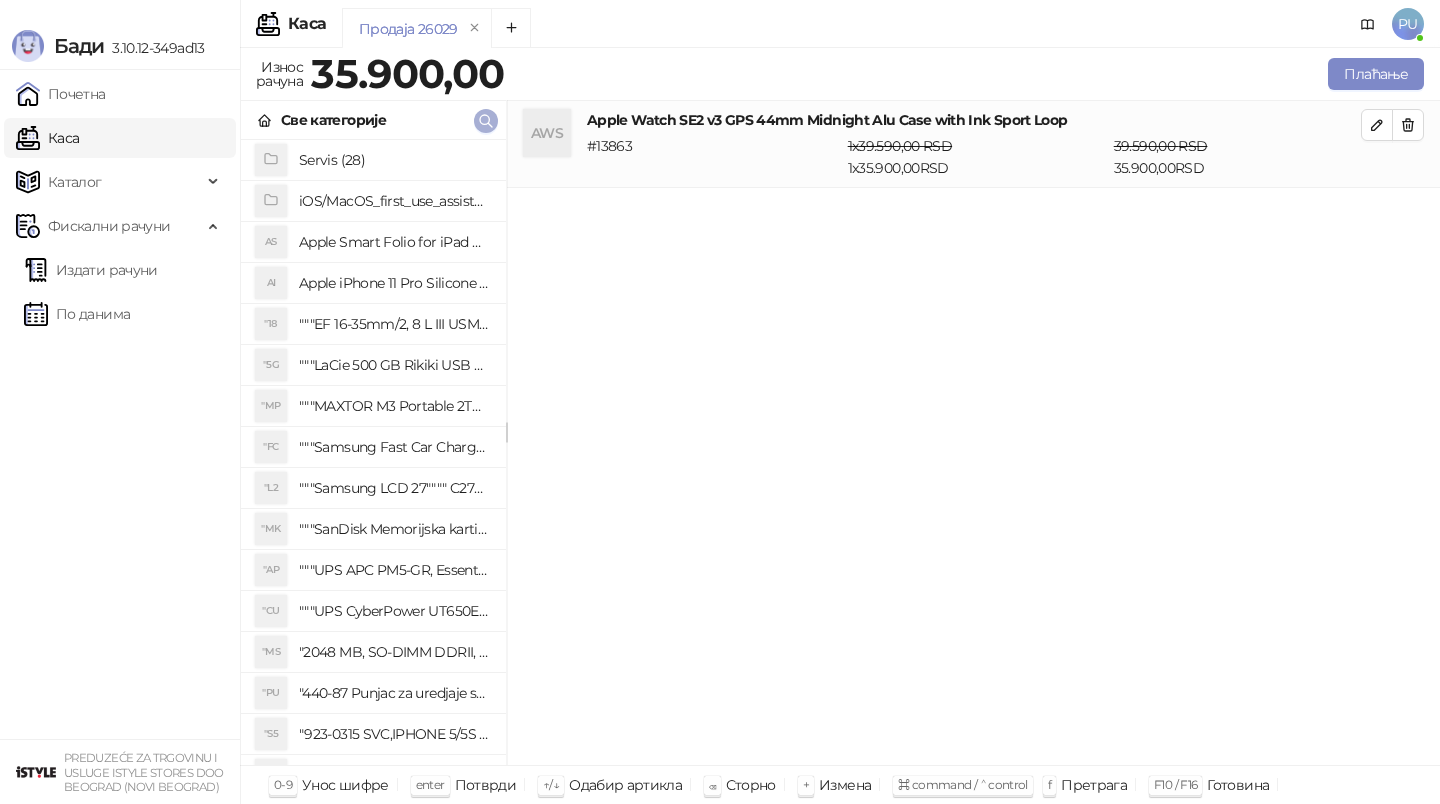click 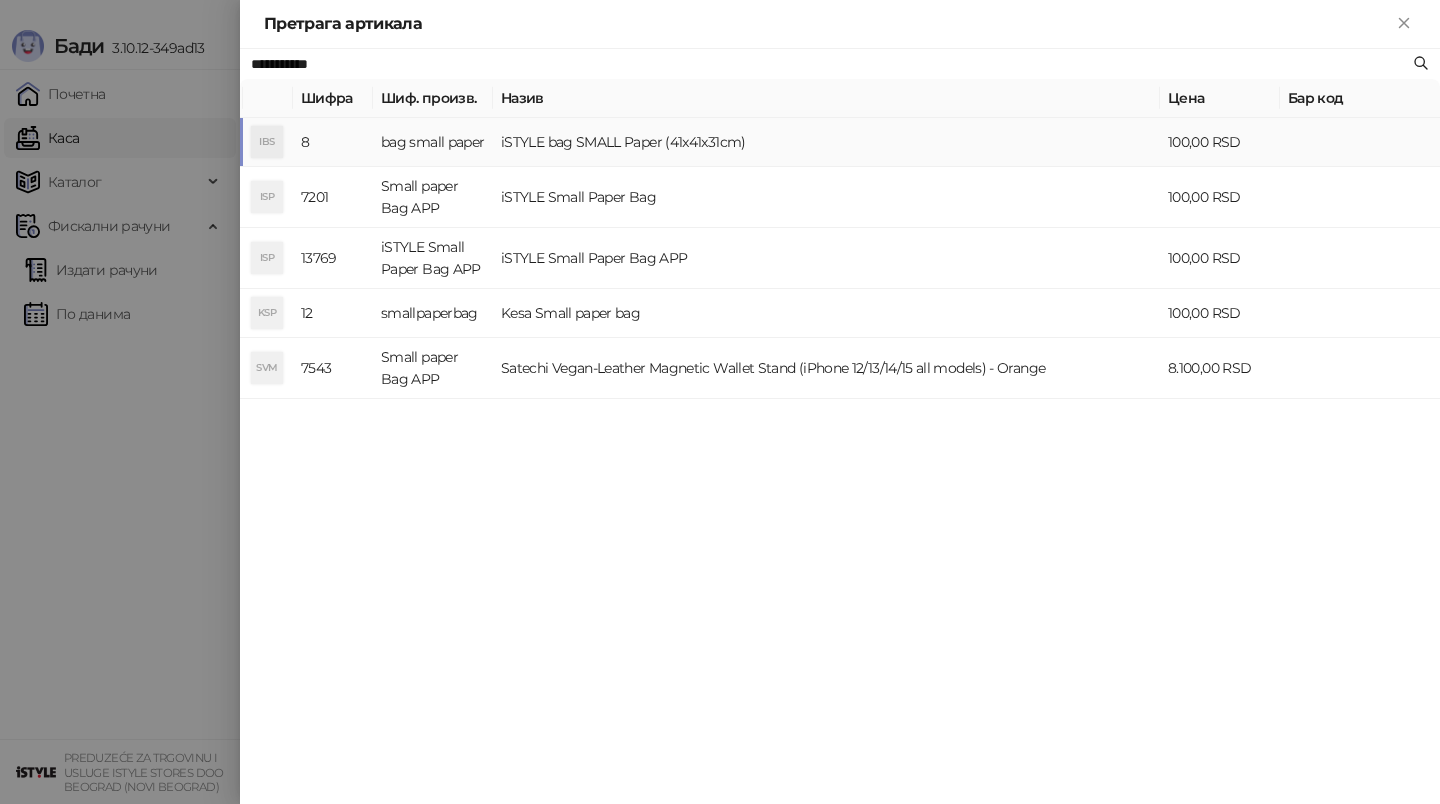 type on "**********" 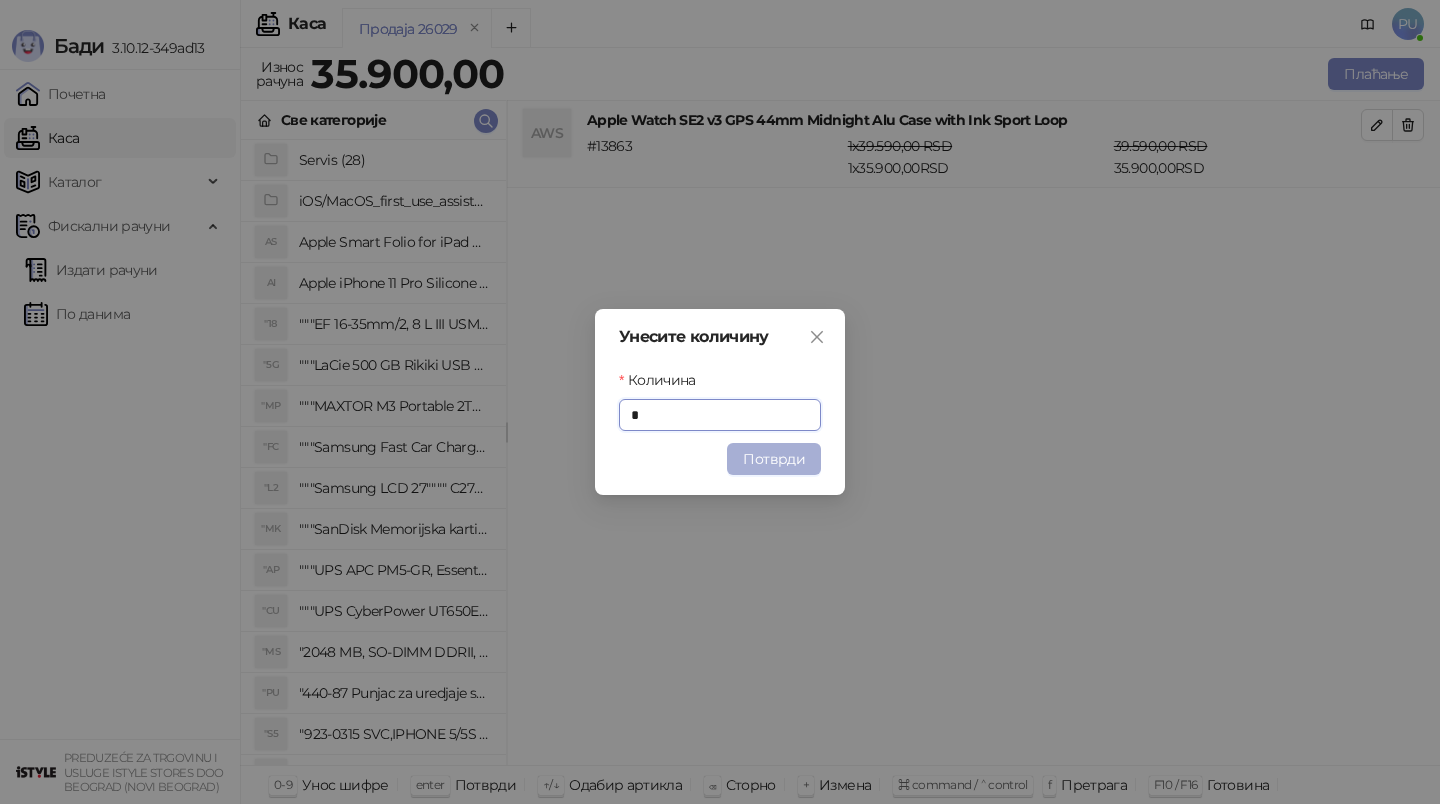 click on "Потврди" at bounding box center (774, 459) 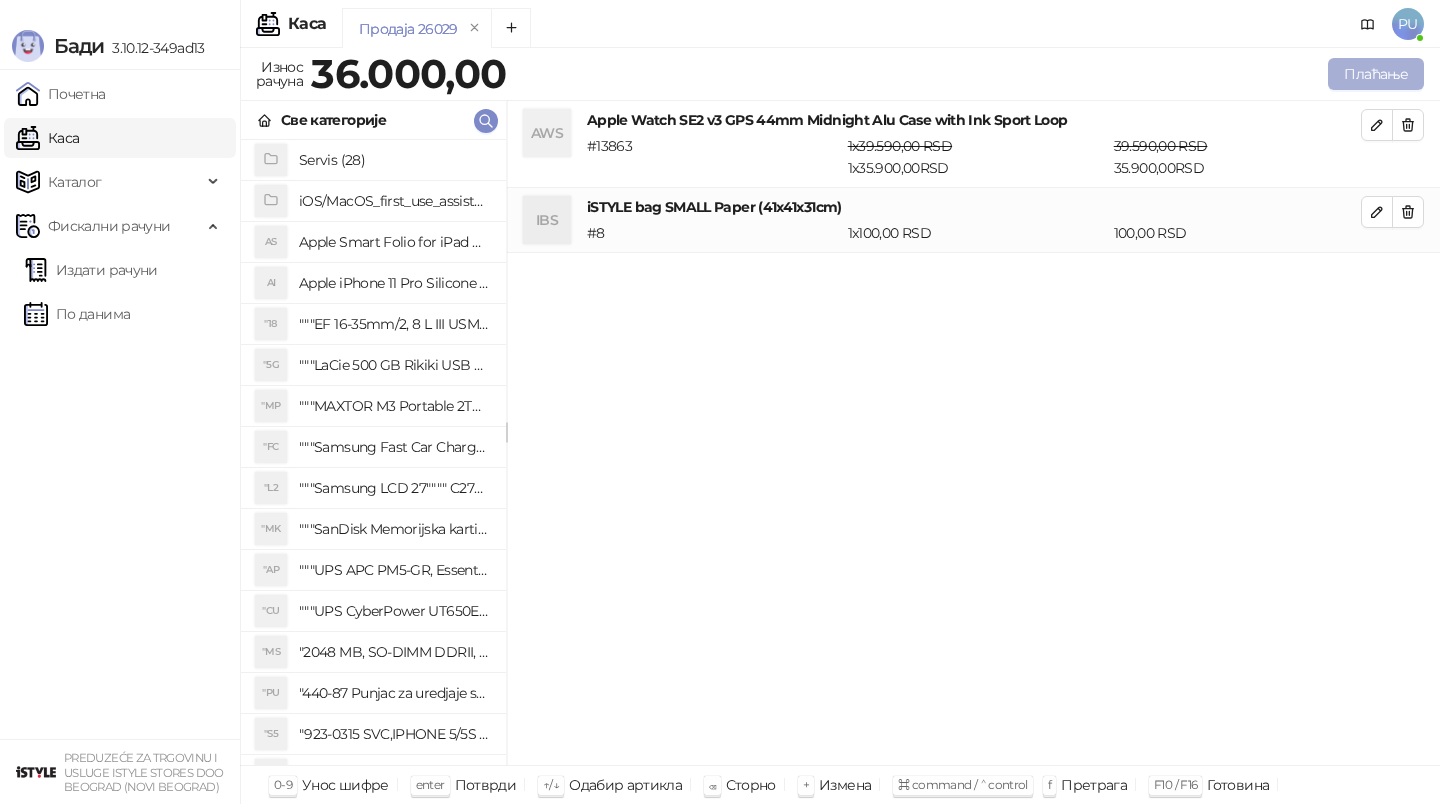 click on "Плаћање" at bounding box center (1376, 74) 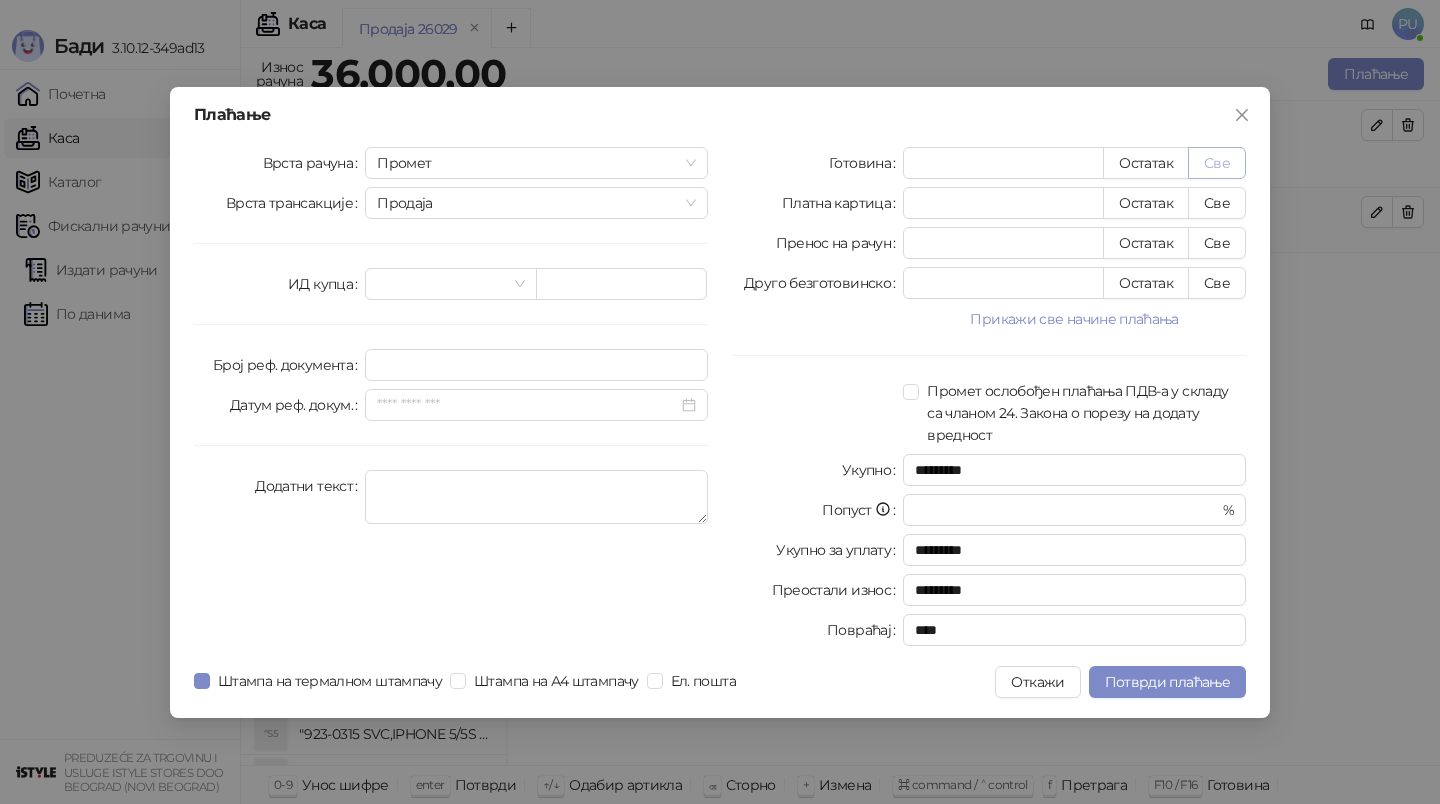 click on "Све" at bounding box center (1217, 163) 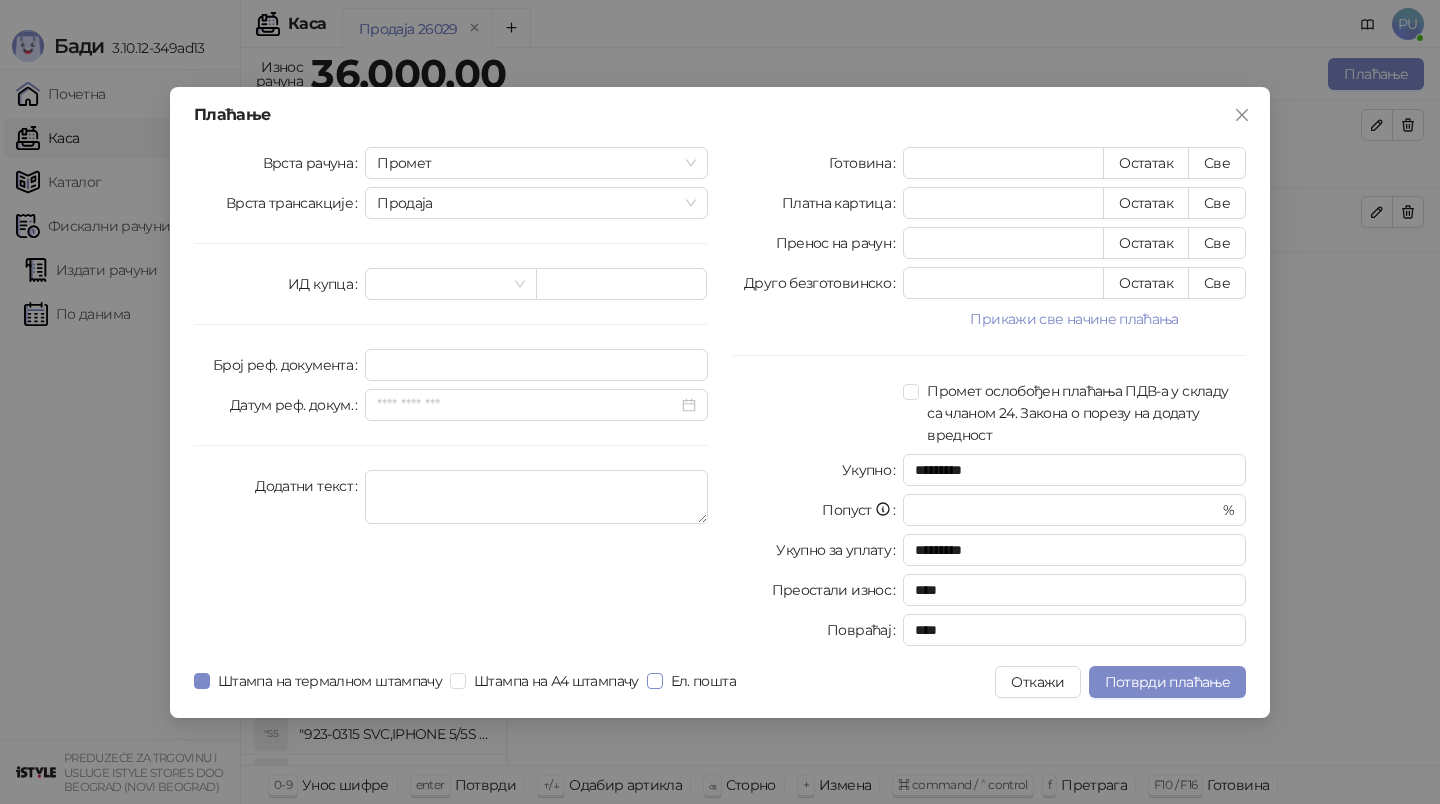 click on "Ел. пошта" at bounding box center [703, 681] 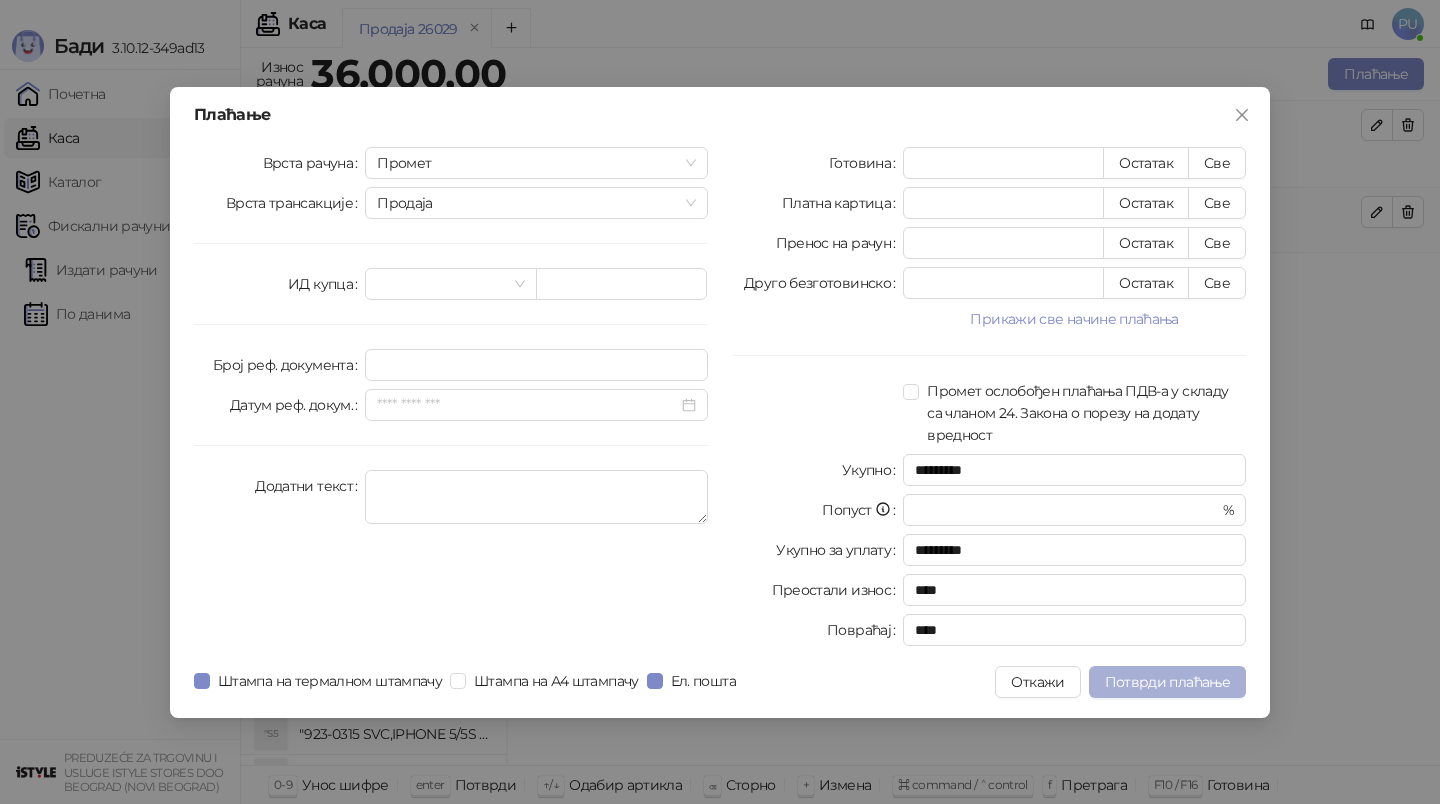 click on "Потврди плаћање" at bounding box center (1167, 682) 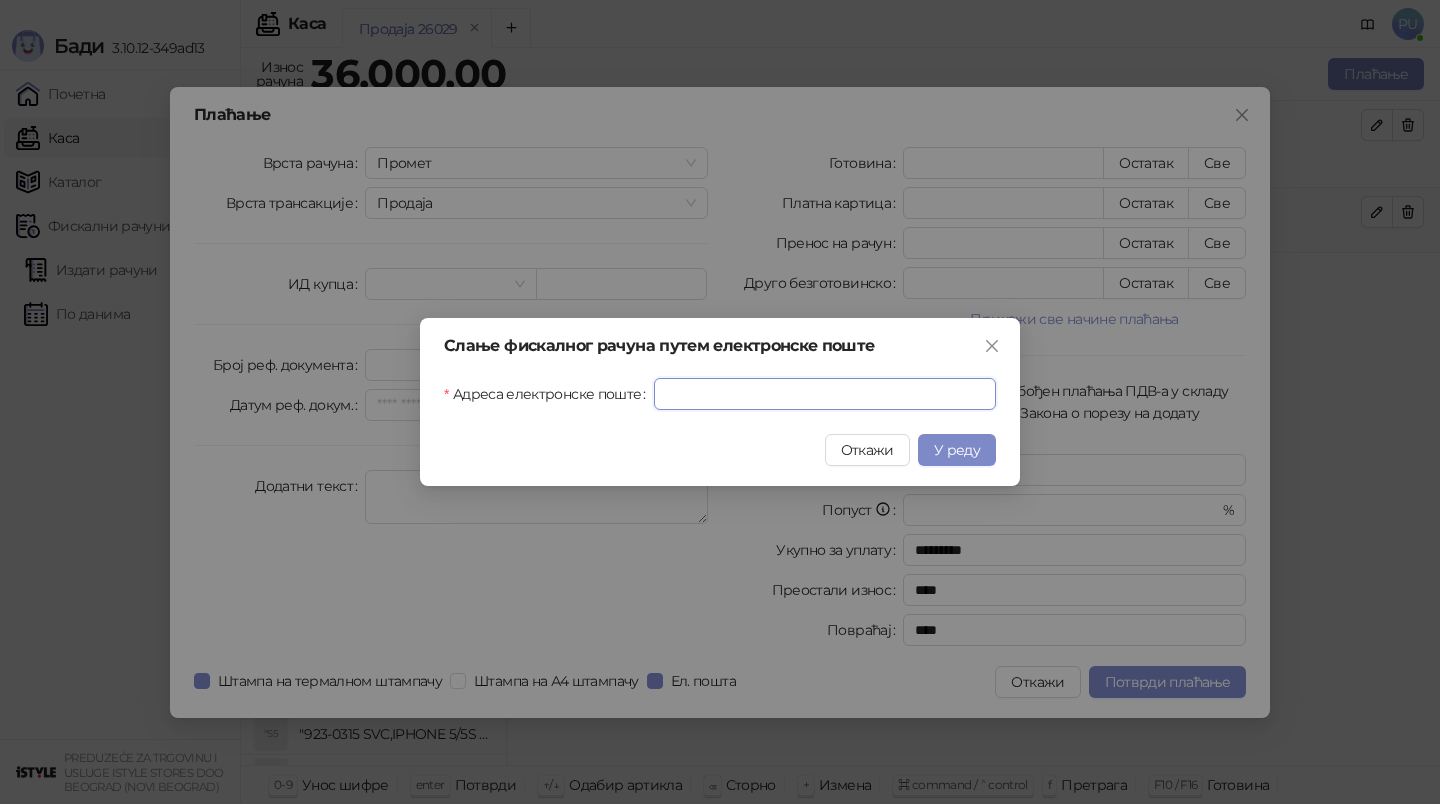 click on "Адреса електронске поште" at bounding box center (825, 394) 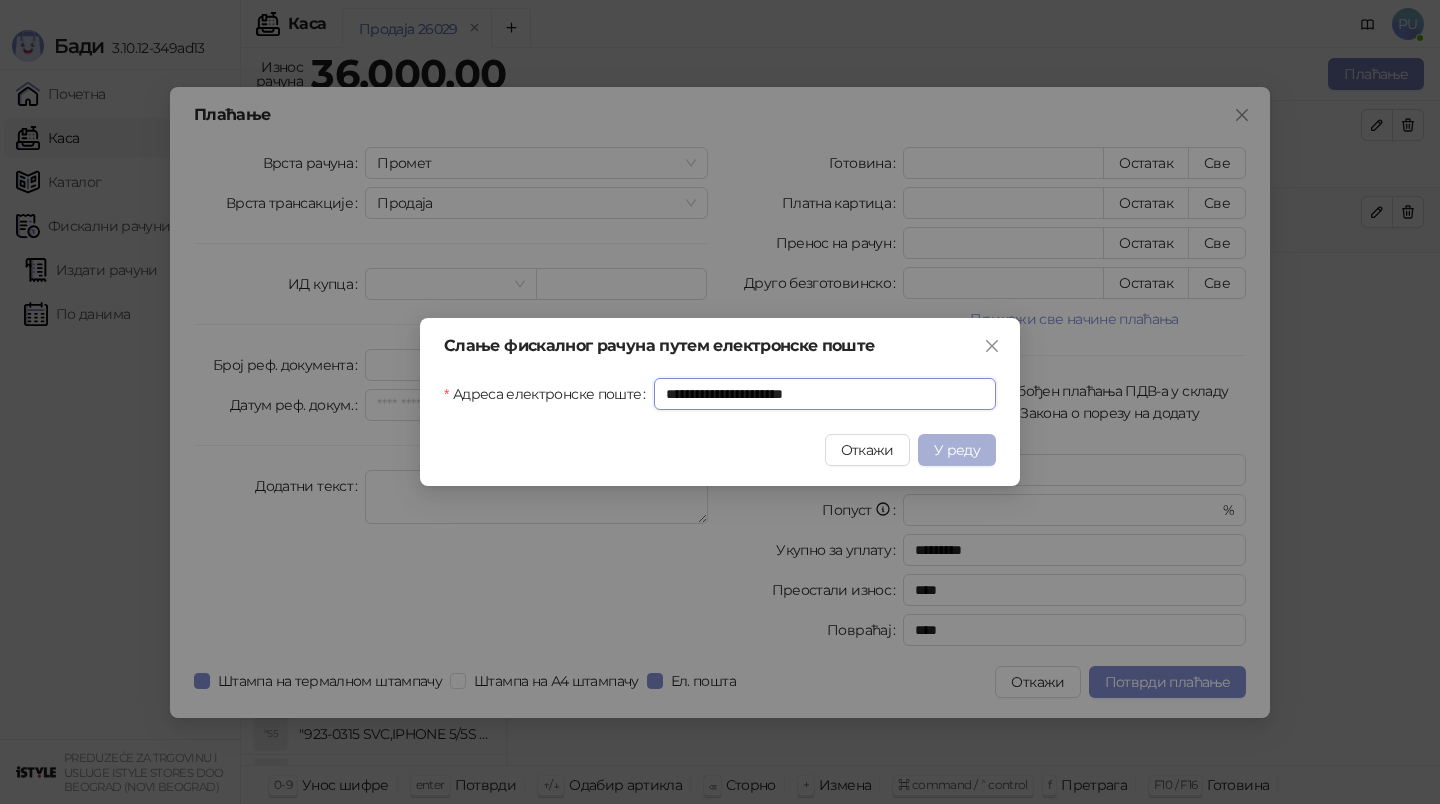 type on "**********" 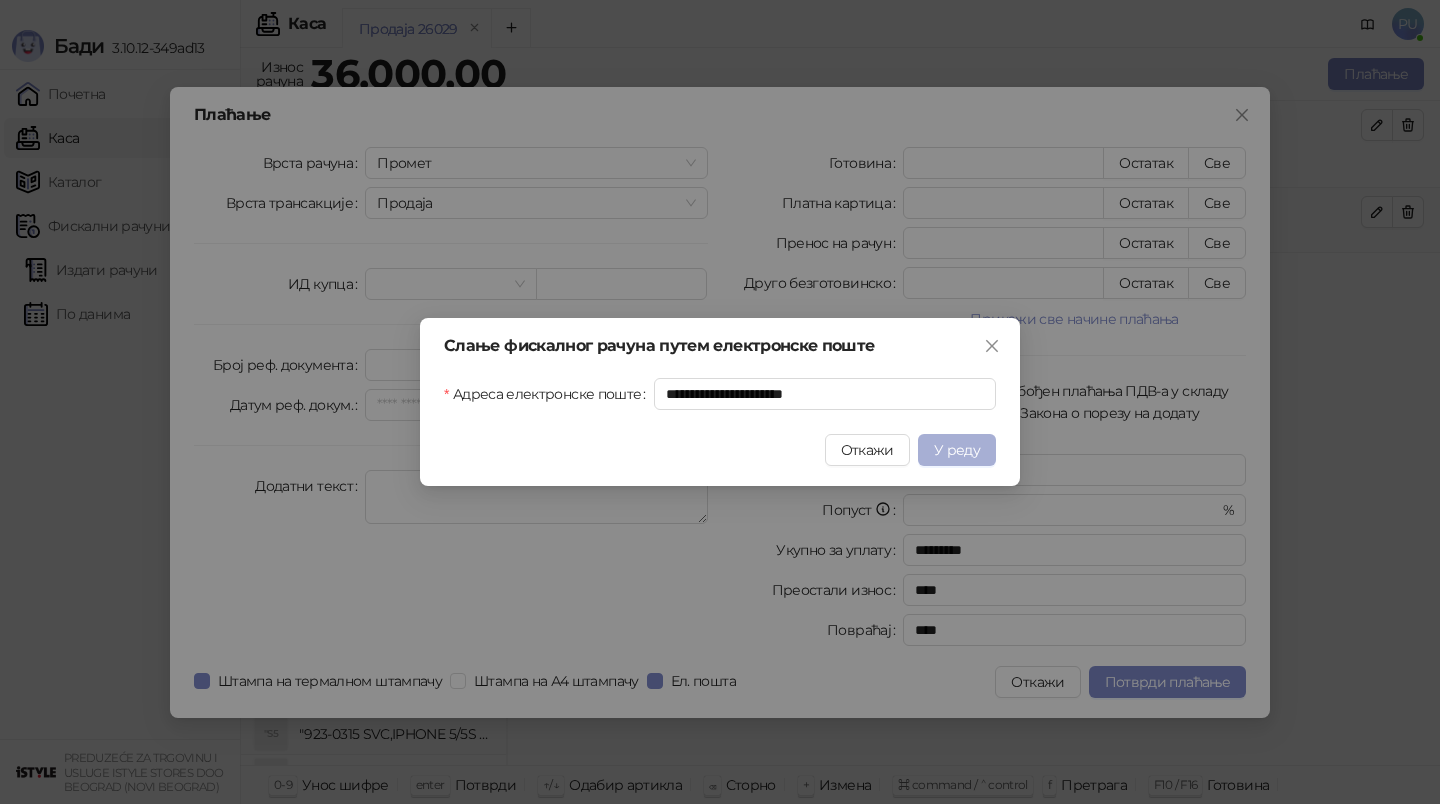 click on "У реду" at bounding box center [957, 450] 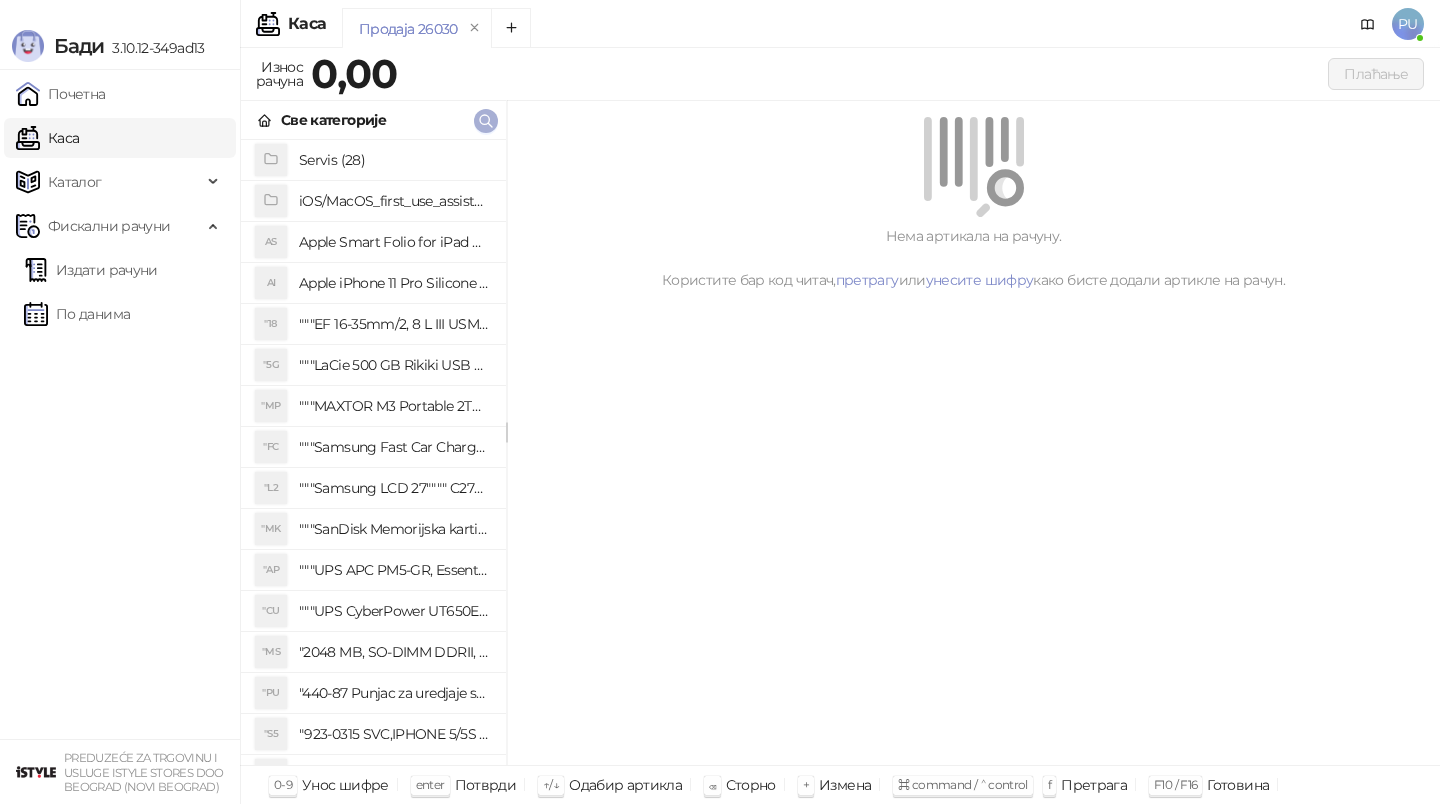 click 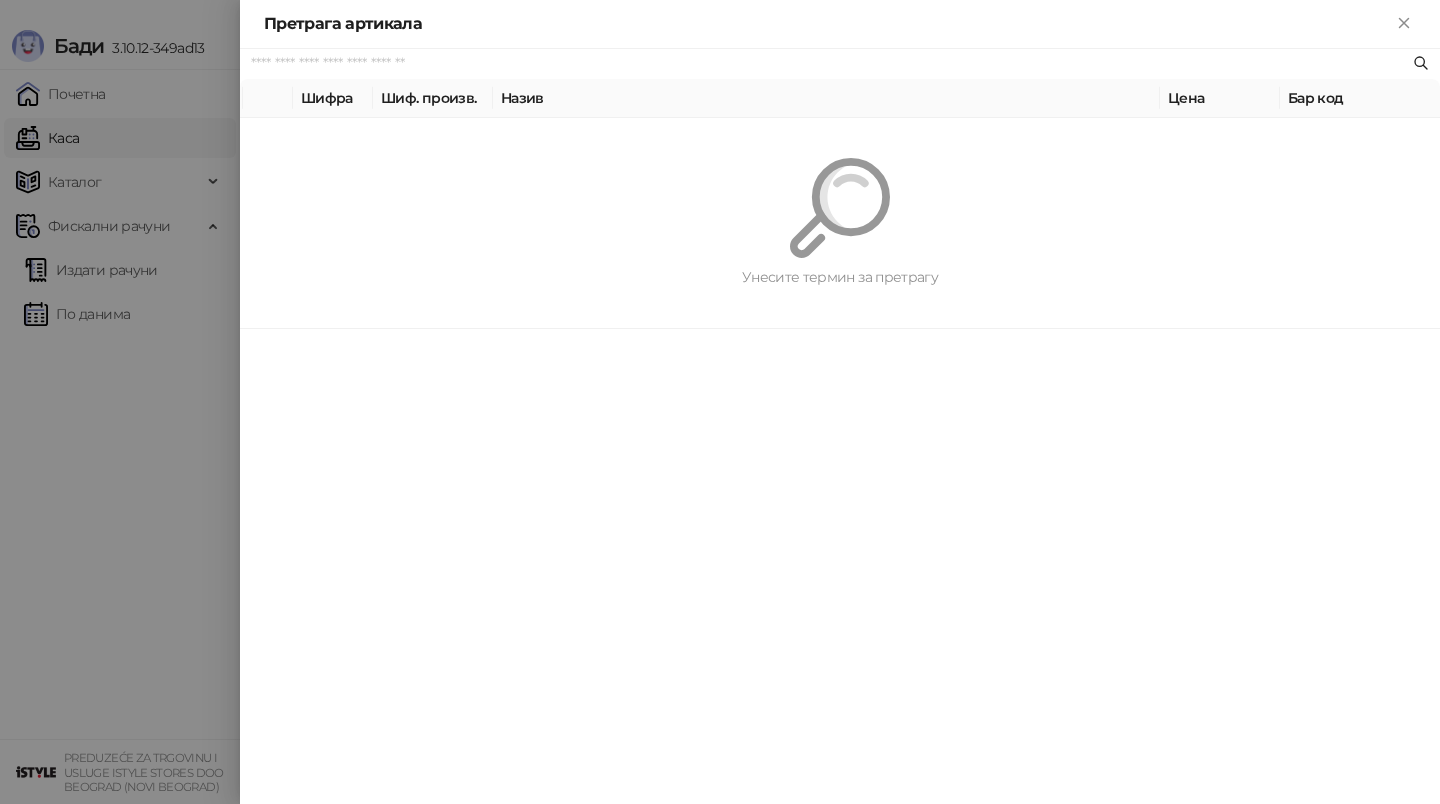 paste on "*********" 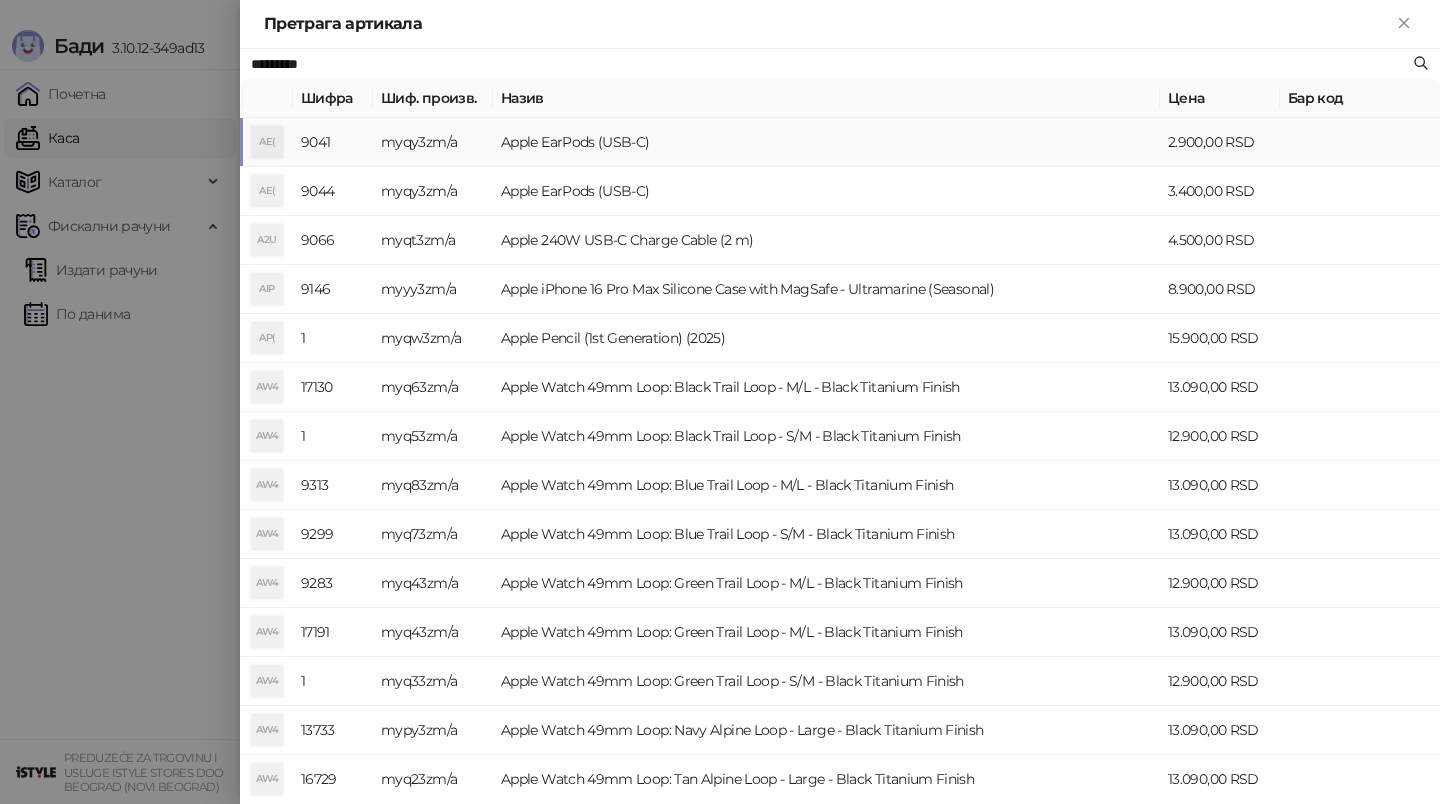 type on "*********" 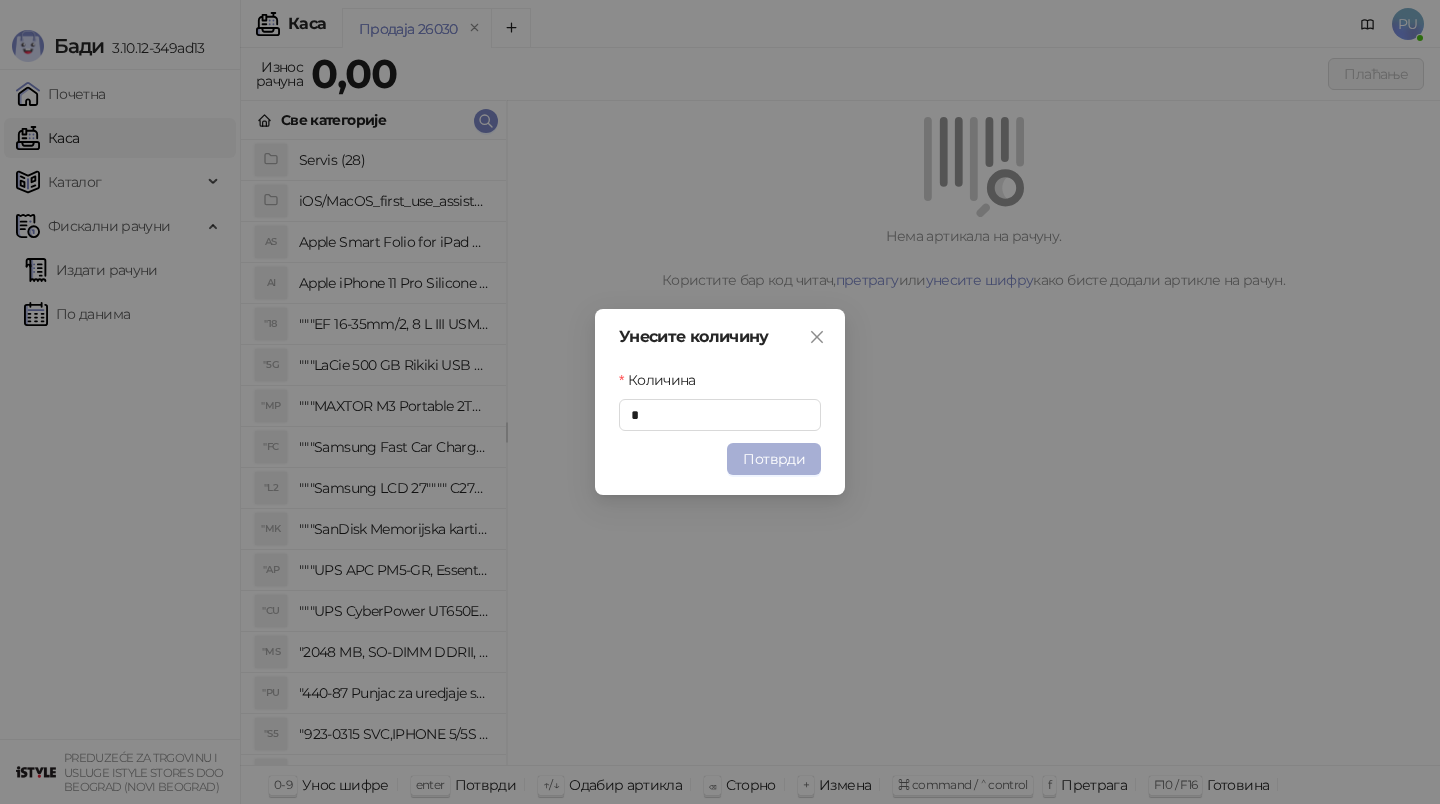 click on "Потврди" at bounding box center [774, 459] 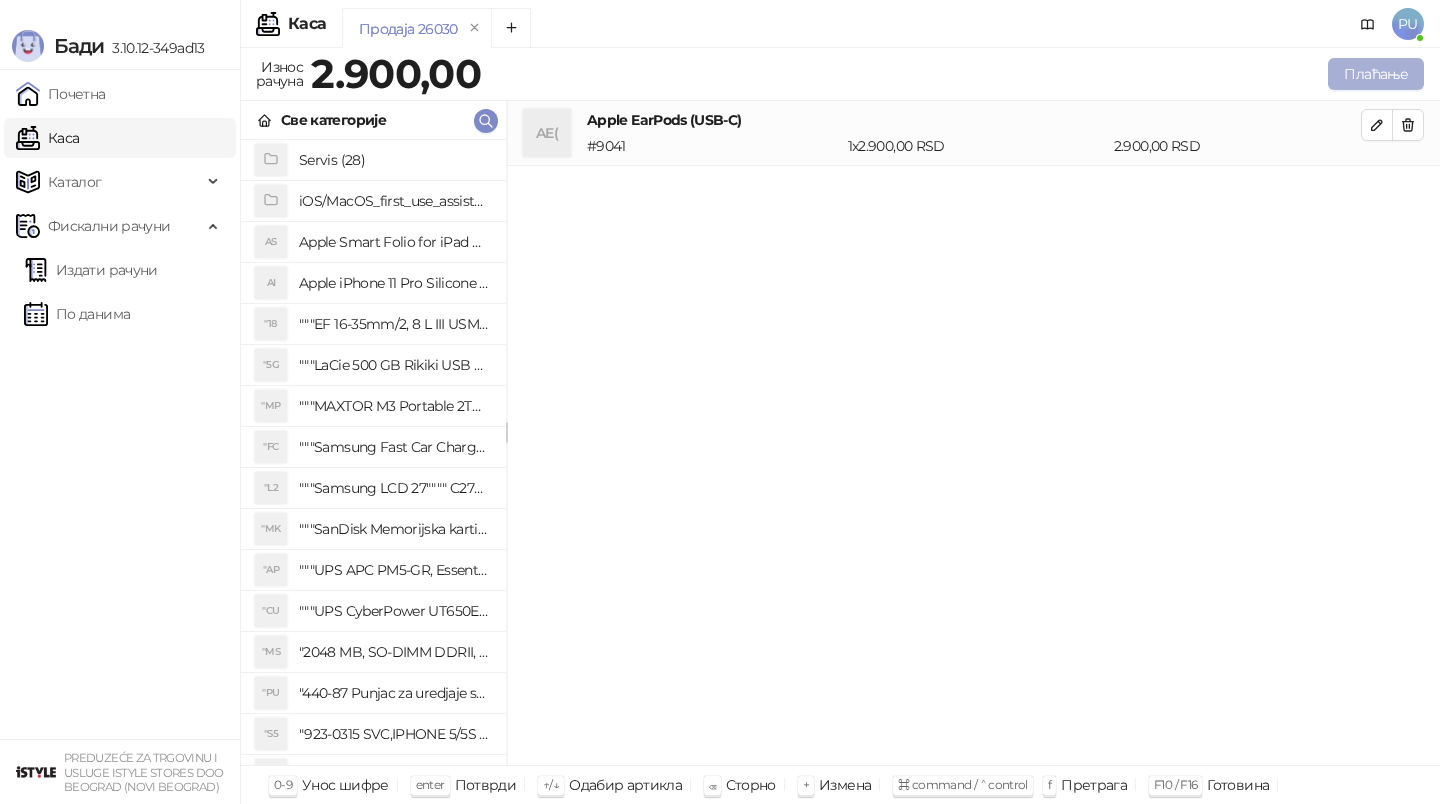 click on "Плаћање" at bounding box center [1376, 74] 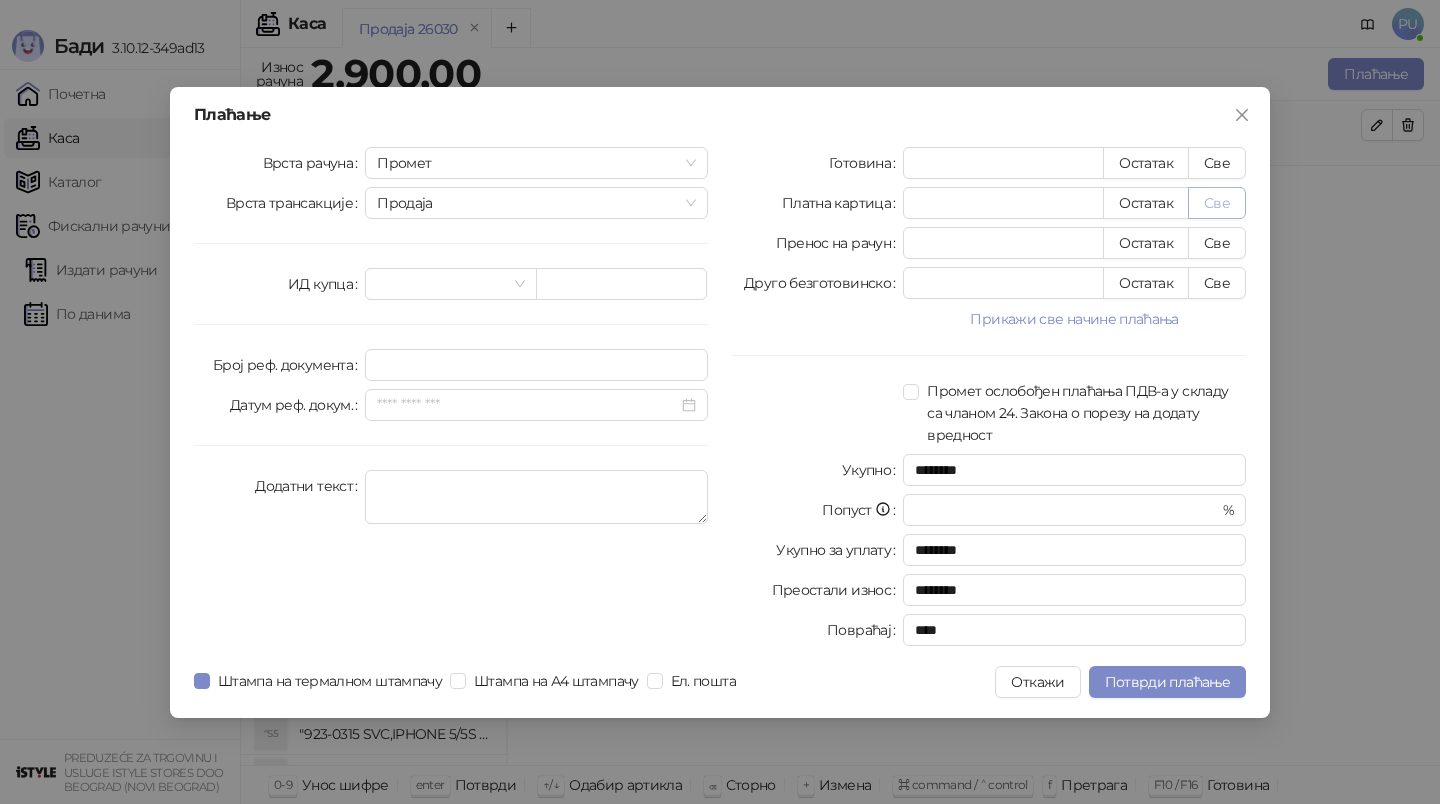 click on "Све" at bounding box center [1217, 203] 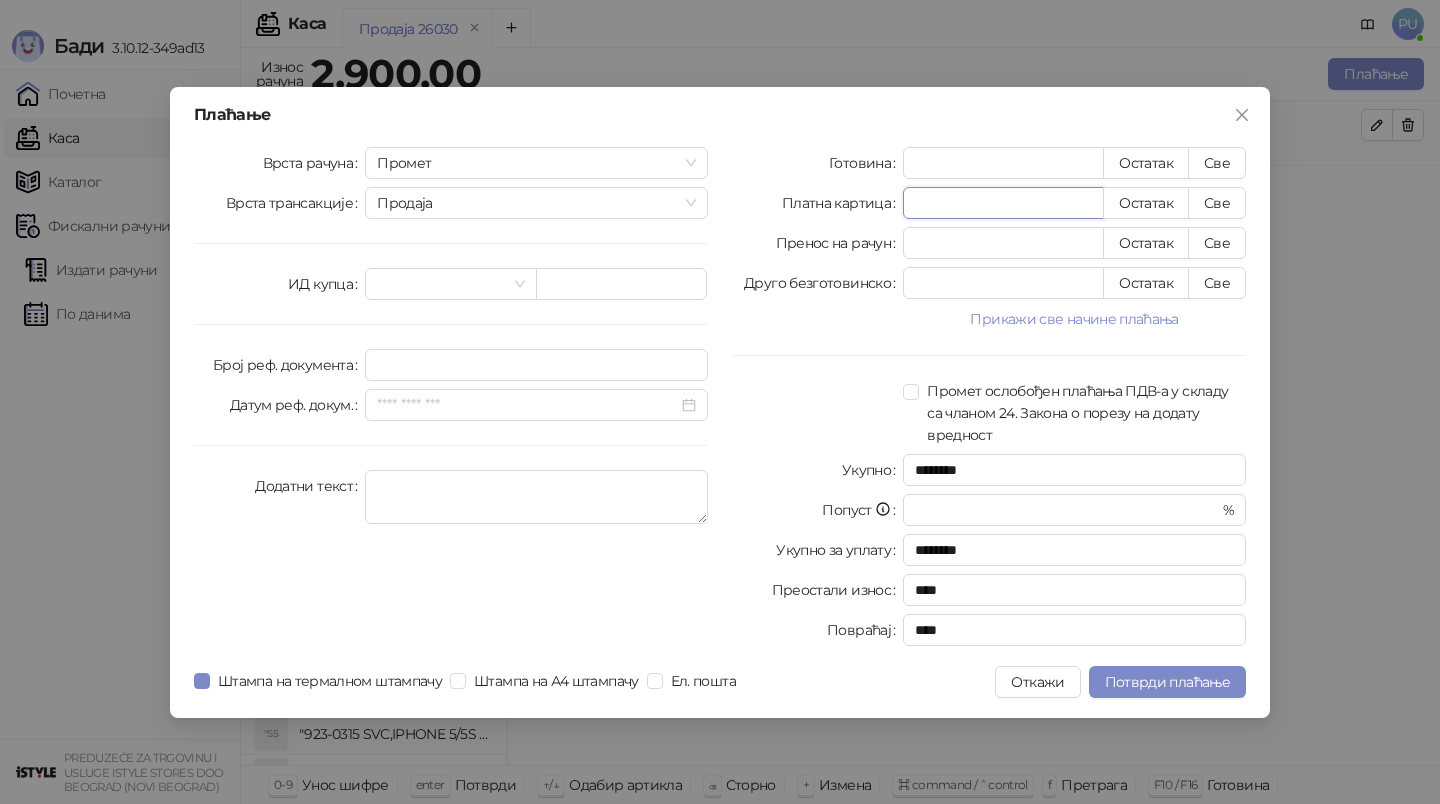 drag, startPoint x: 989, startPoint y: 207, endPoint x: 793, endPoint y: 206, distance: 196.00255 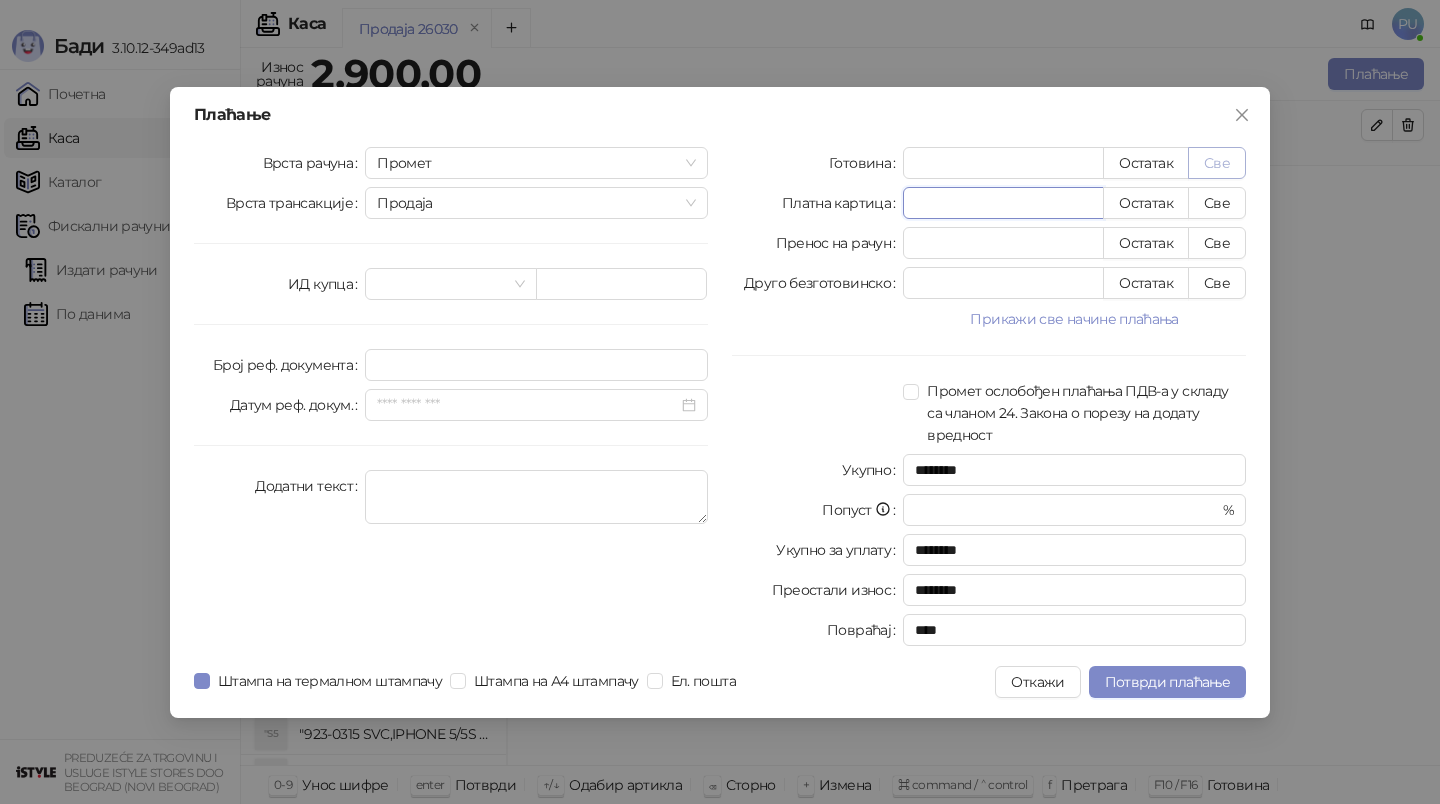type 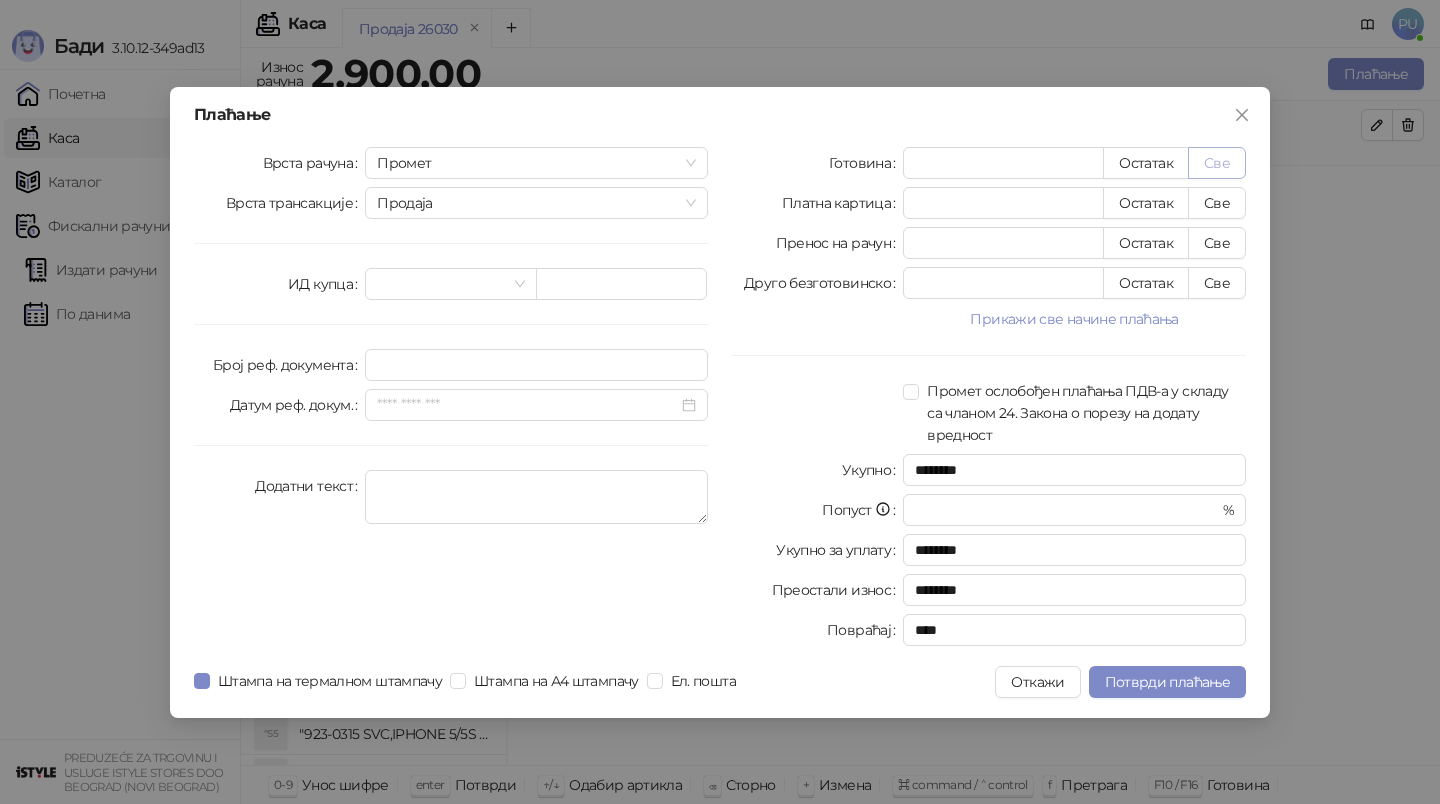 click on "Све" at bounding box center [1217, 163] 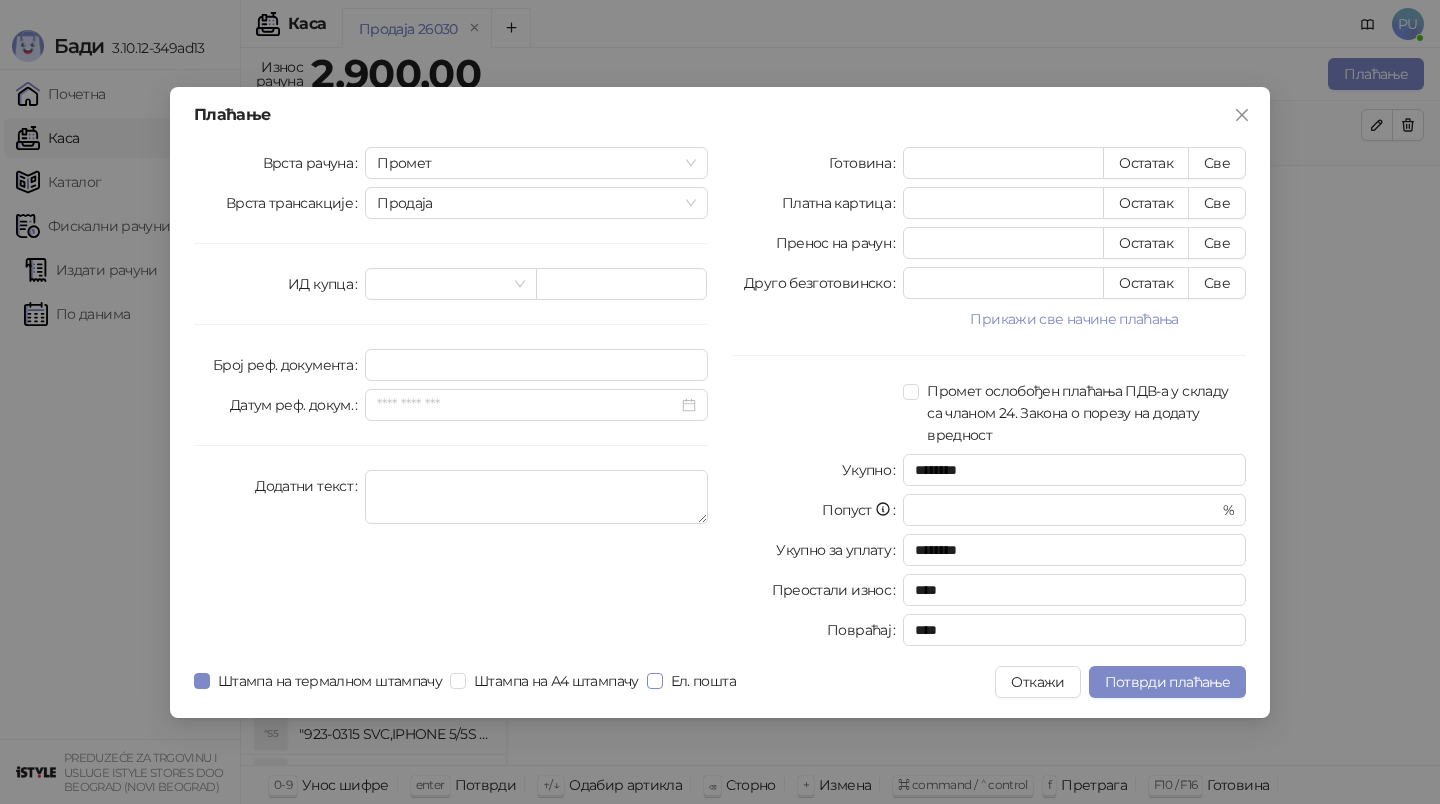 click on "Ел. пошта" at bounding box center (703, 681) 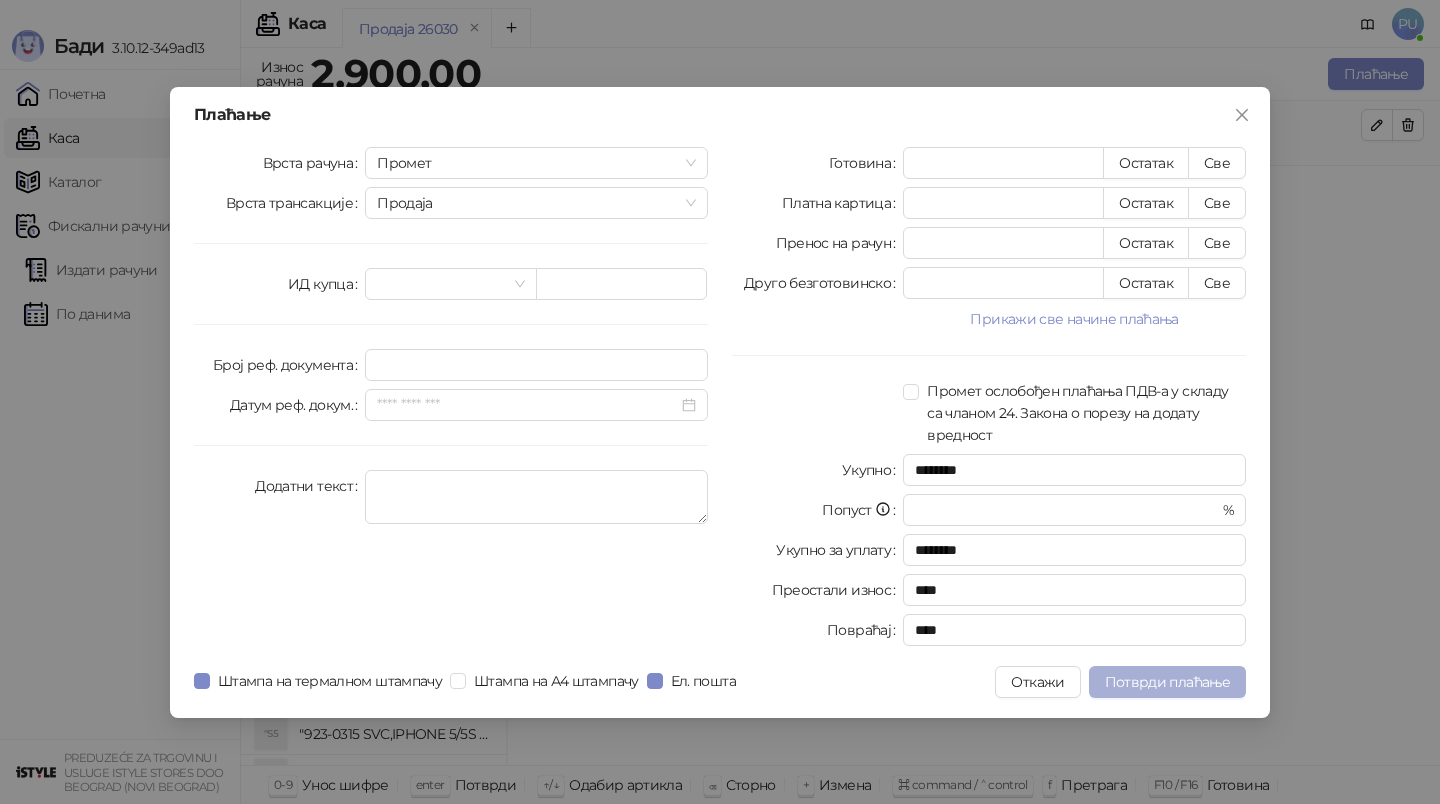 click on "Потврди плаћање" at bounding box center [1167, 682] 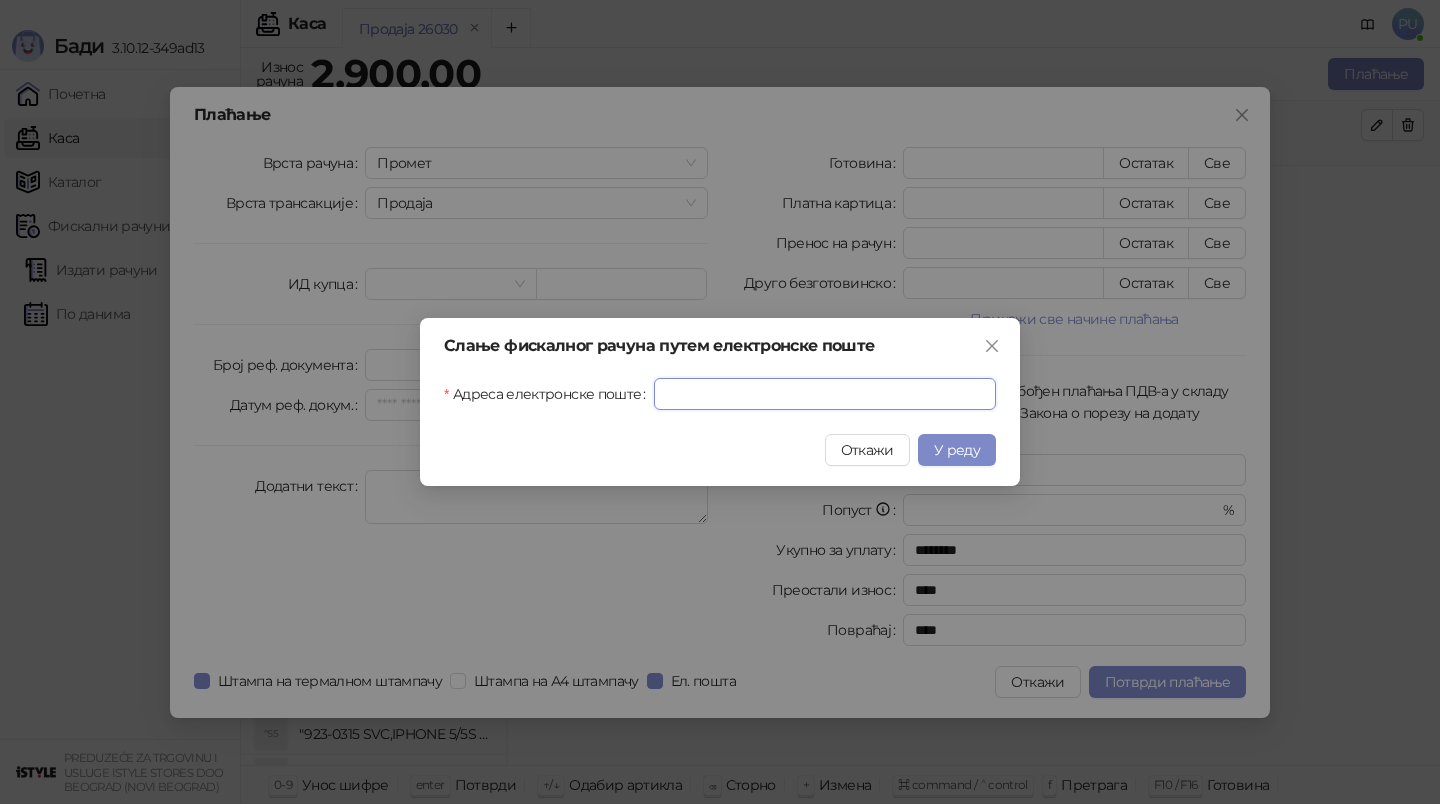 click on "Адреса електронске поште" at bounding box center [825, 394] 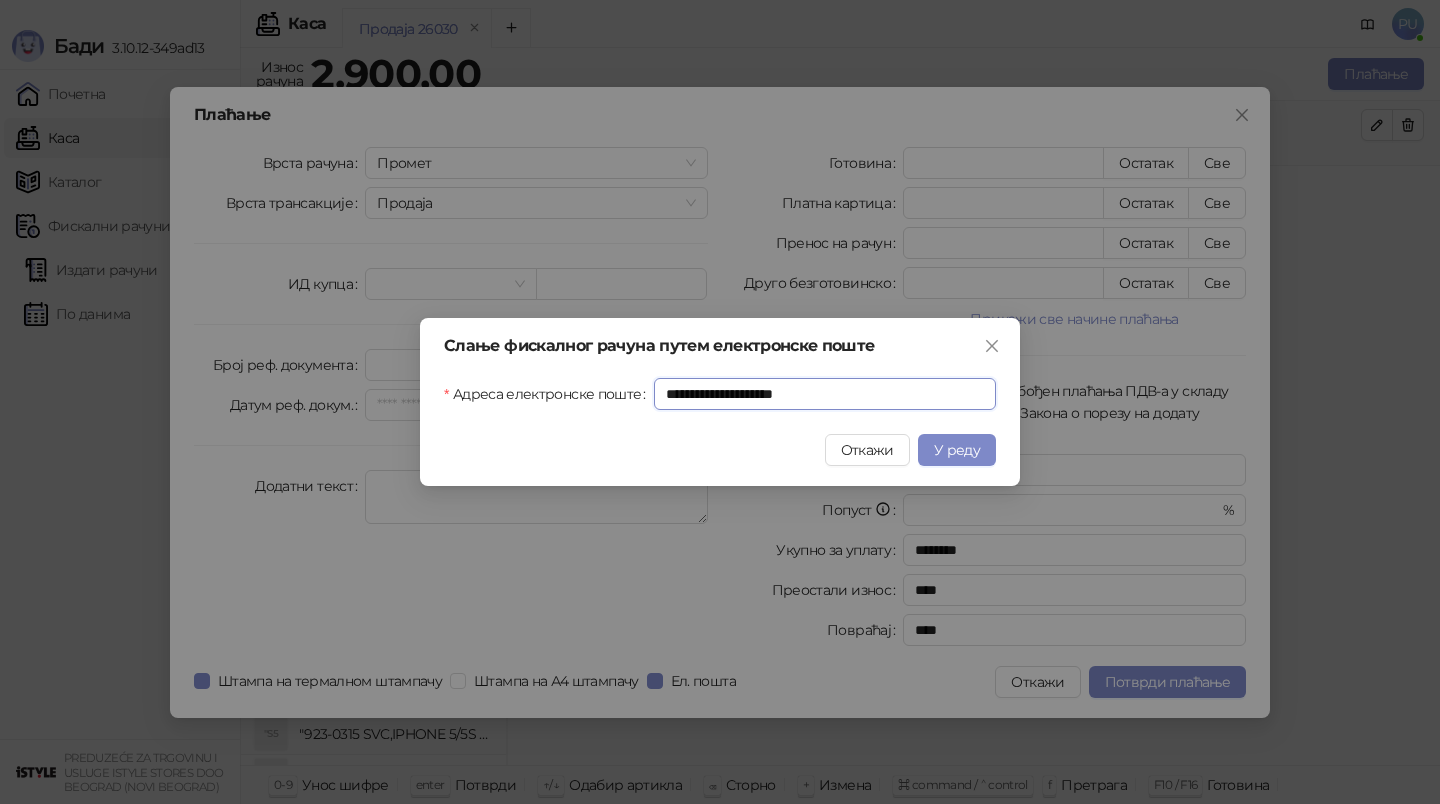 type on "**********" 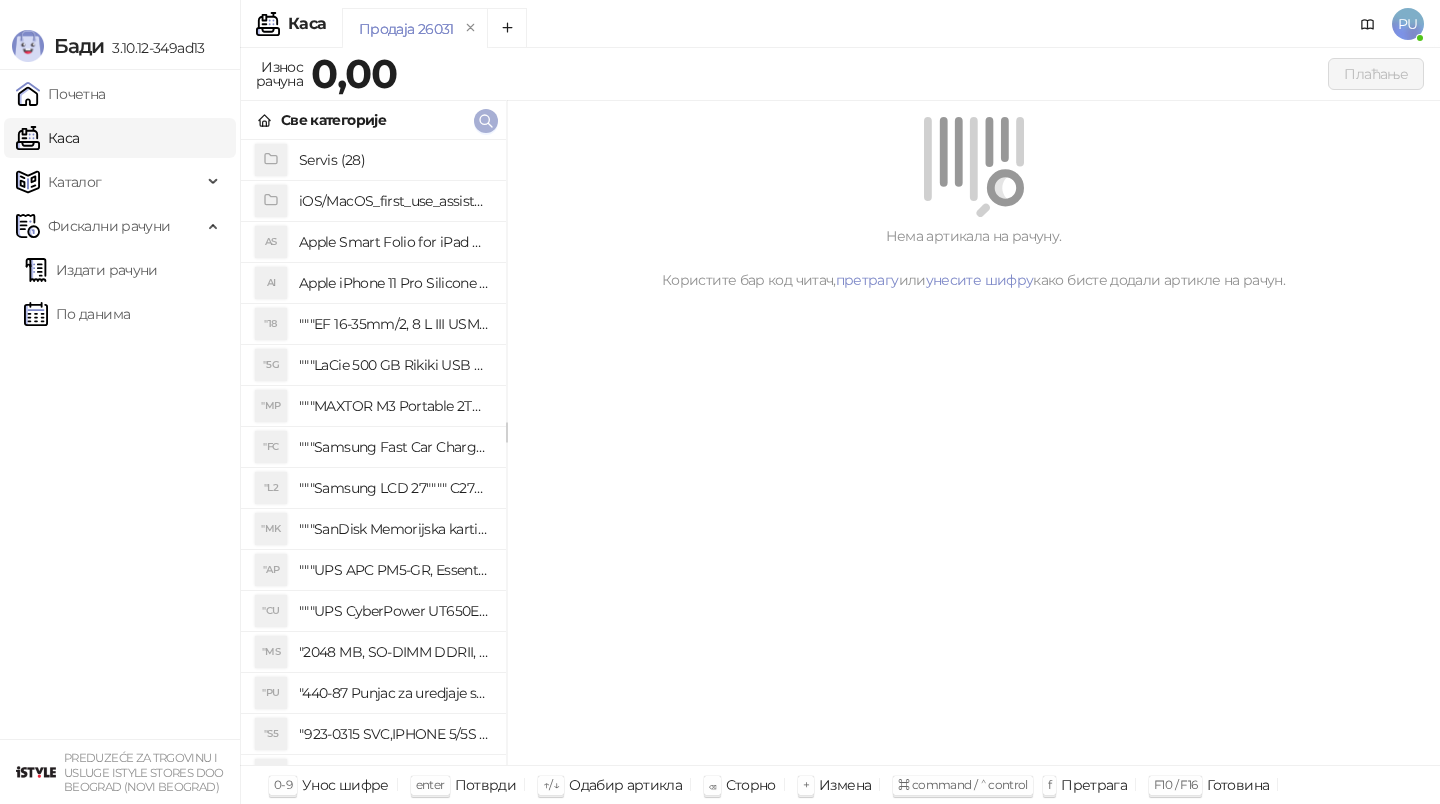 click 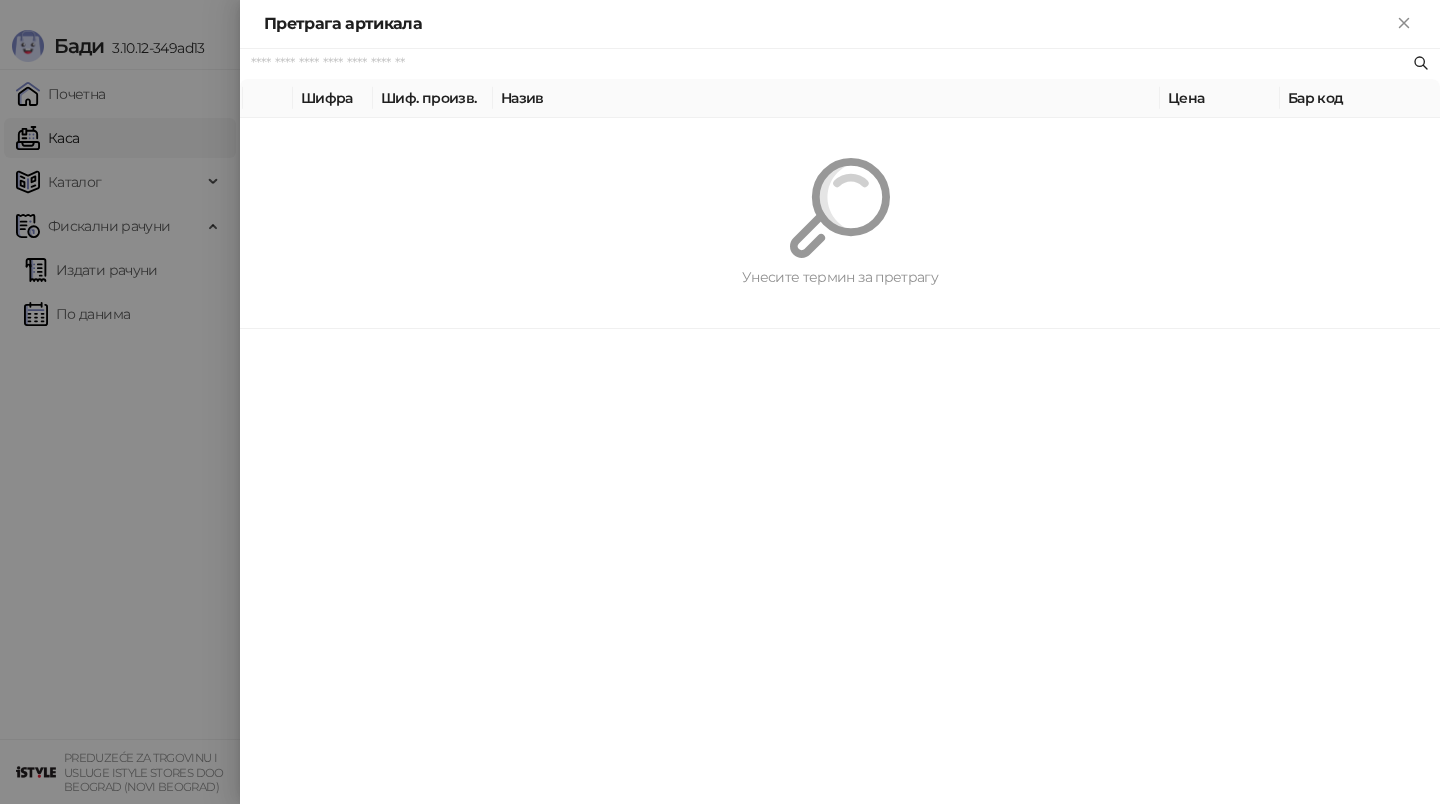 paste on "*********" 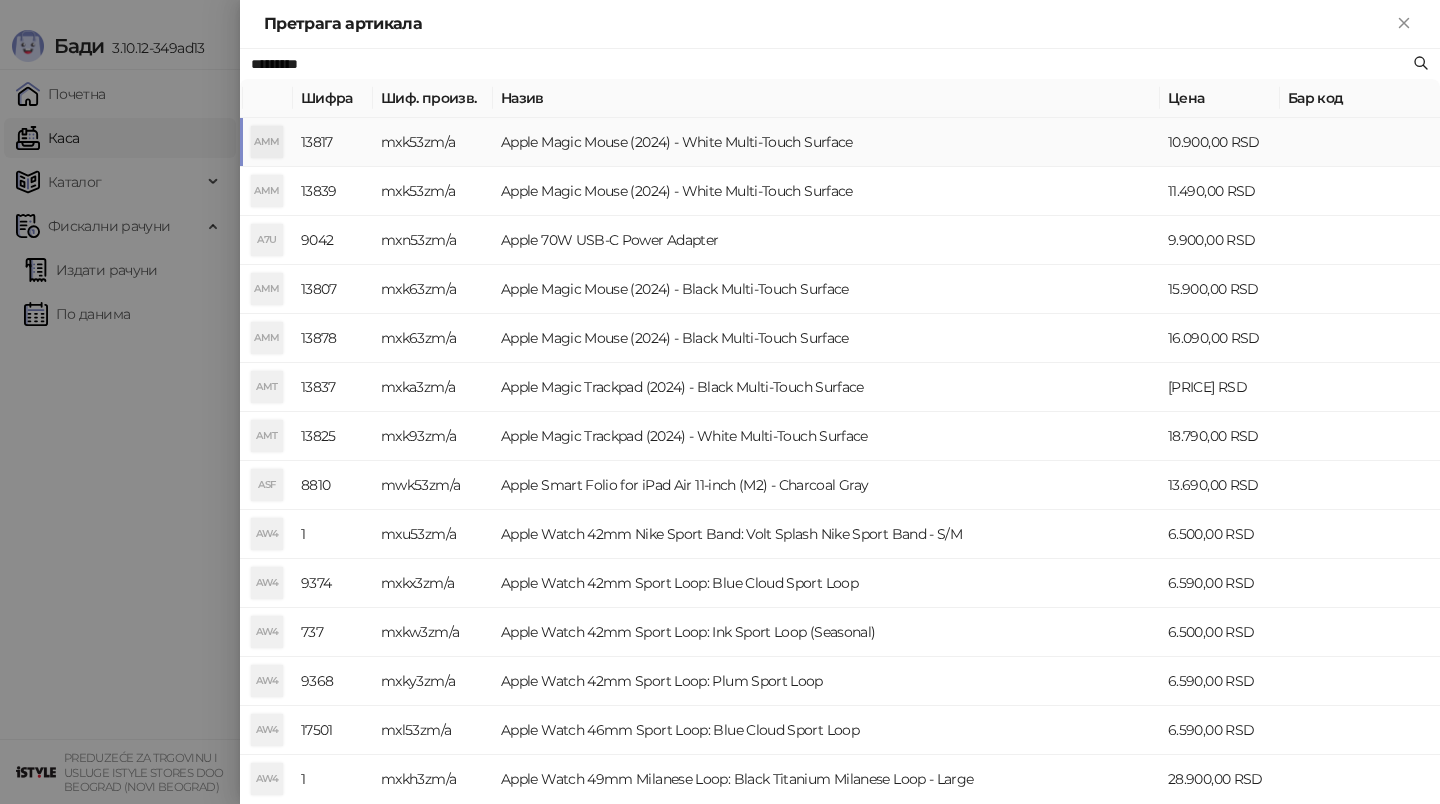 type on "*********" 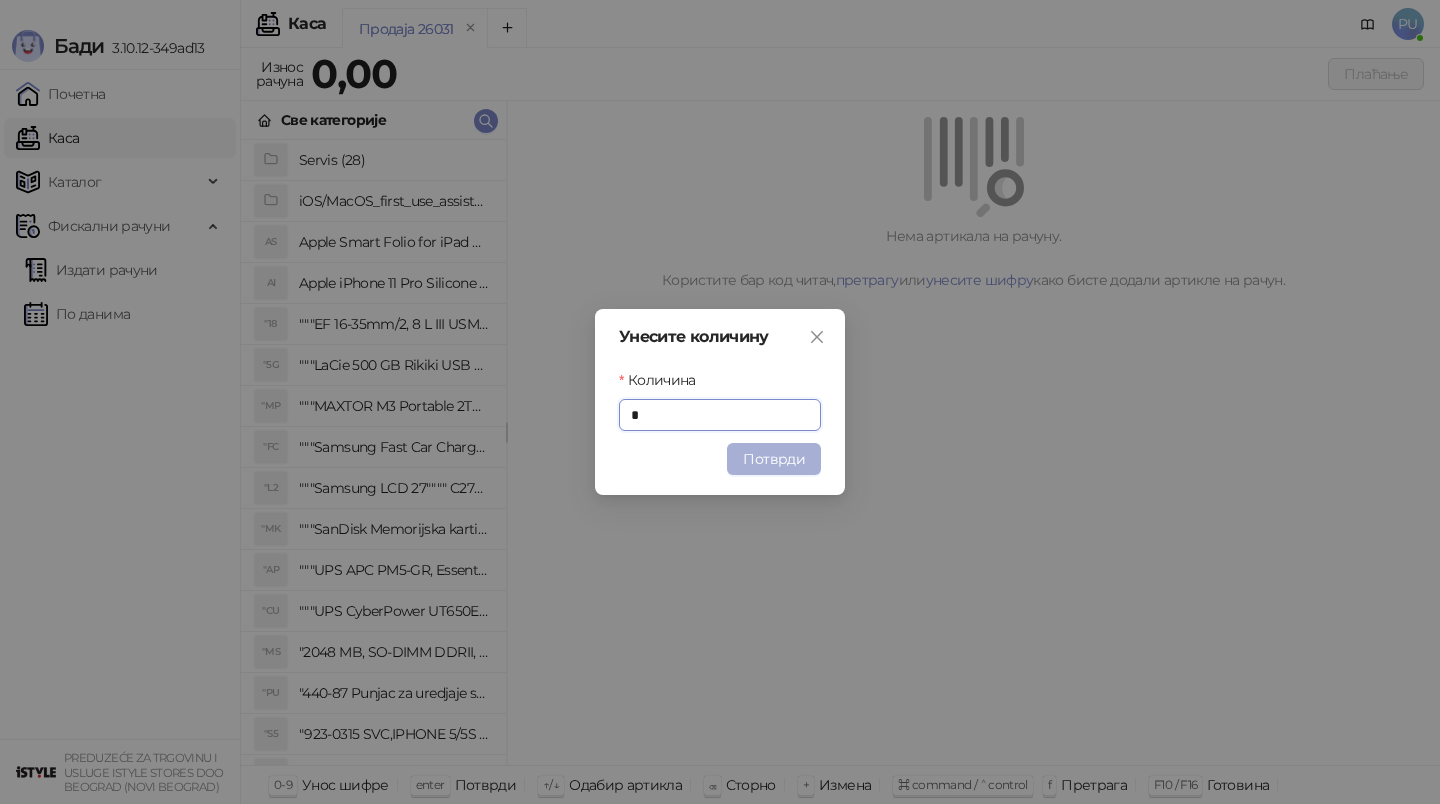 click on "Потврди" at bounding box center [774, 459] 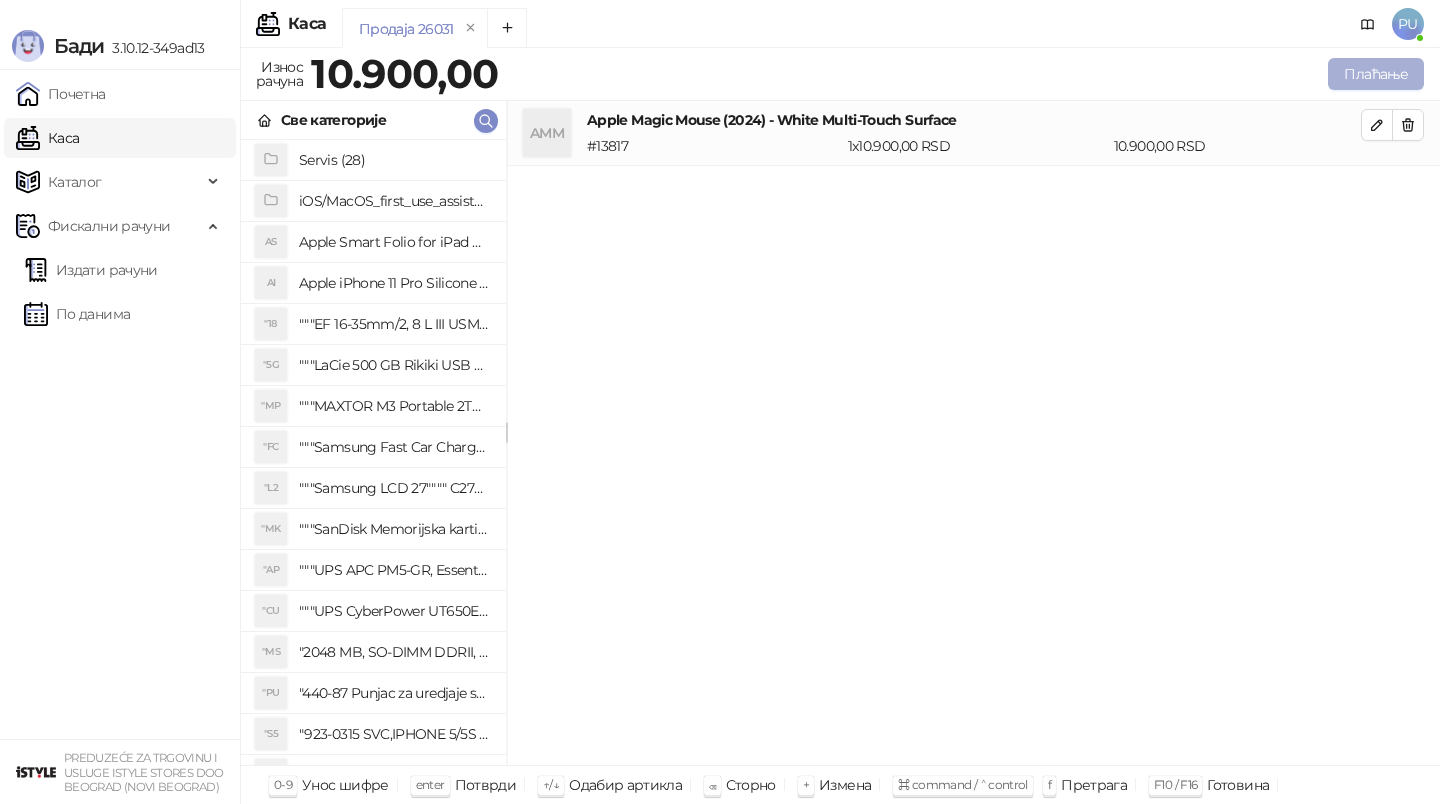 click on "Плаћање" at bounding box center (1376, 74) 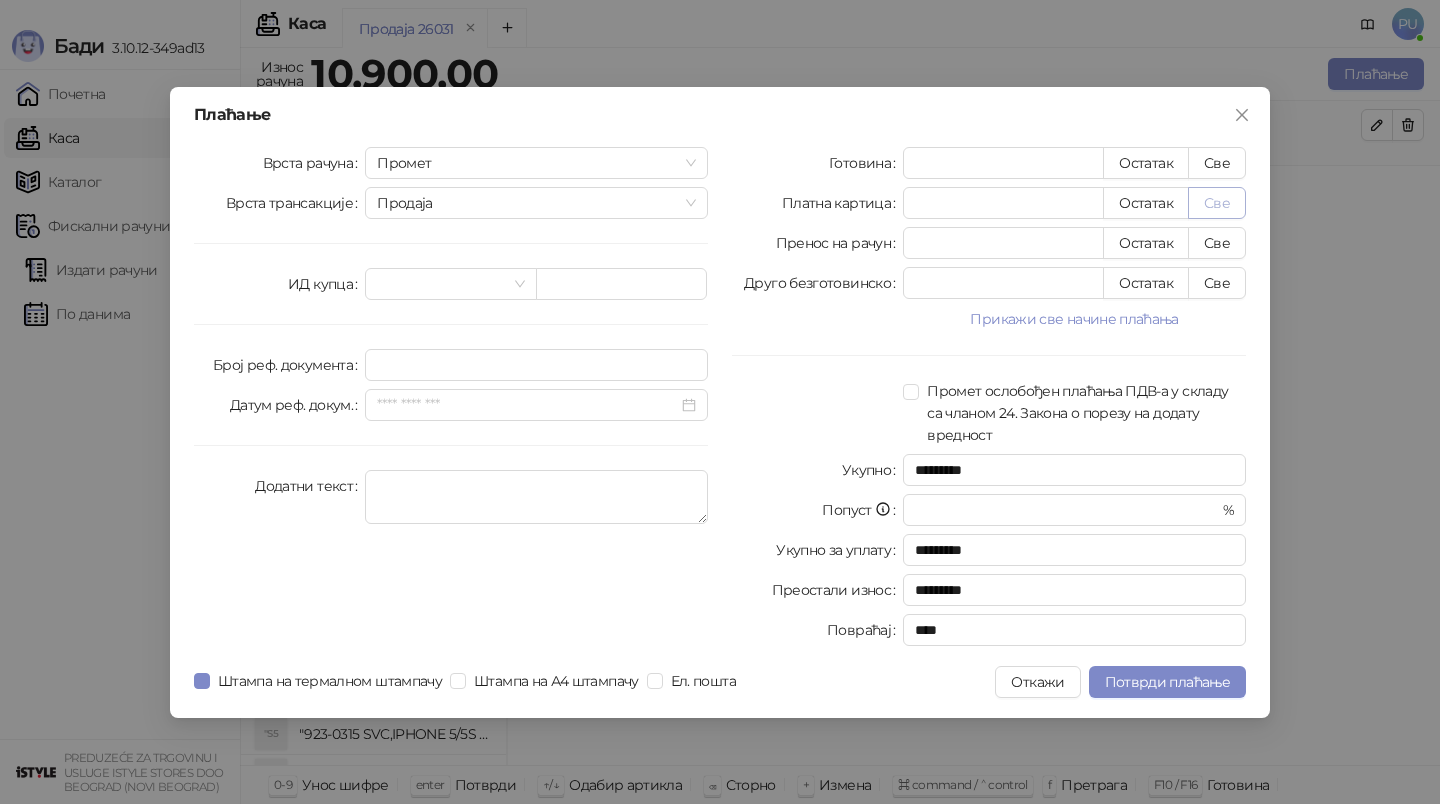 click on "Све" at bounding box center (1217, 203) 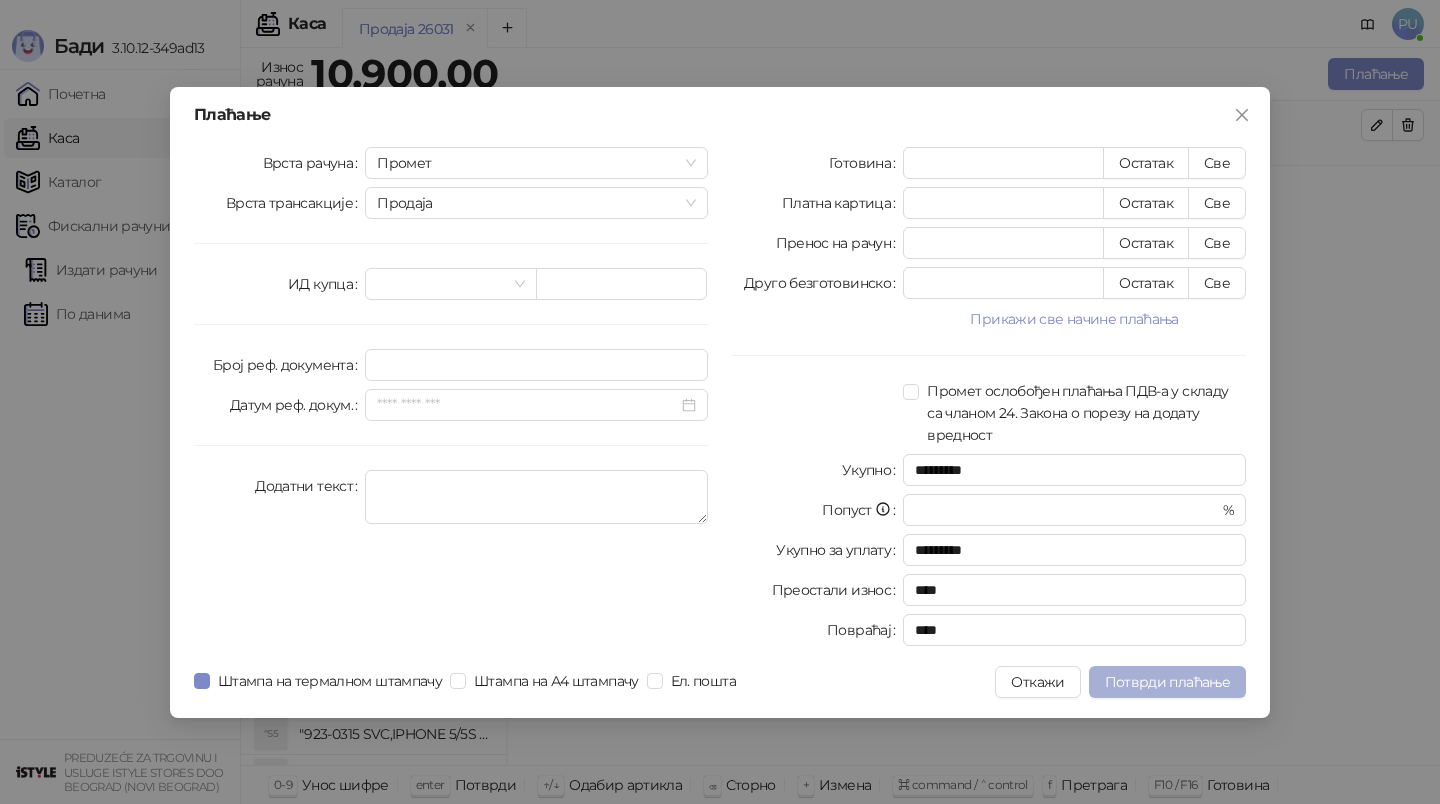 click on "Потврди плаћање" at bounding box center (1167, 682) 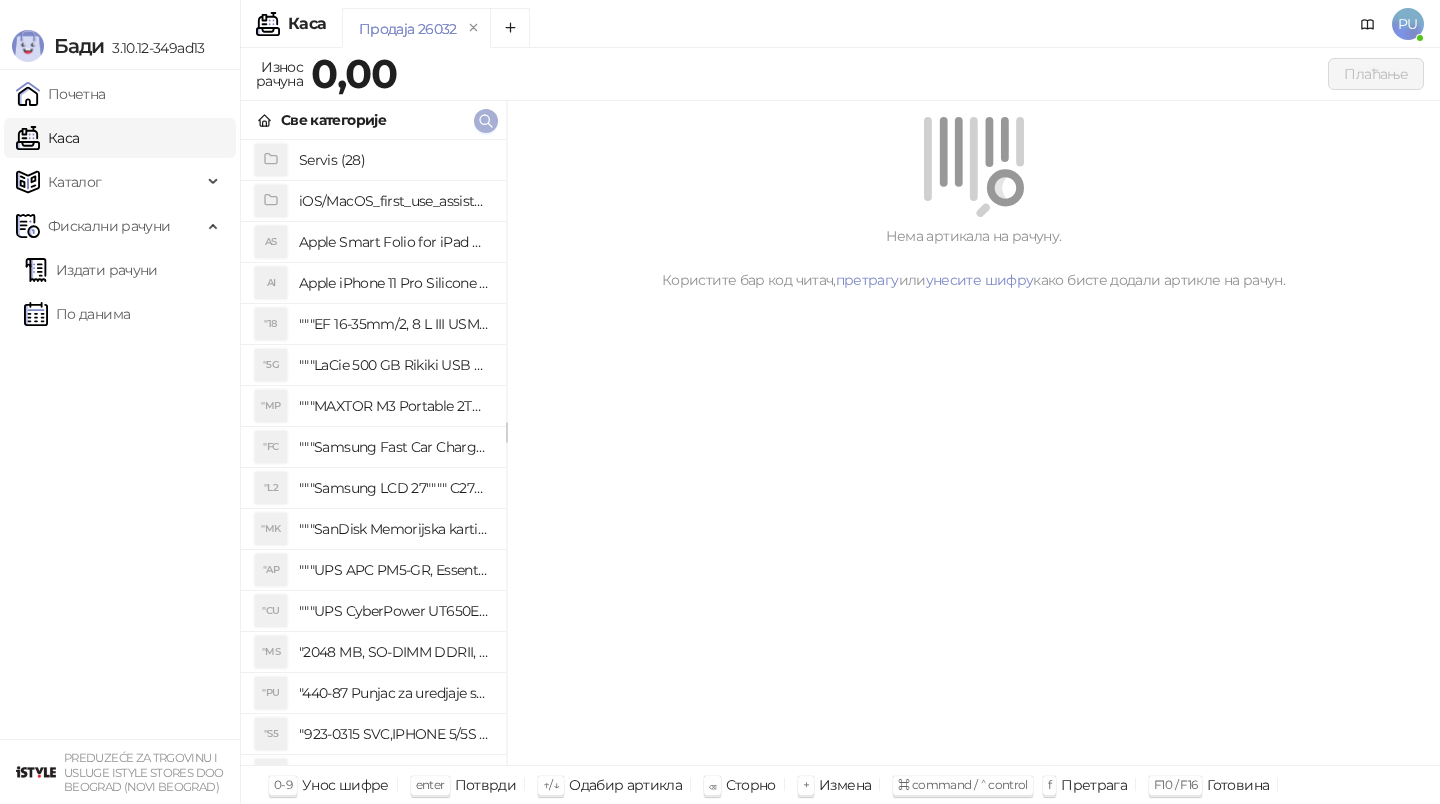 click 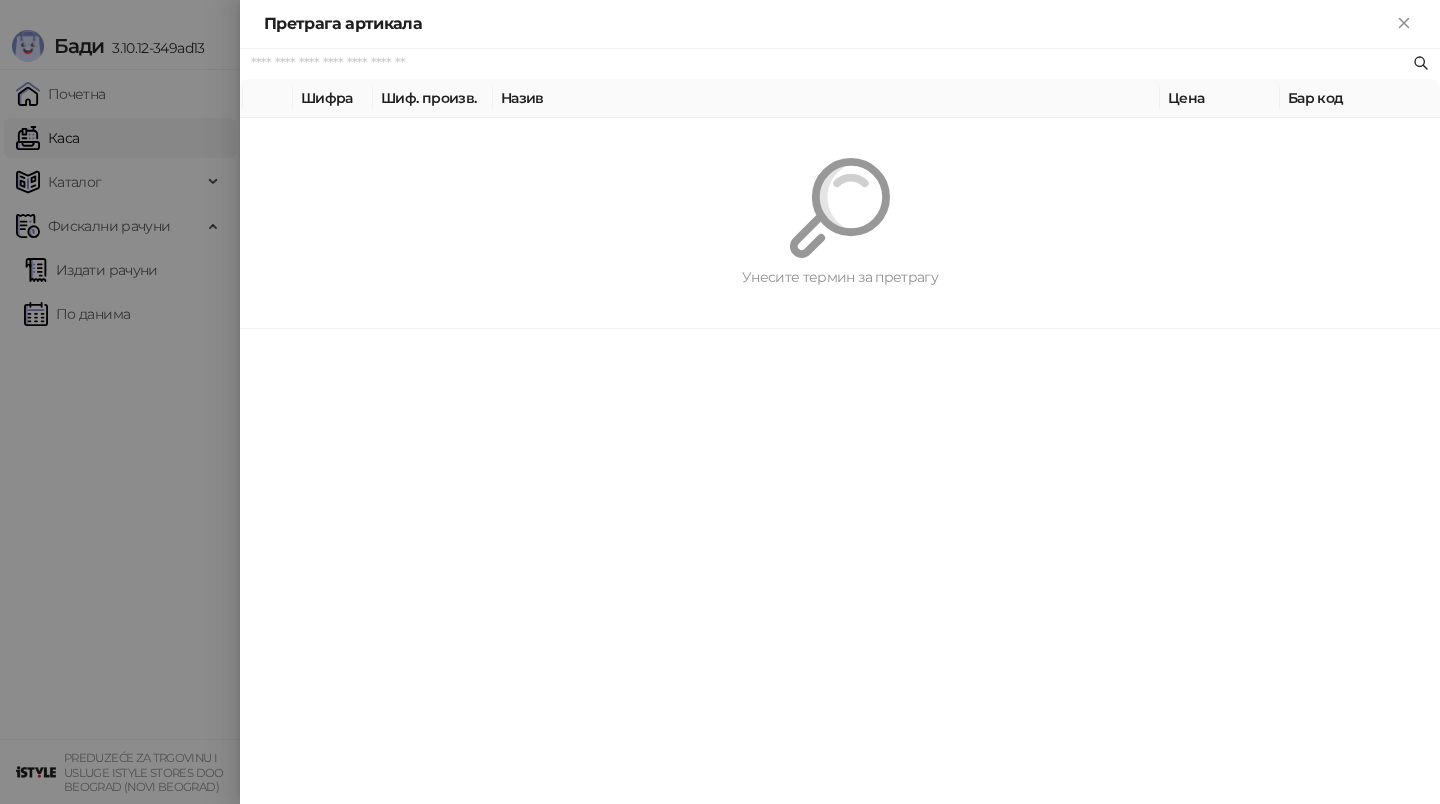 paste on "*********" 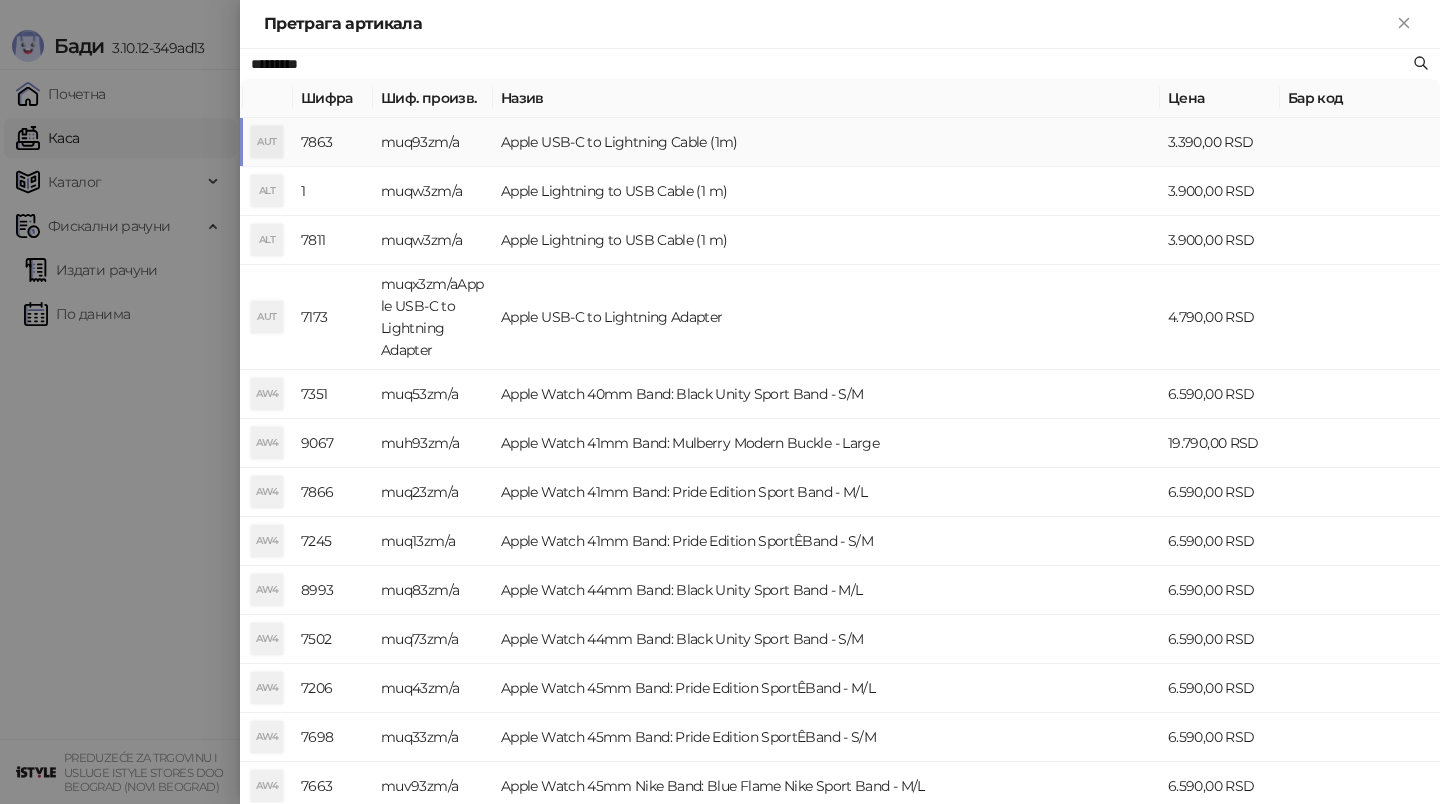 type on "*********" 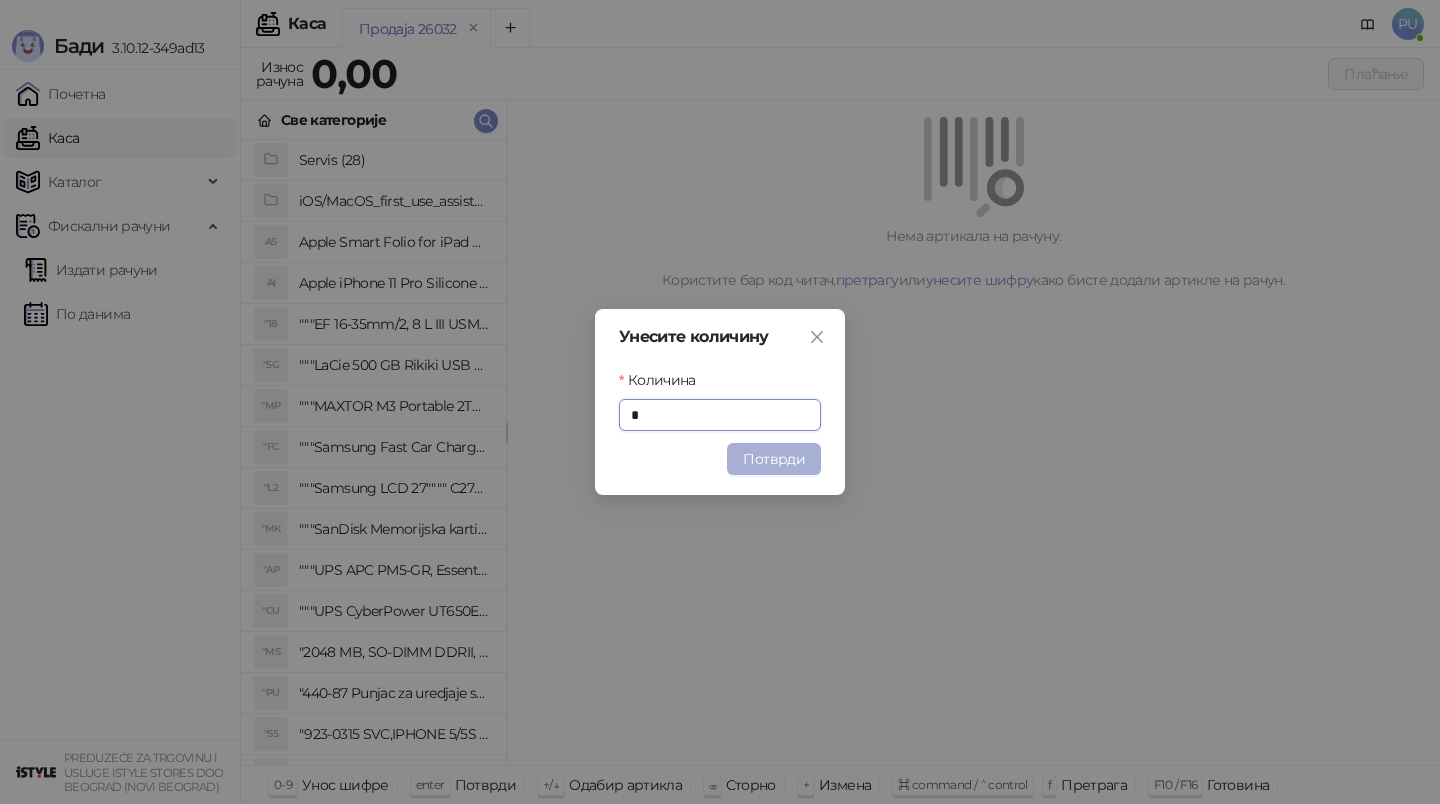 click on "Потврди" at bounding box center (774, 459) 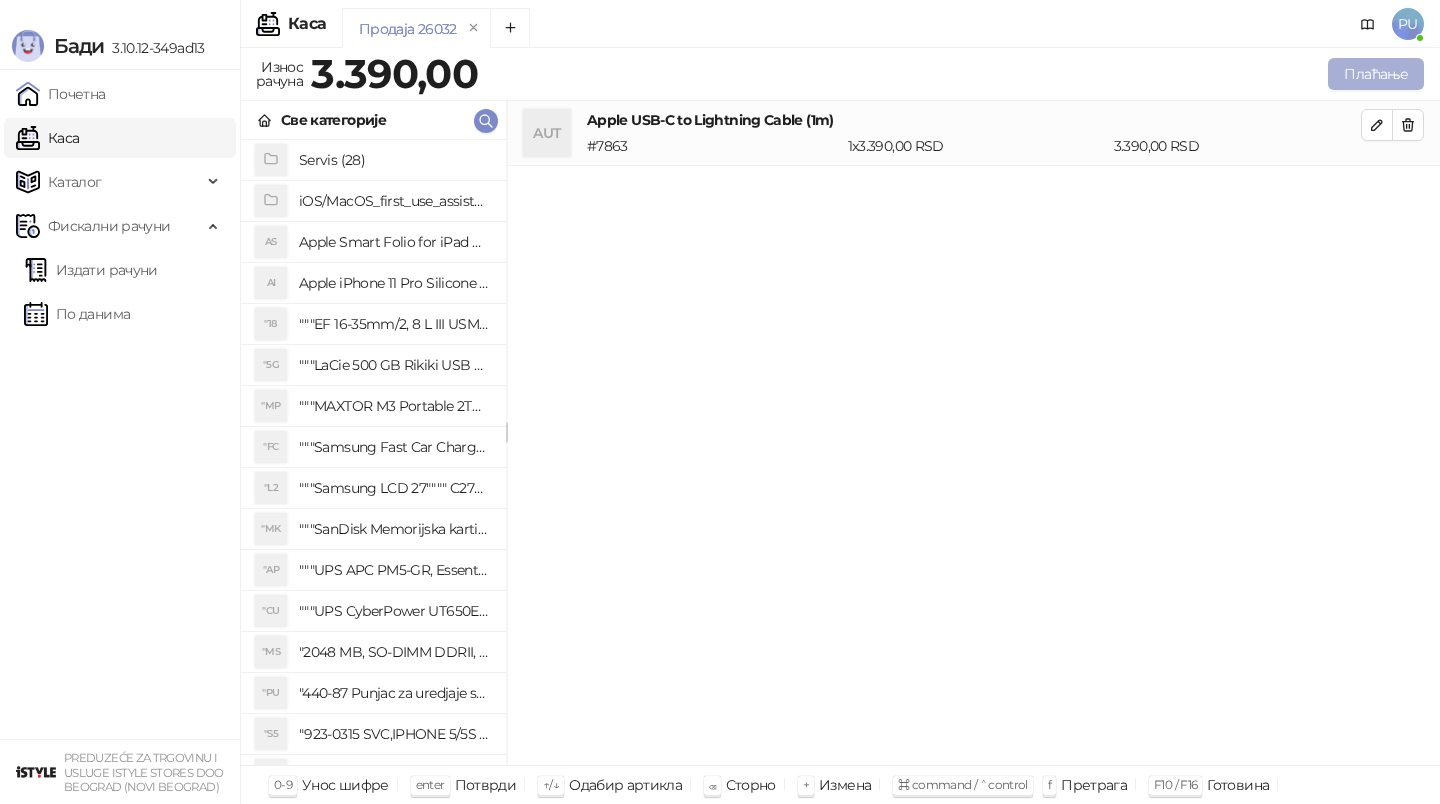 click on "Плаћање" at bounding box center [1376, 74] 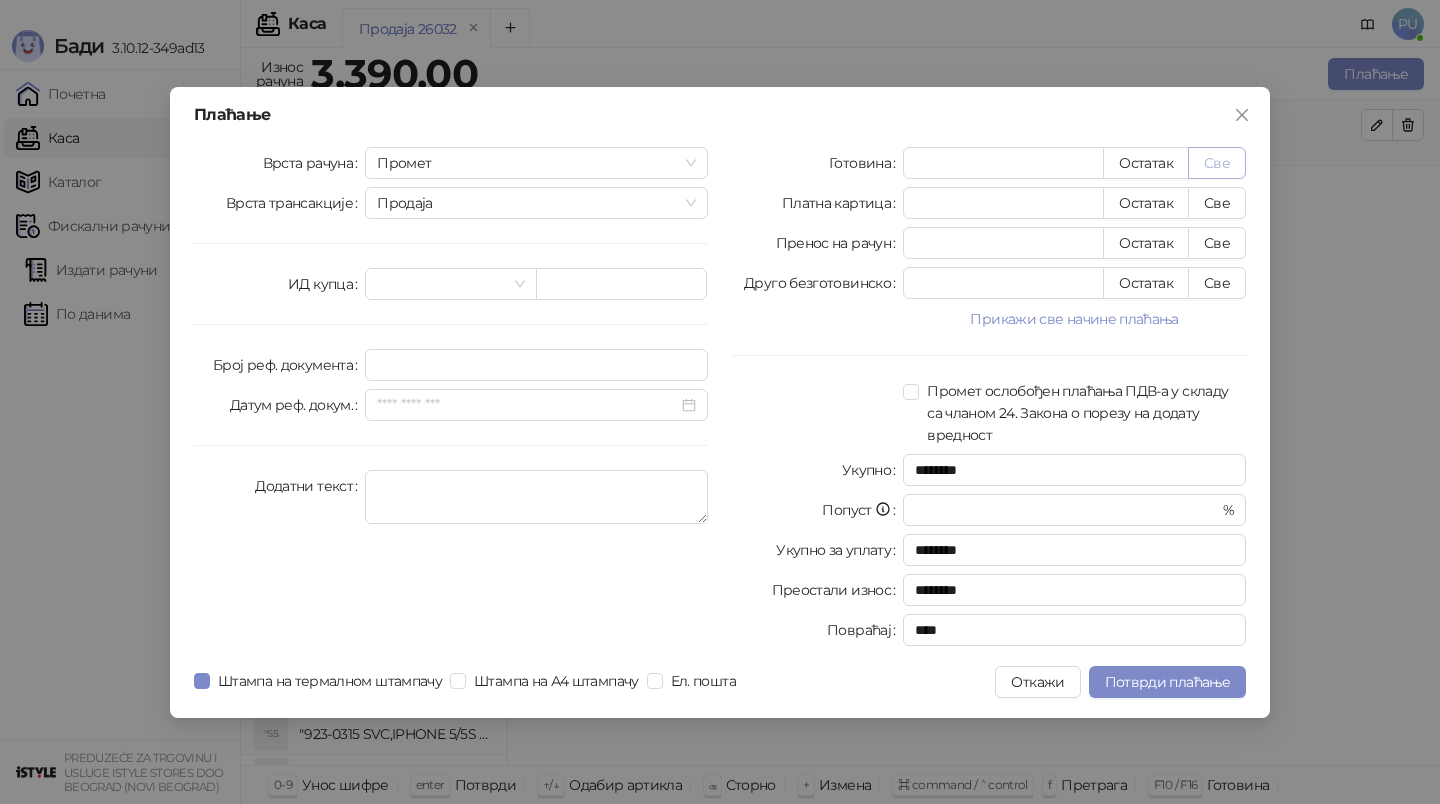 click on "Све" at bounding box center [1217, 163] 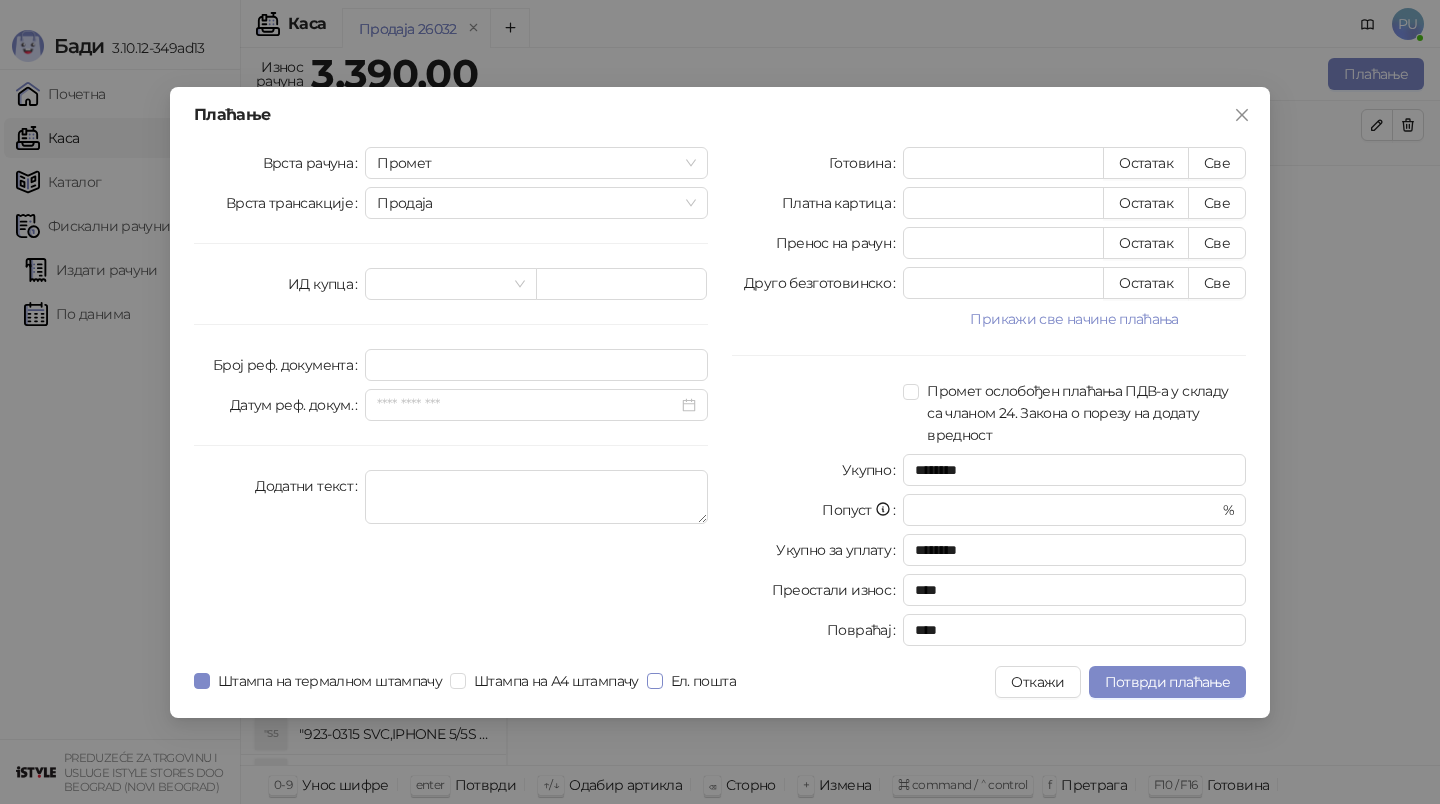click on "Ел. пошта" at bounding box center [703, 681] 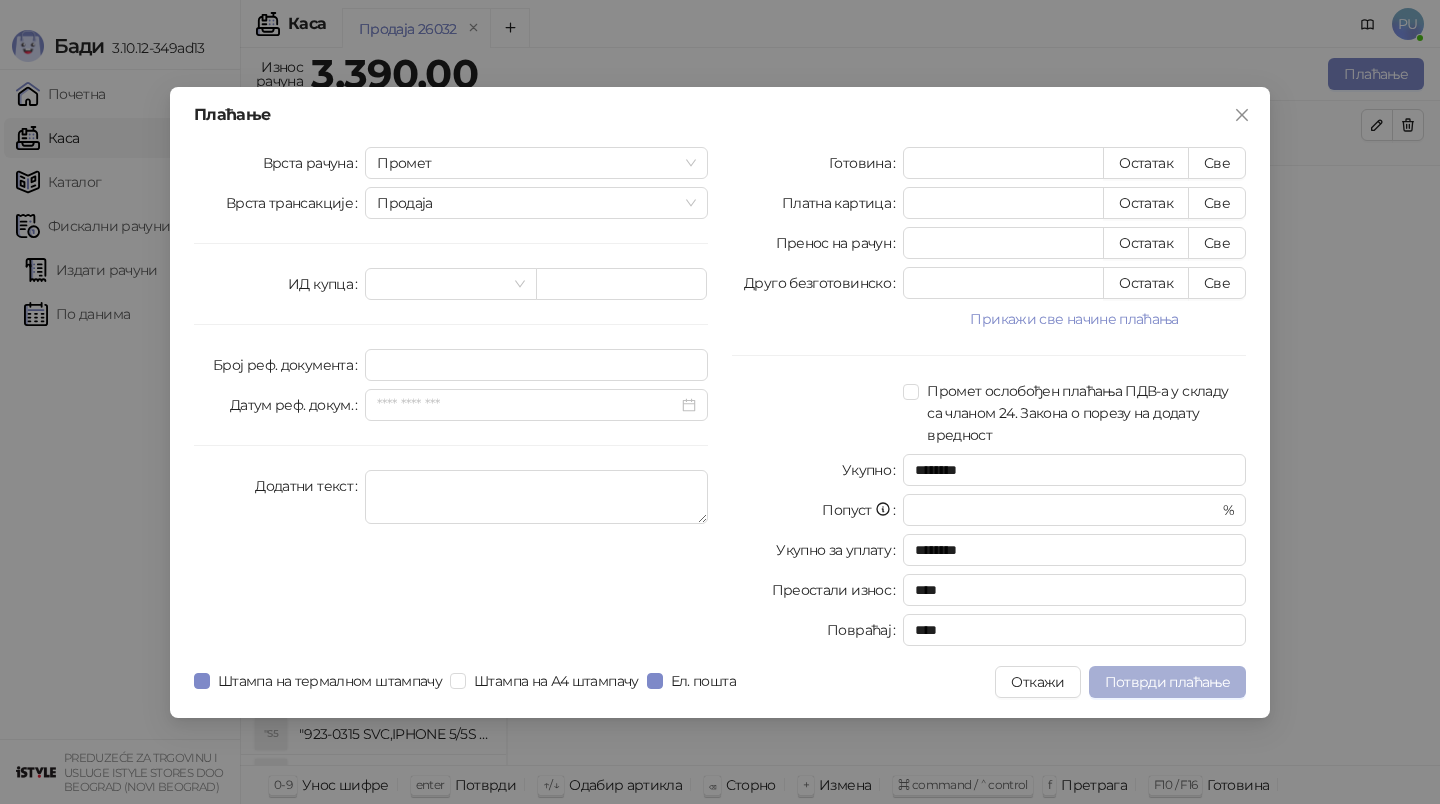click on "Потврди плаћање" at bounding box center (1167, 682) 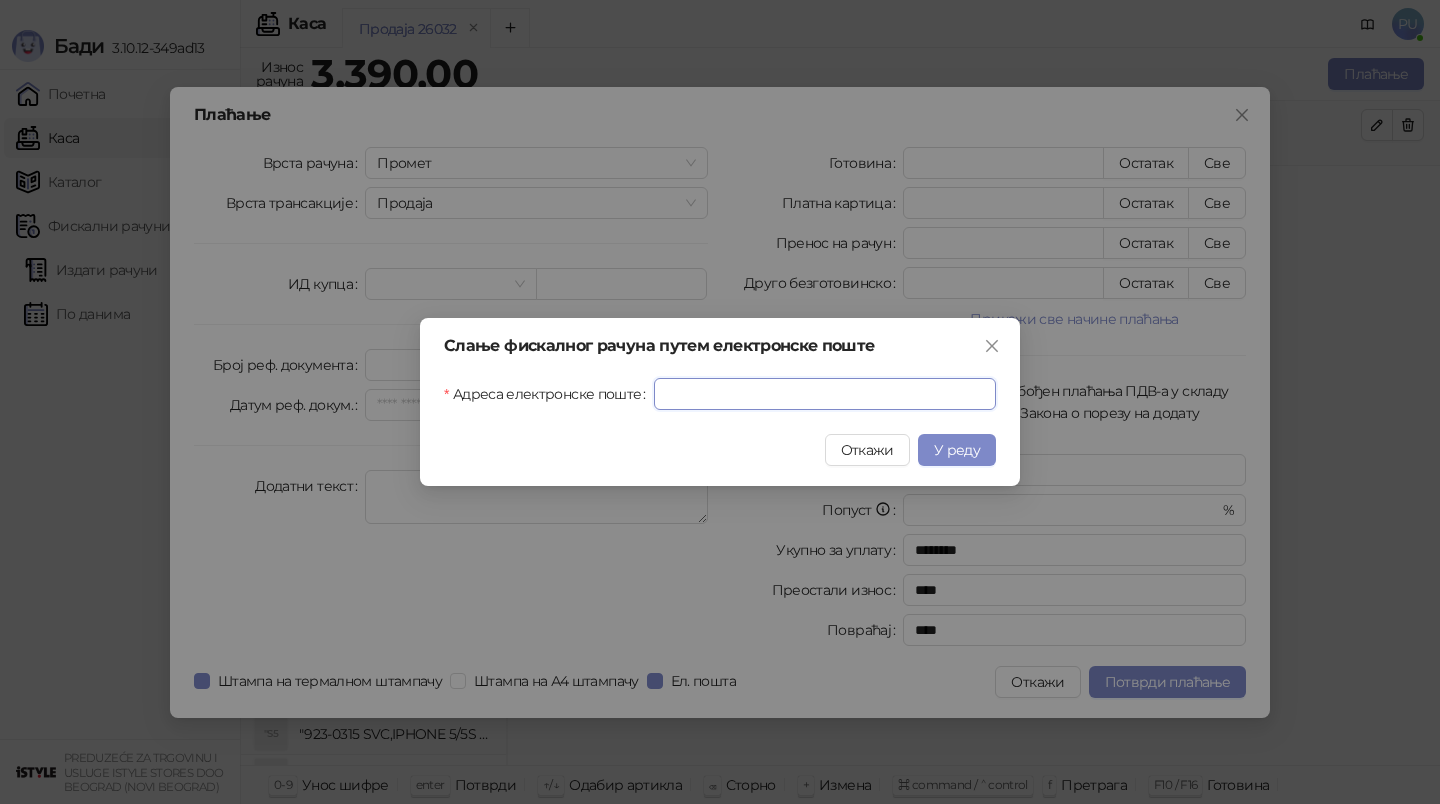 click on "Адреса електронске поште" at bounding box center (825, 394) 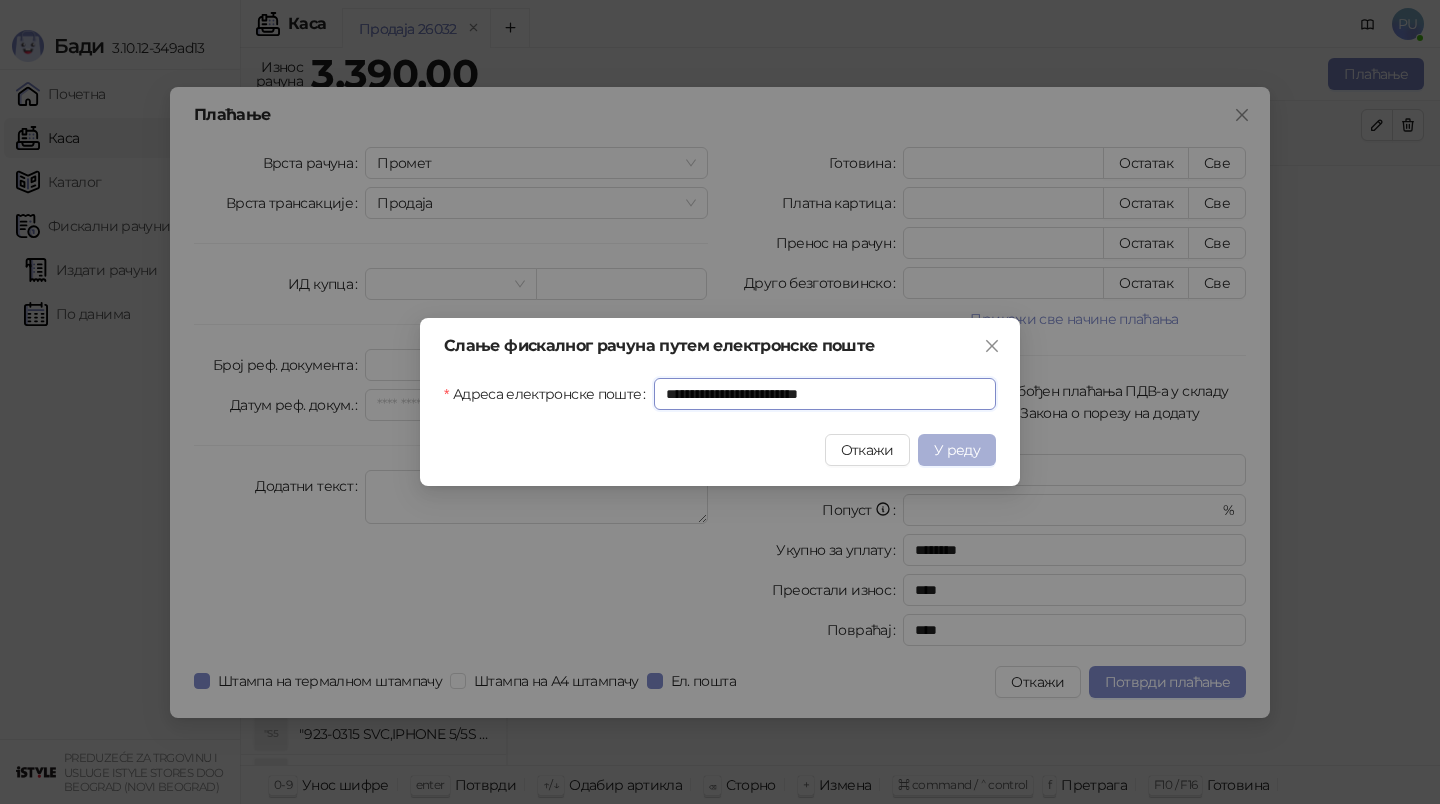 type on "**********" 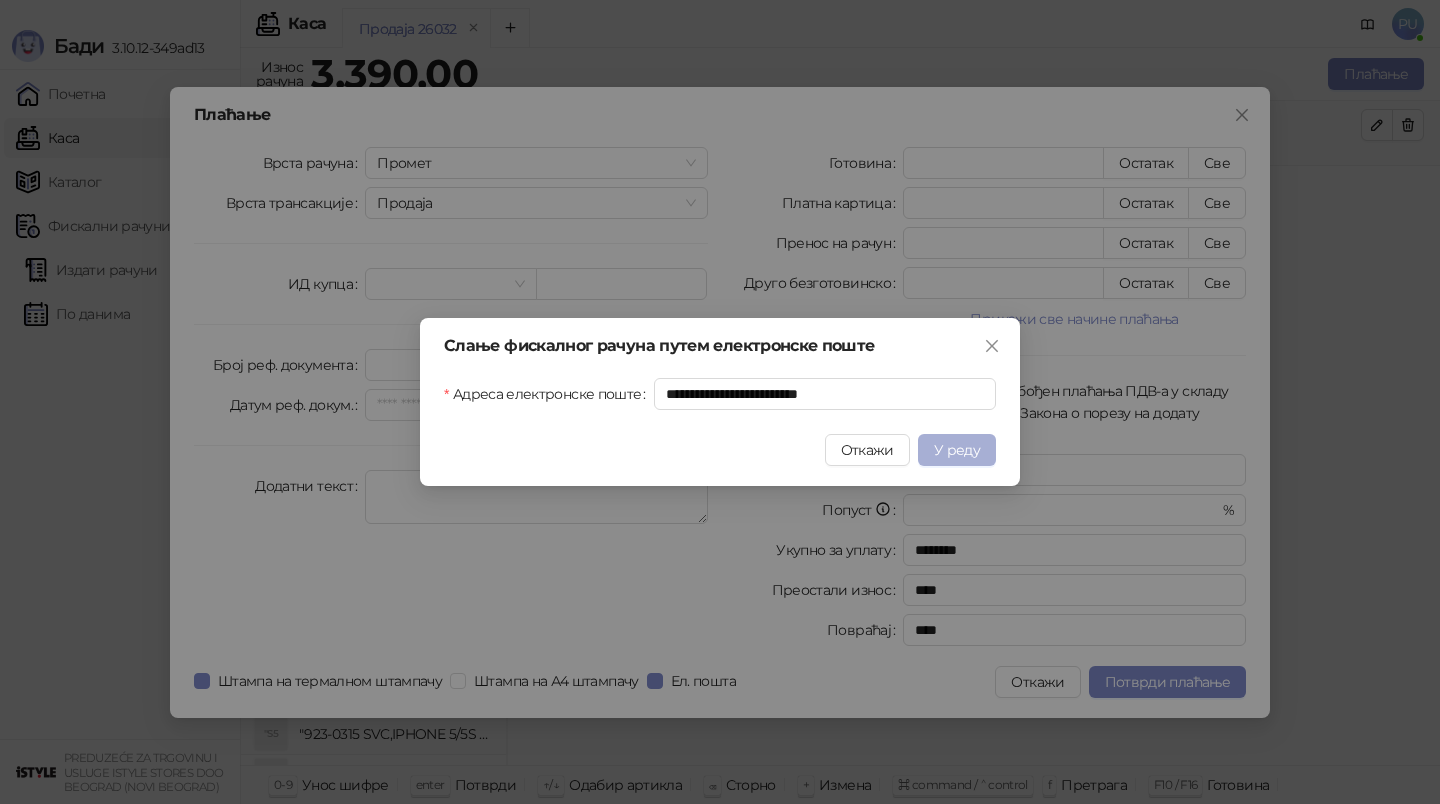 click on "У реду" at bounding box center (957, 450) 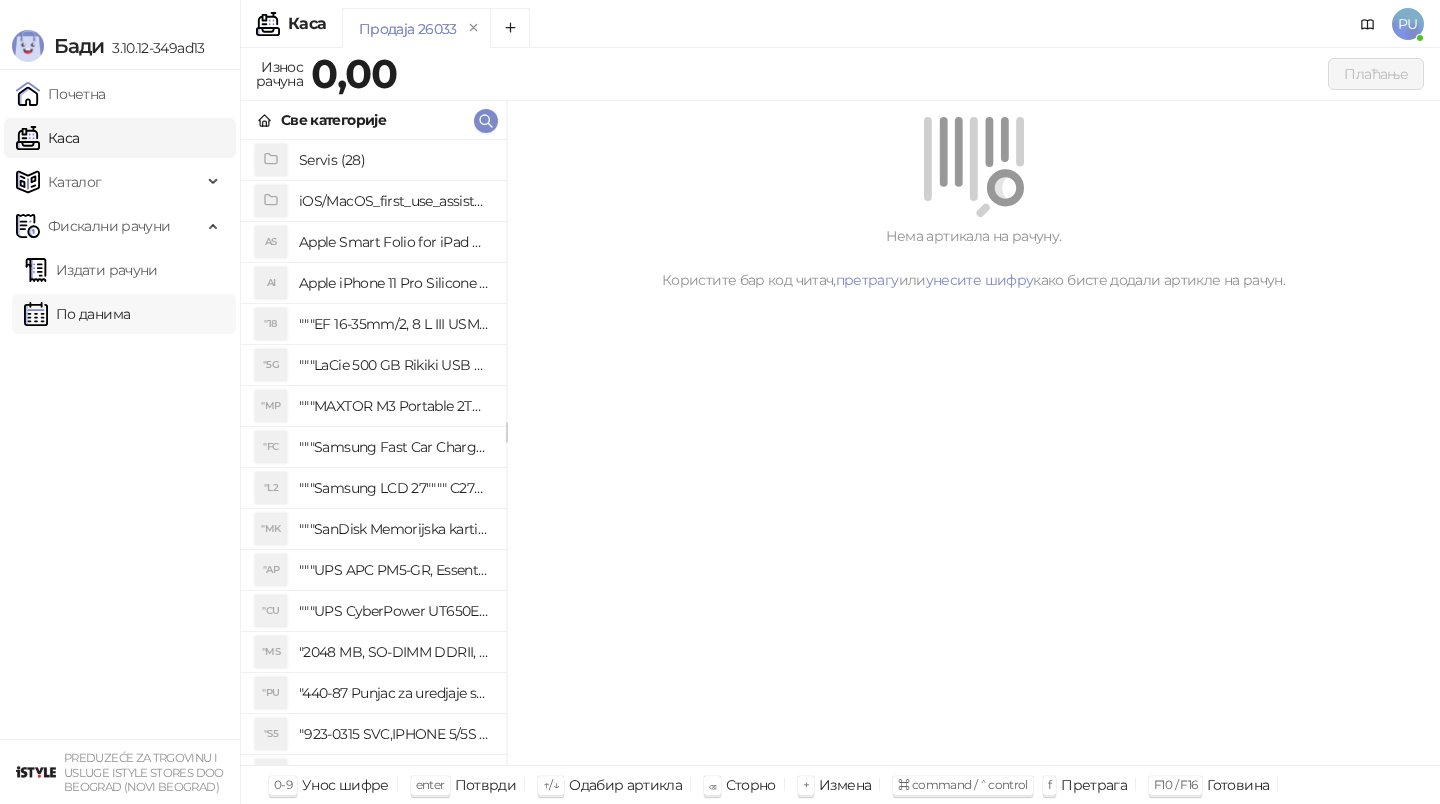 click on "По данима" at bounding box center (77, 314) 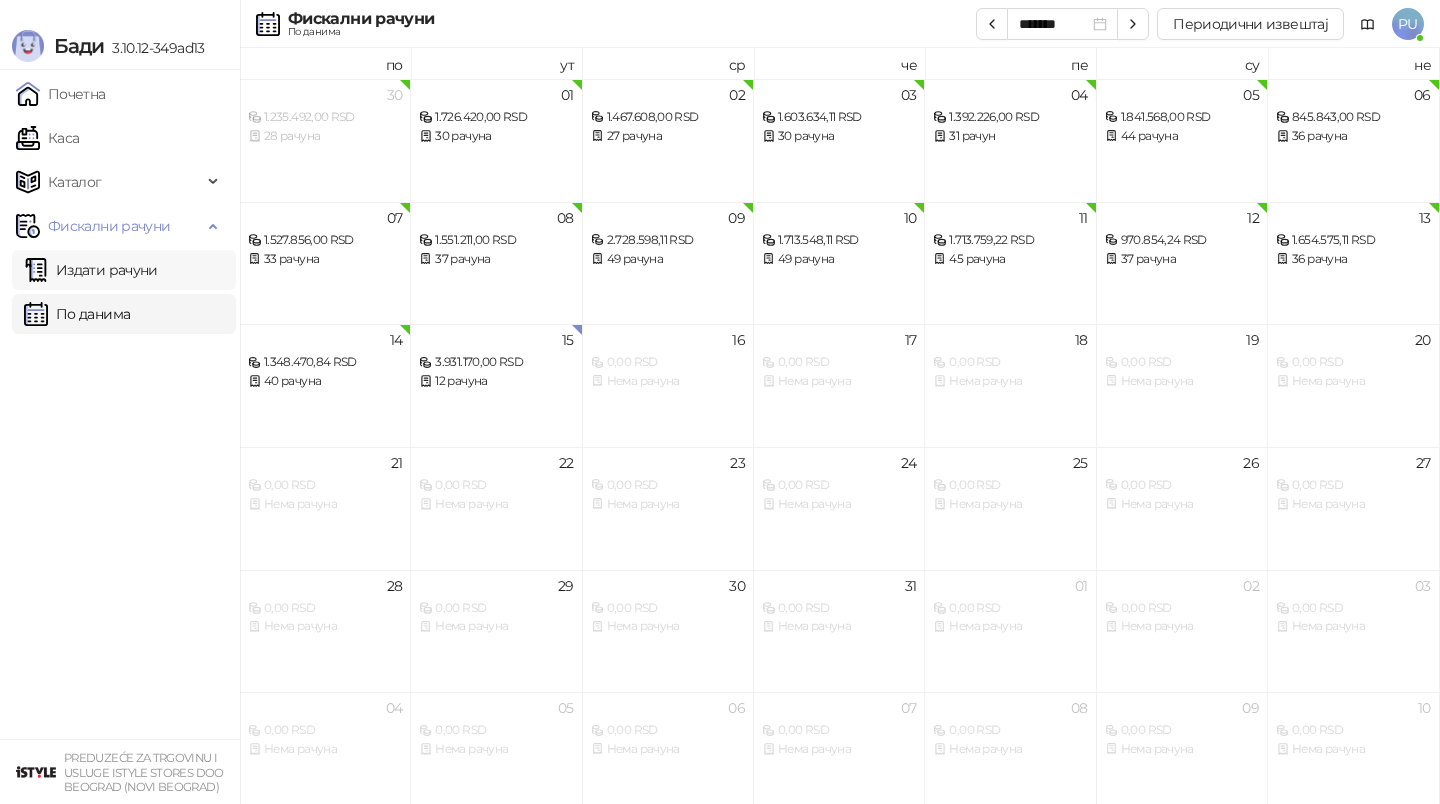 click on "Издати рачуни" at bounding box center [91, 270] 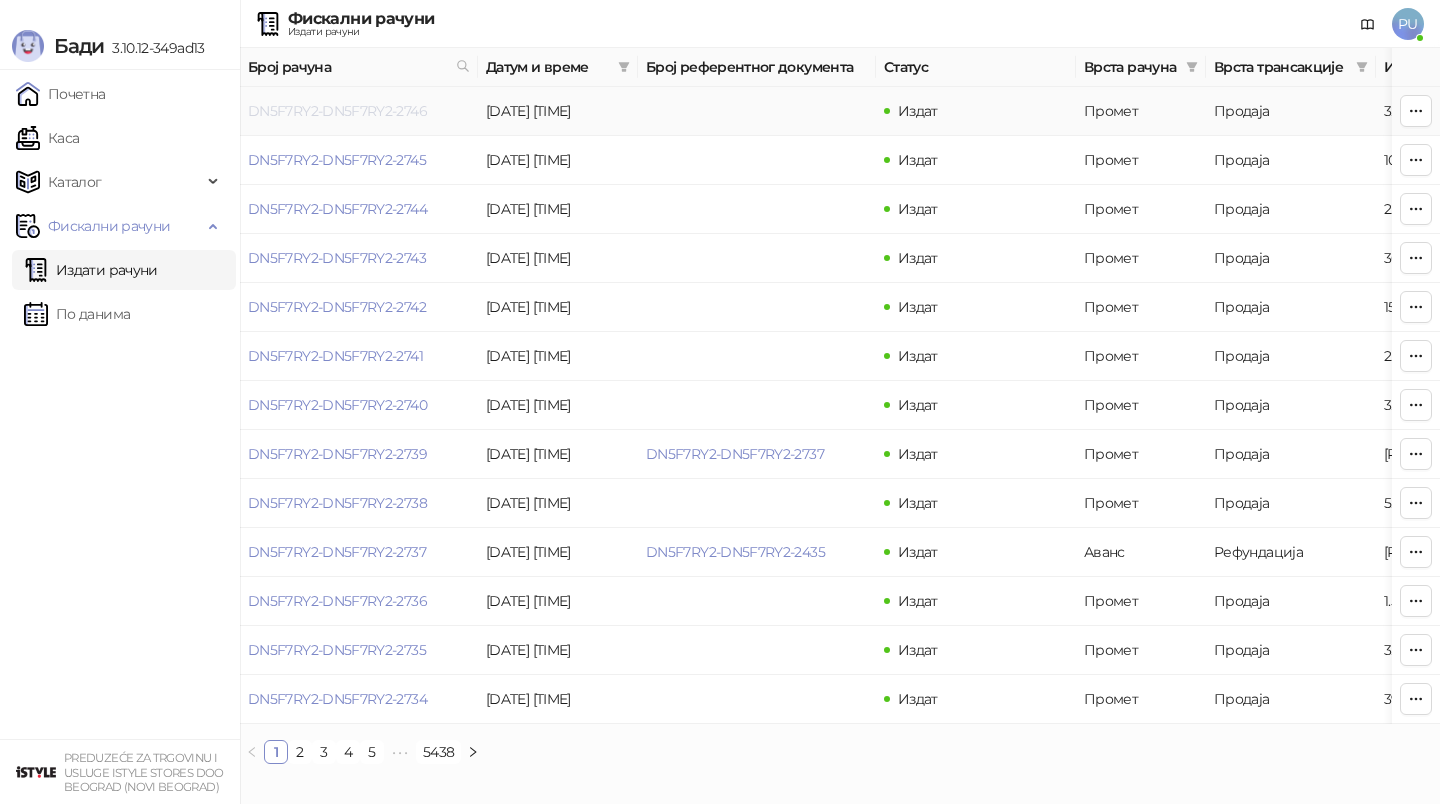 click on "DN5F7RY2-DN5F7RY2-2746" at bounding box center (337, 111) 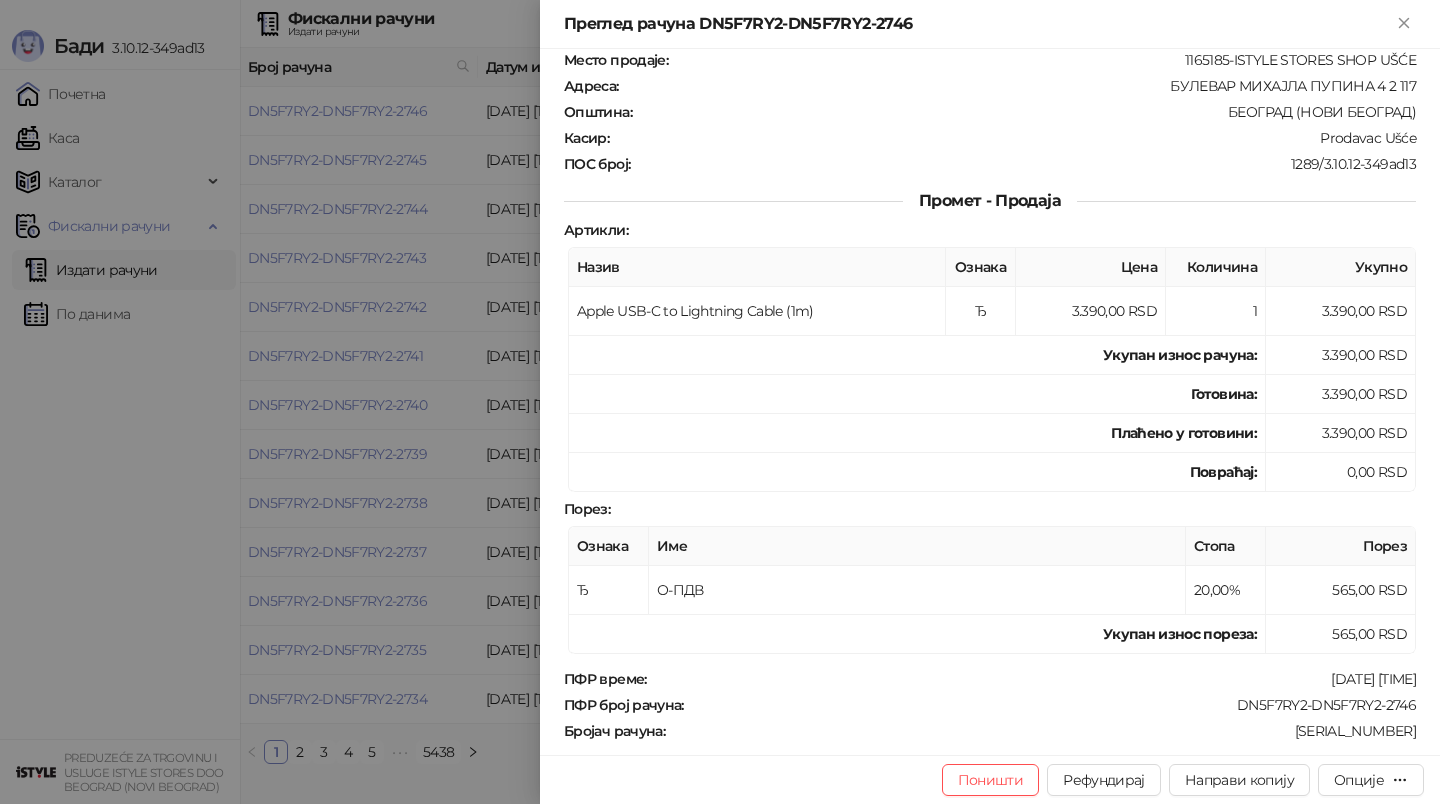 scroll, scrollTop: 0, scrollLeft: 0, axis: both 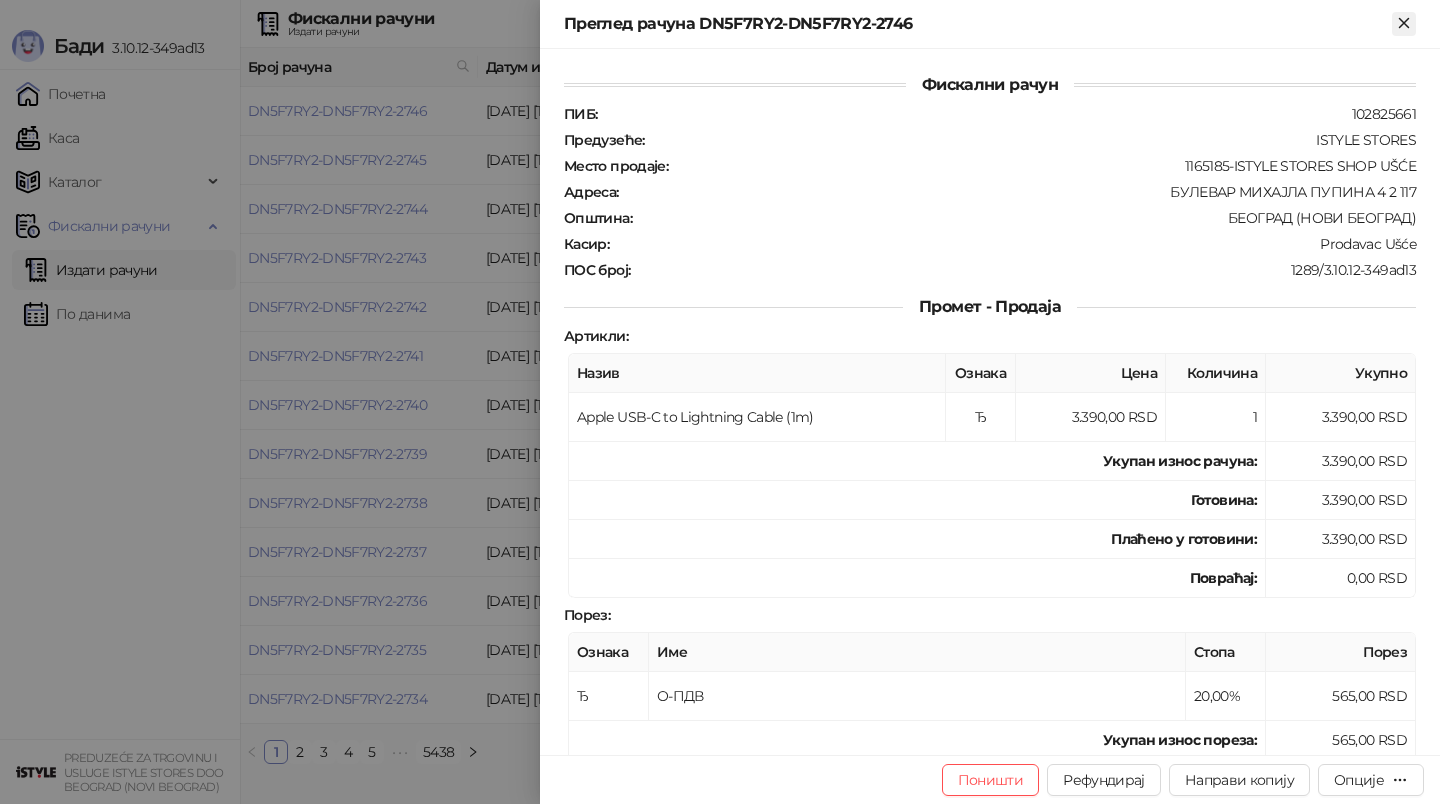click 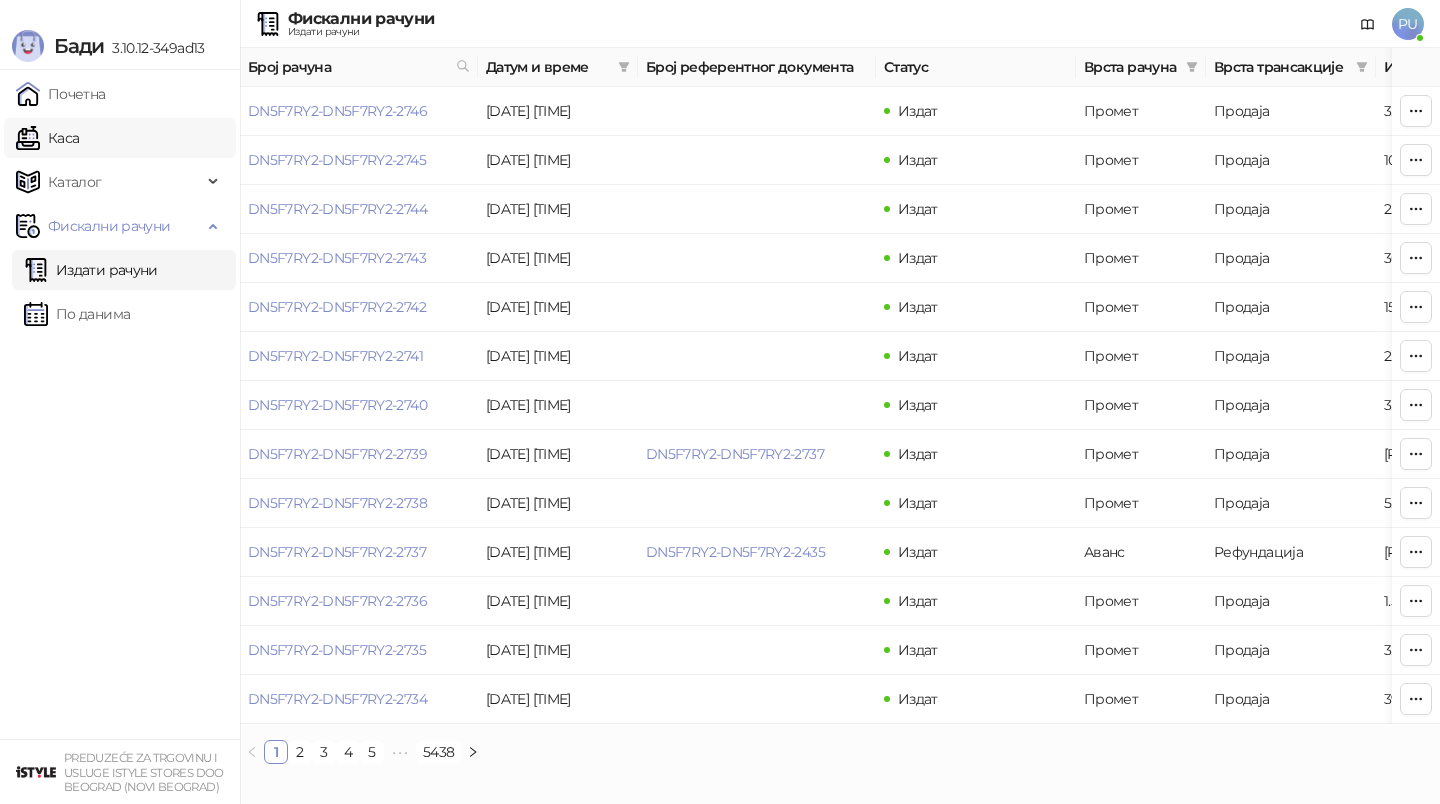 click on "Каса" at bounding box center [47, 138] 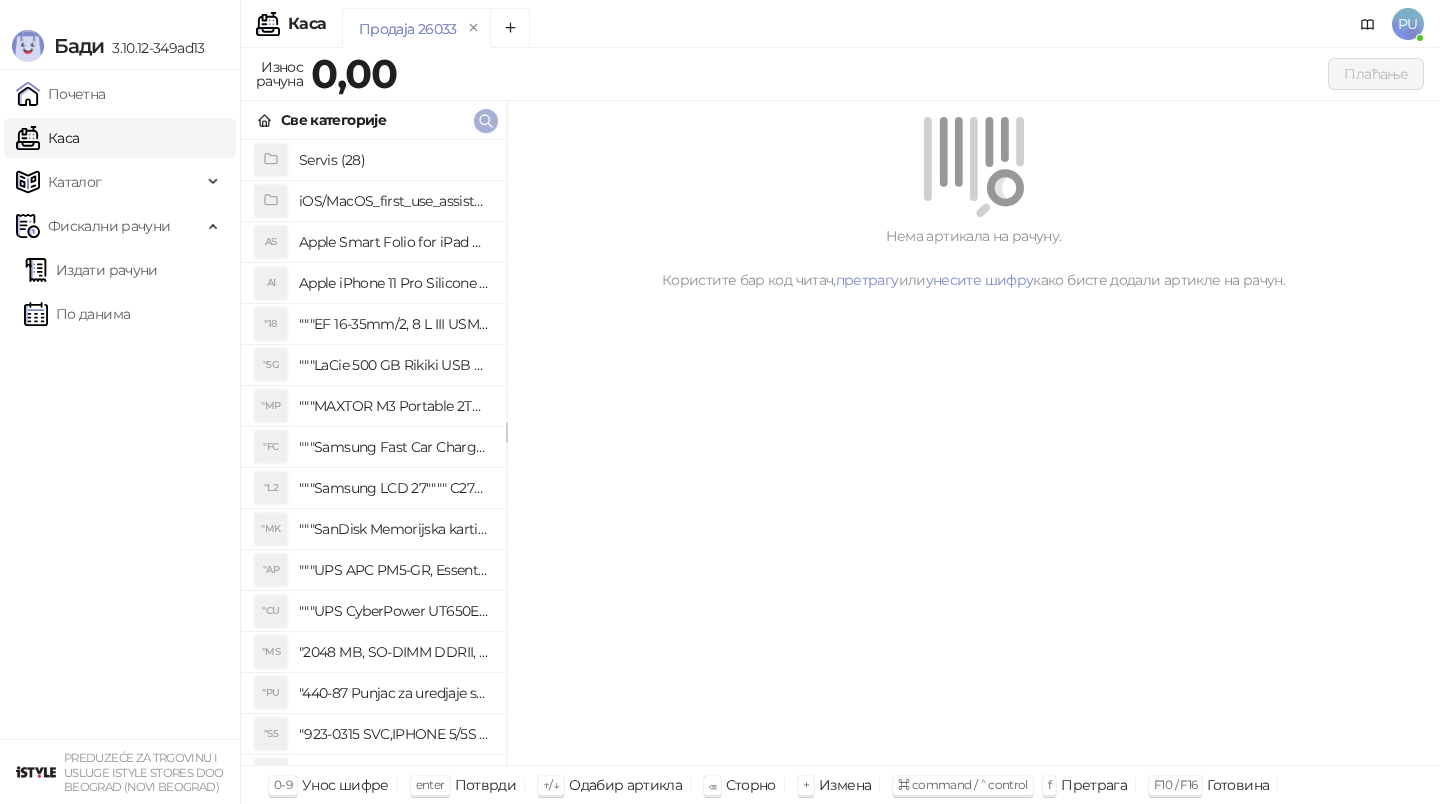 click 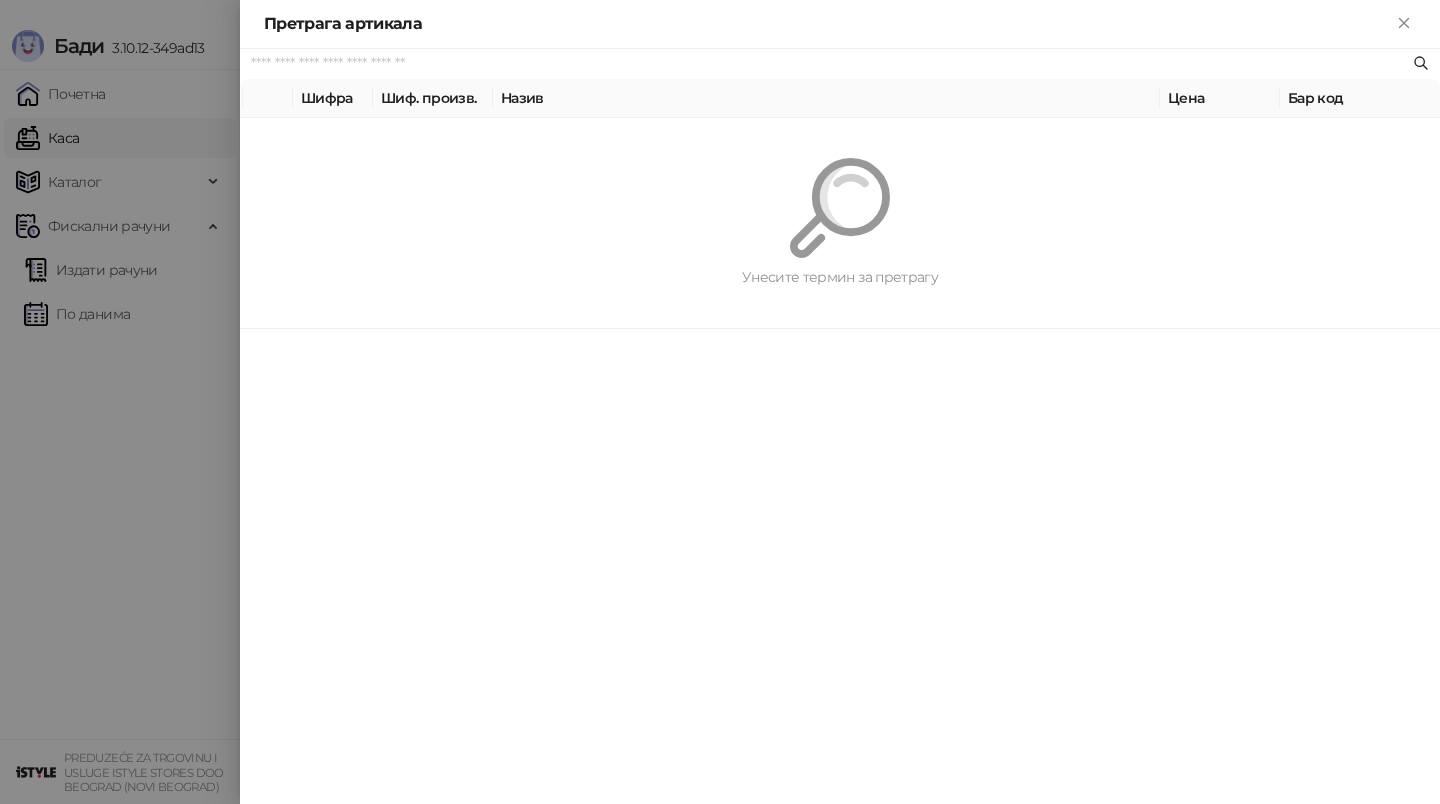 paste on "*********" 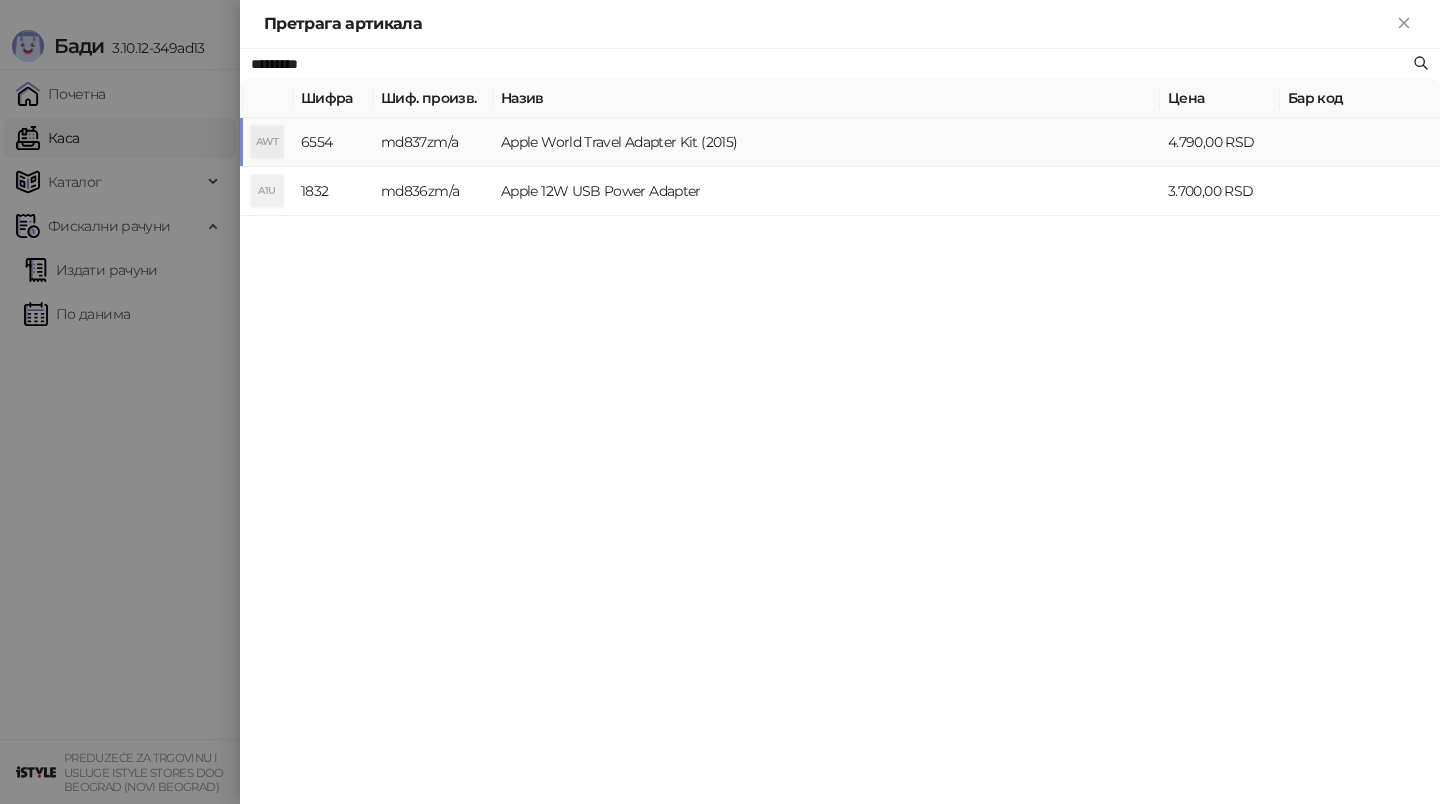 click on "Apple World Travel Adapter Kit (2015)" at bounding box center (826, 142) 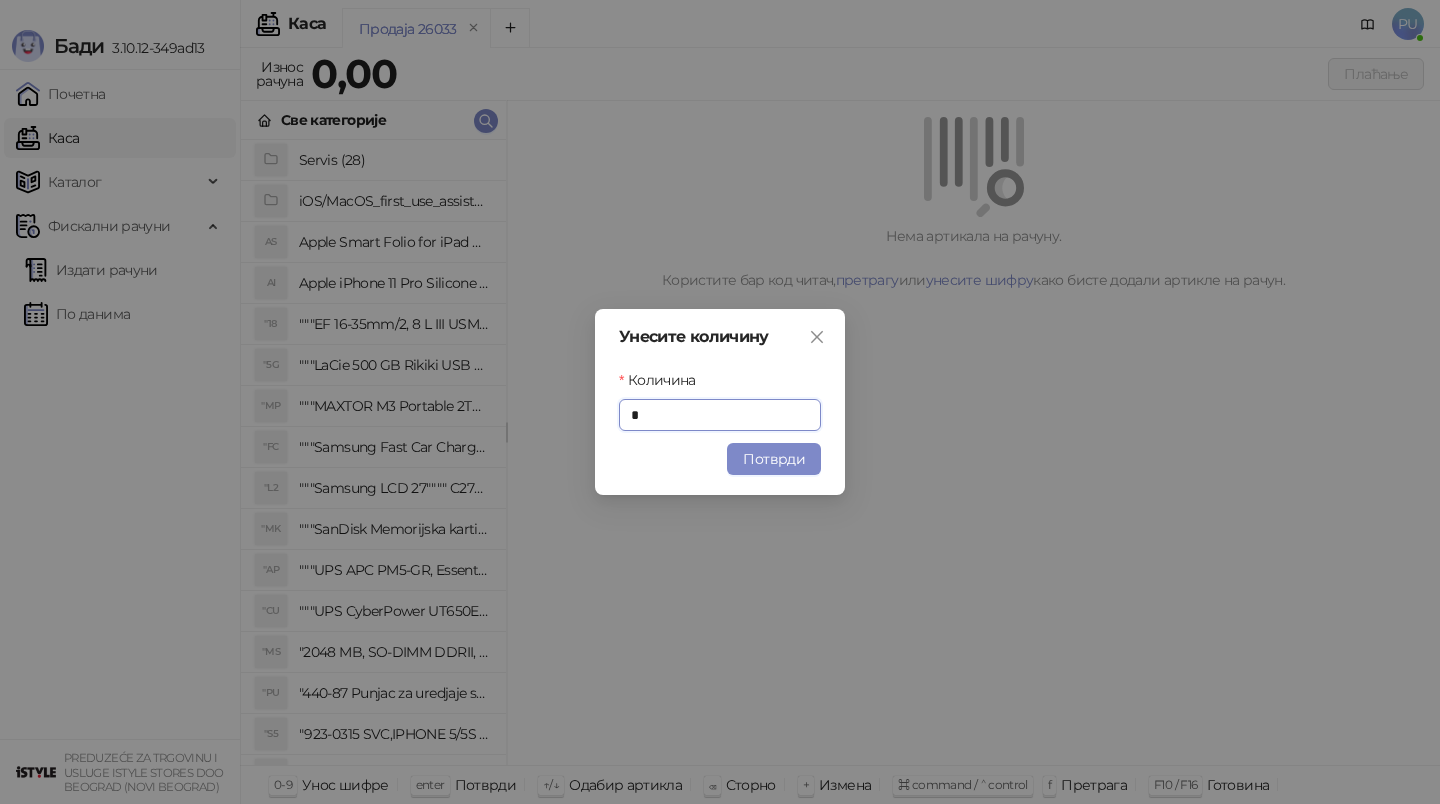 click on "Унесите количину Количина * Потврди" at bounding box center (720, 402) 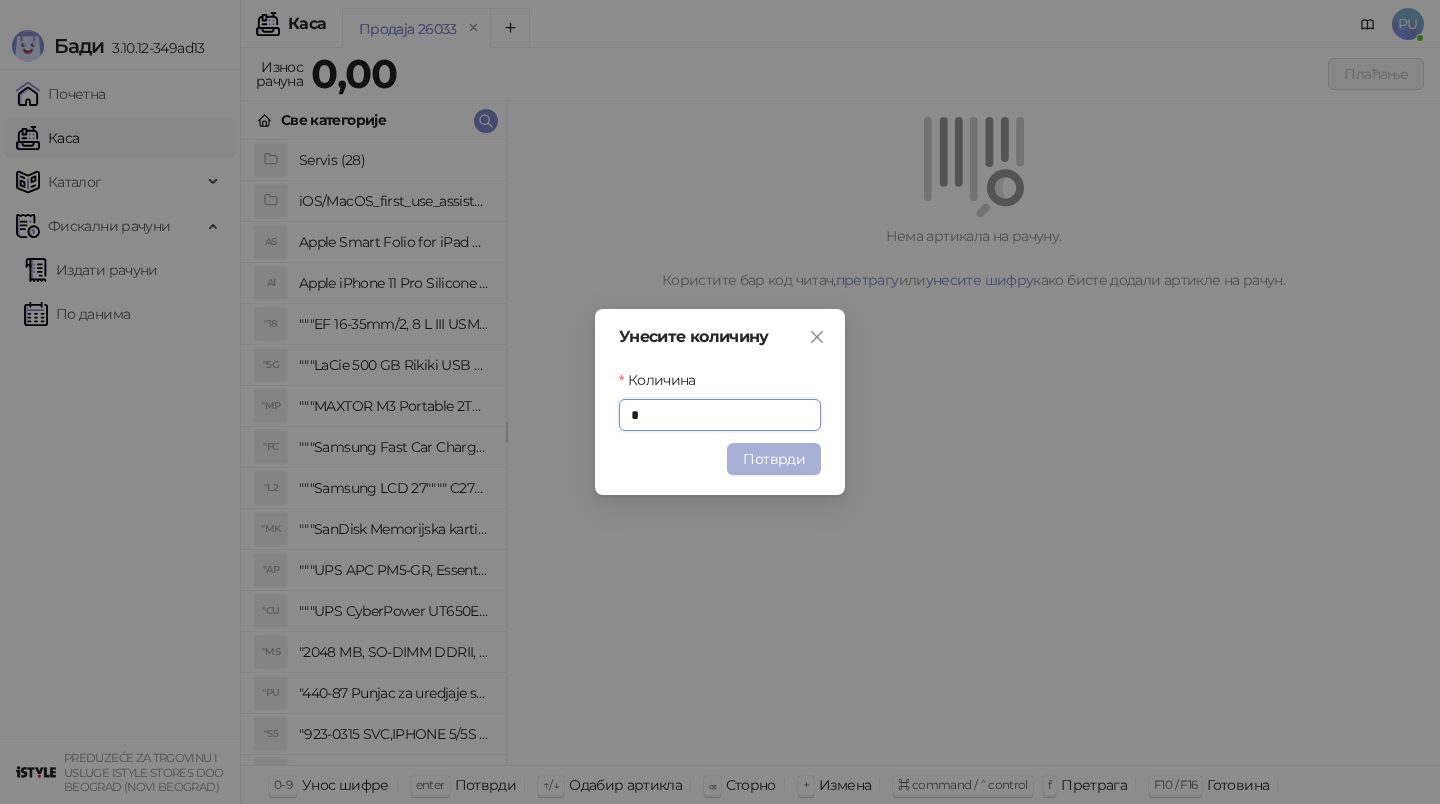 click on "Потврди" at bounding box center (774, 459) 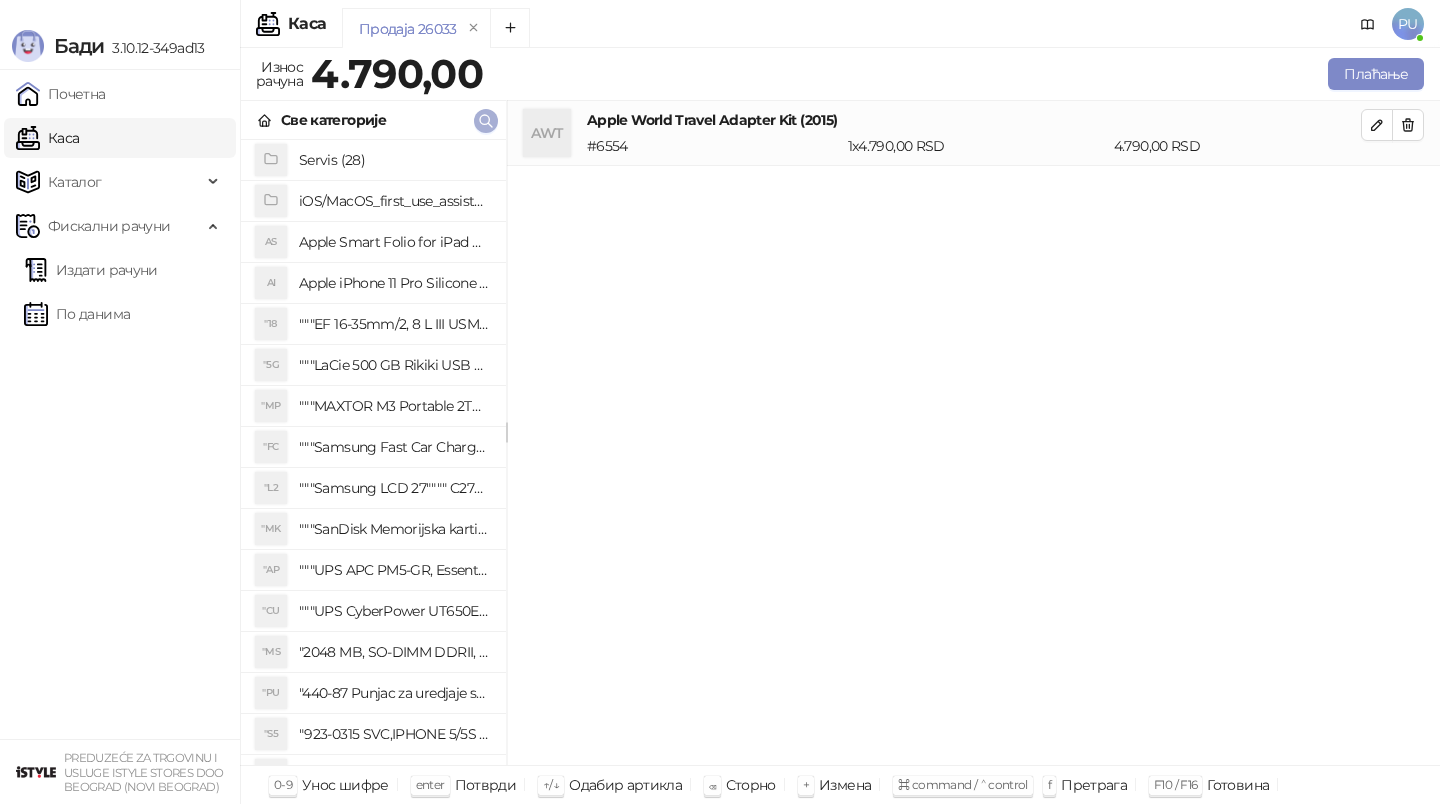 click 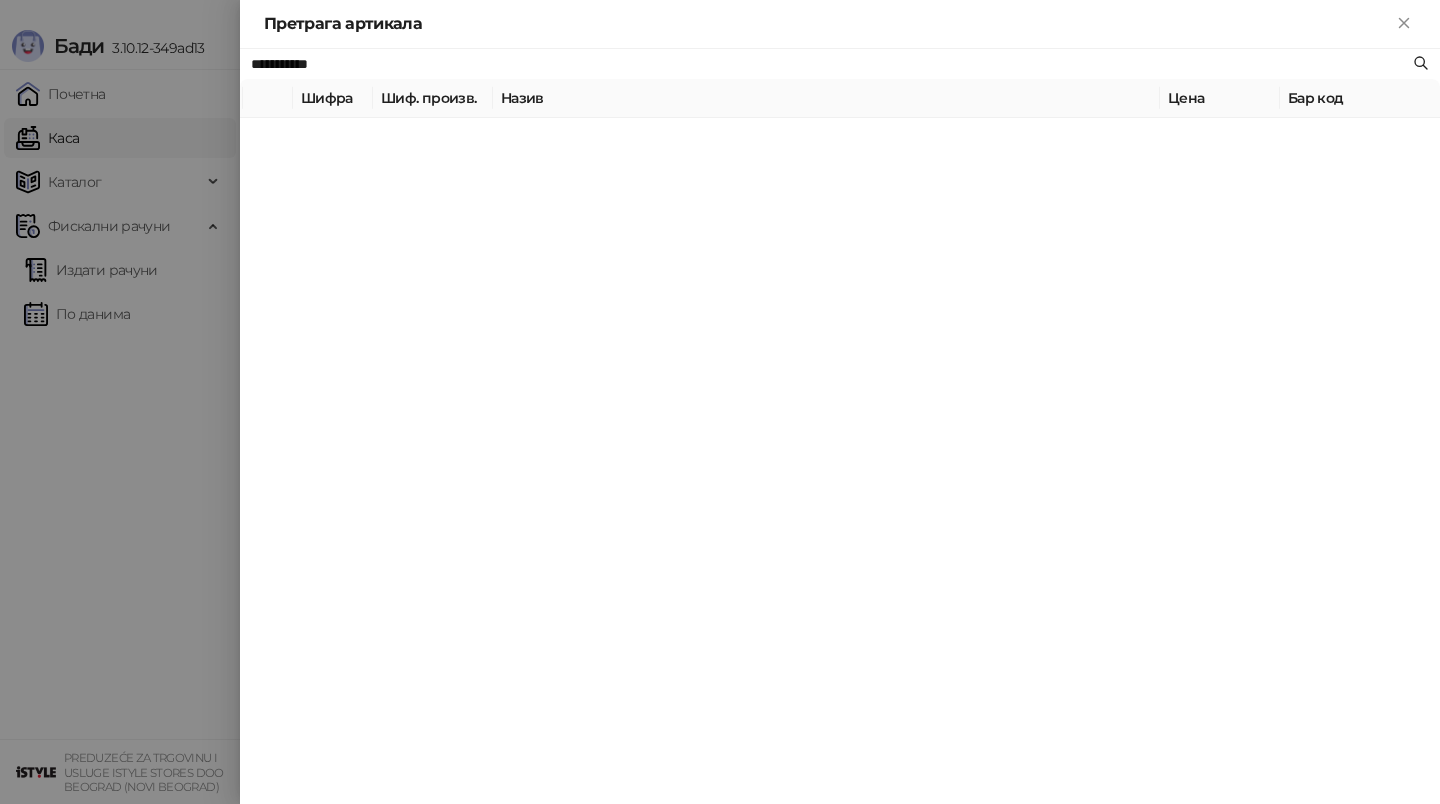 type on "**********" 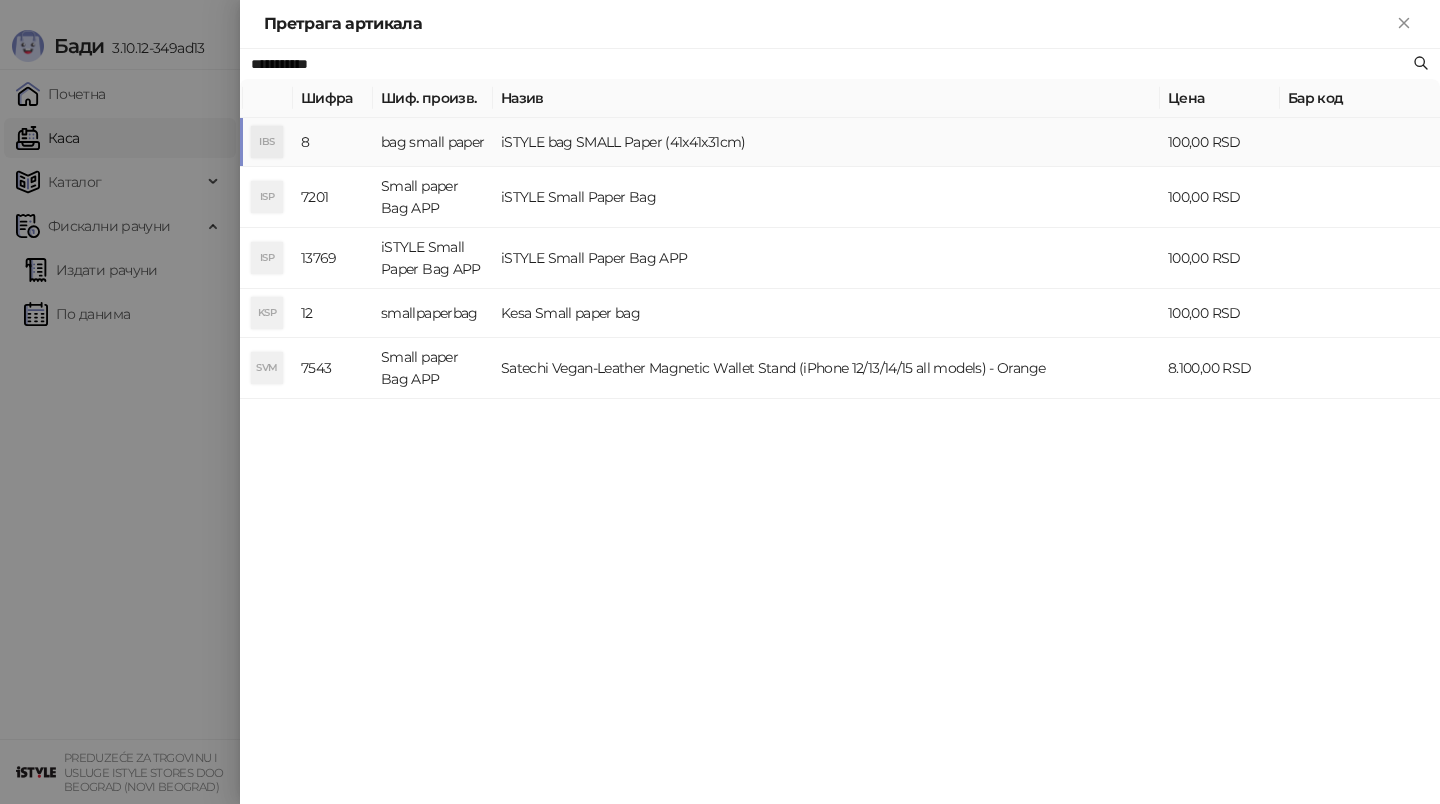 click on "iSTYLE bag SMALL Paper (41x41x31cm)" at bounding box center [826, 142] 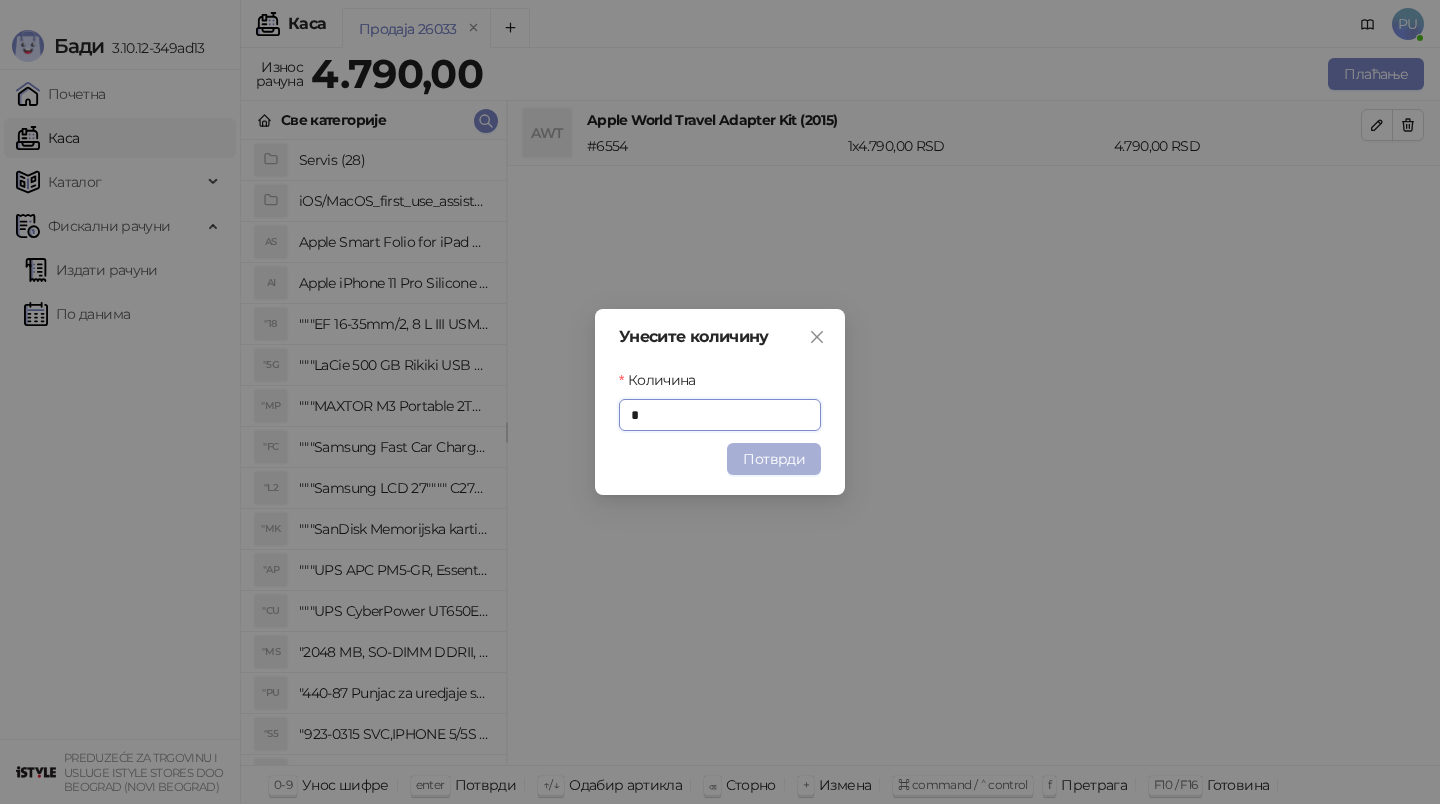 click on "Потврди" at bounding box center [774, 459] 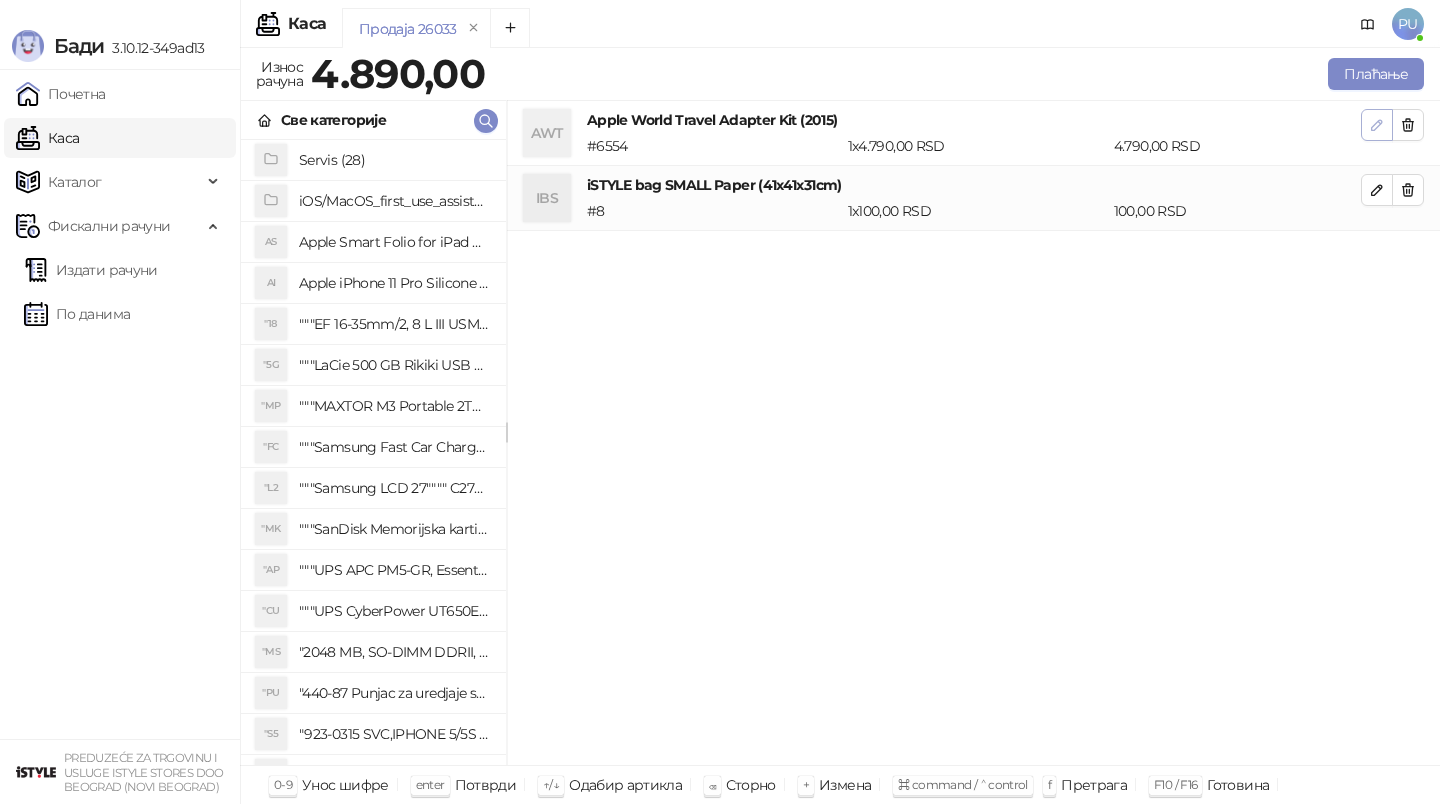 click at bounding box center (1377, 125) 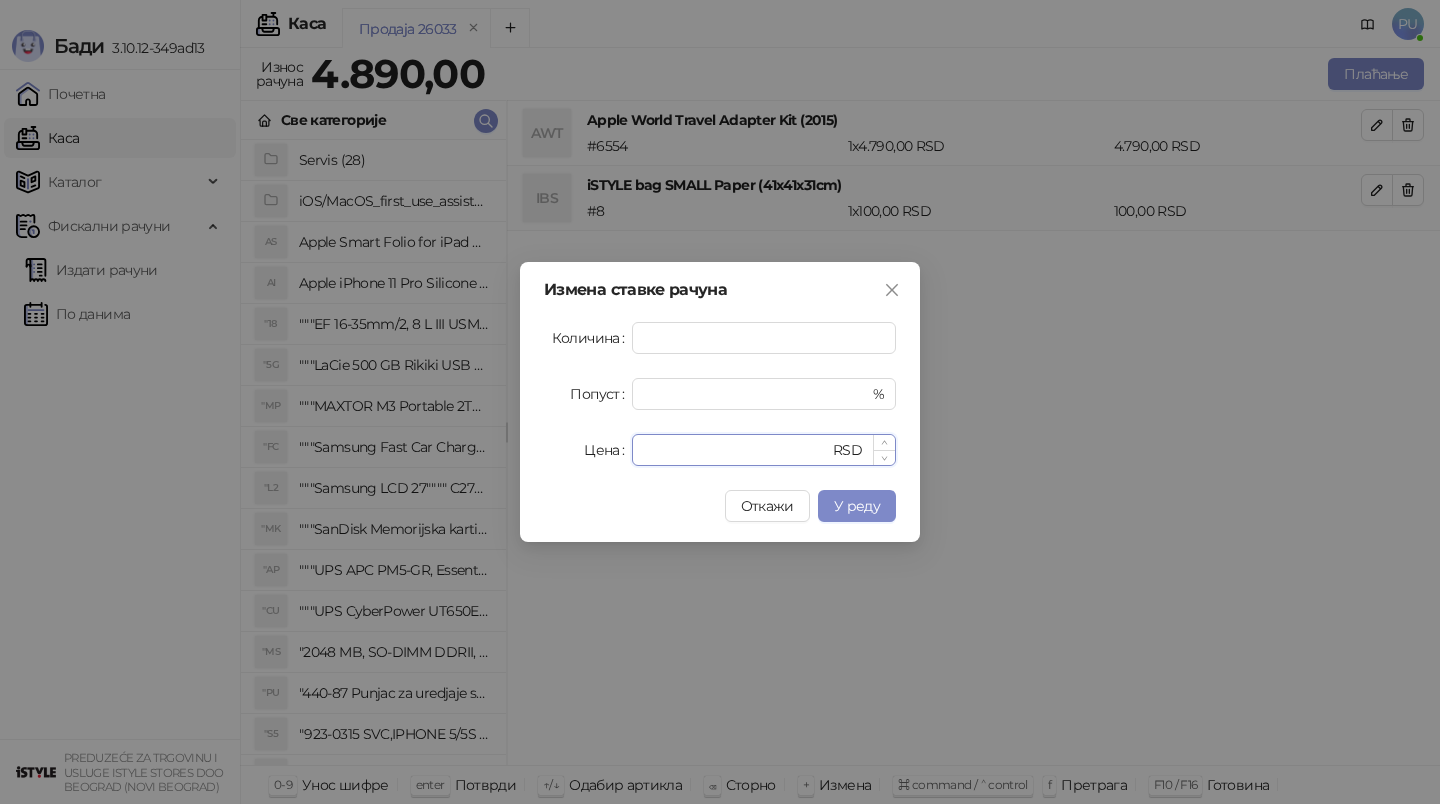 click on "****" at bounding box center (736, 450) 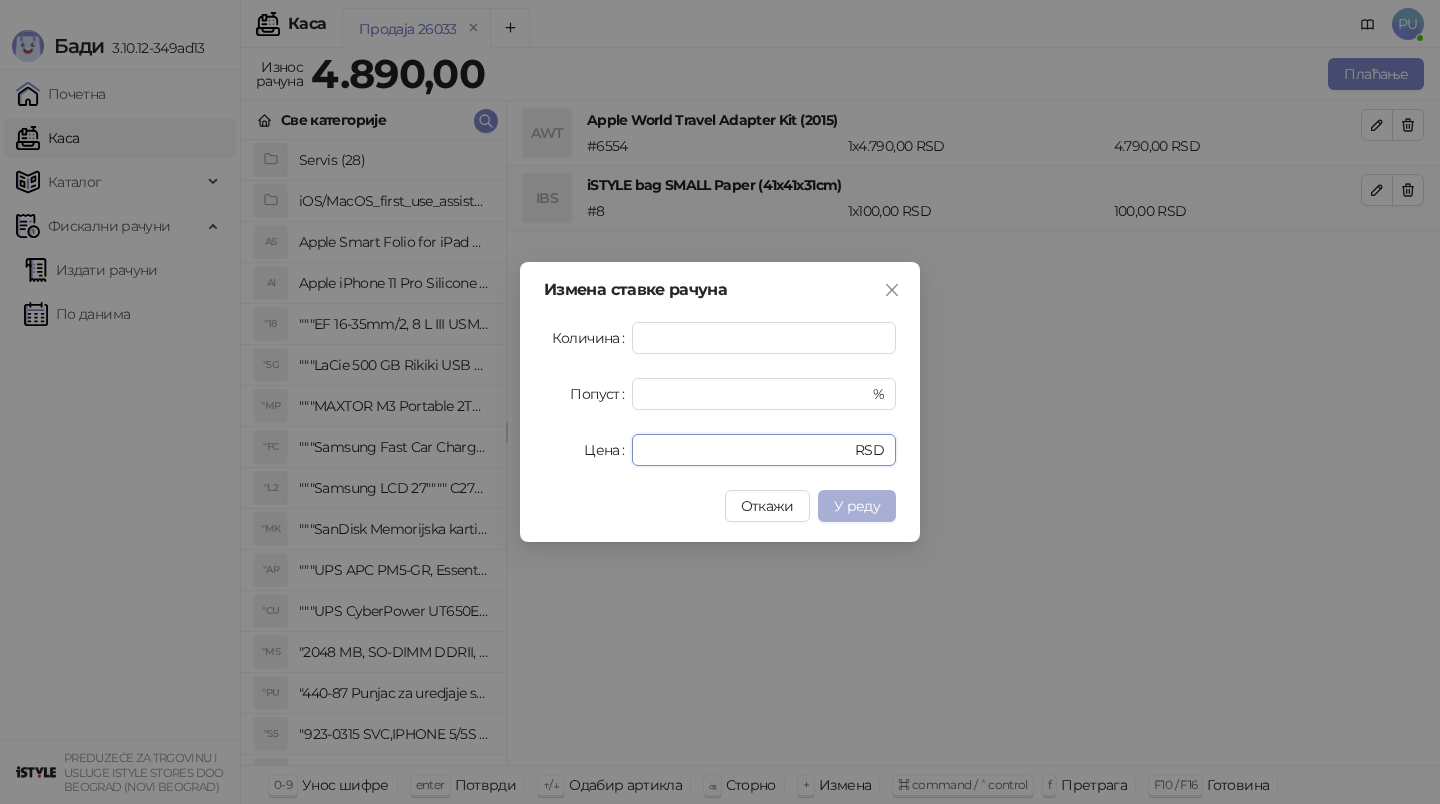 type on "****" 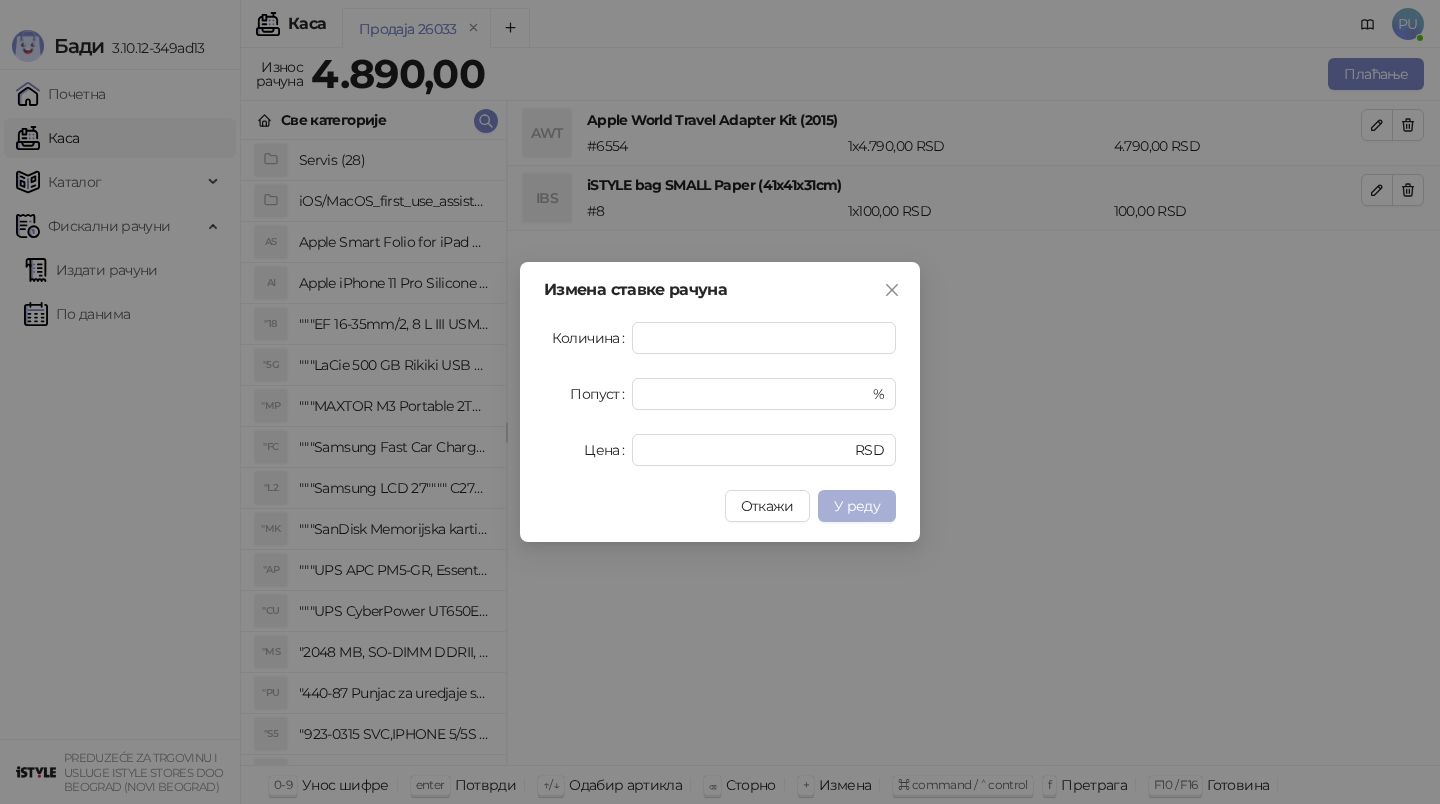click on "У реду" at bounding box center [857, 506] 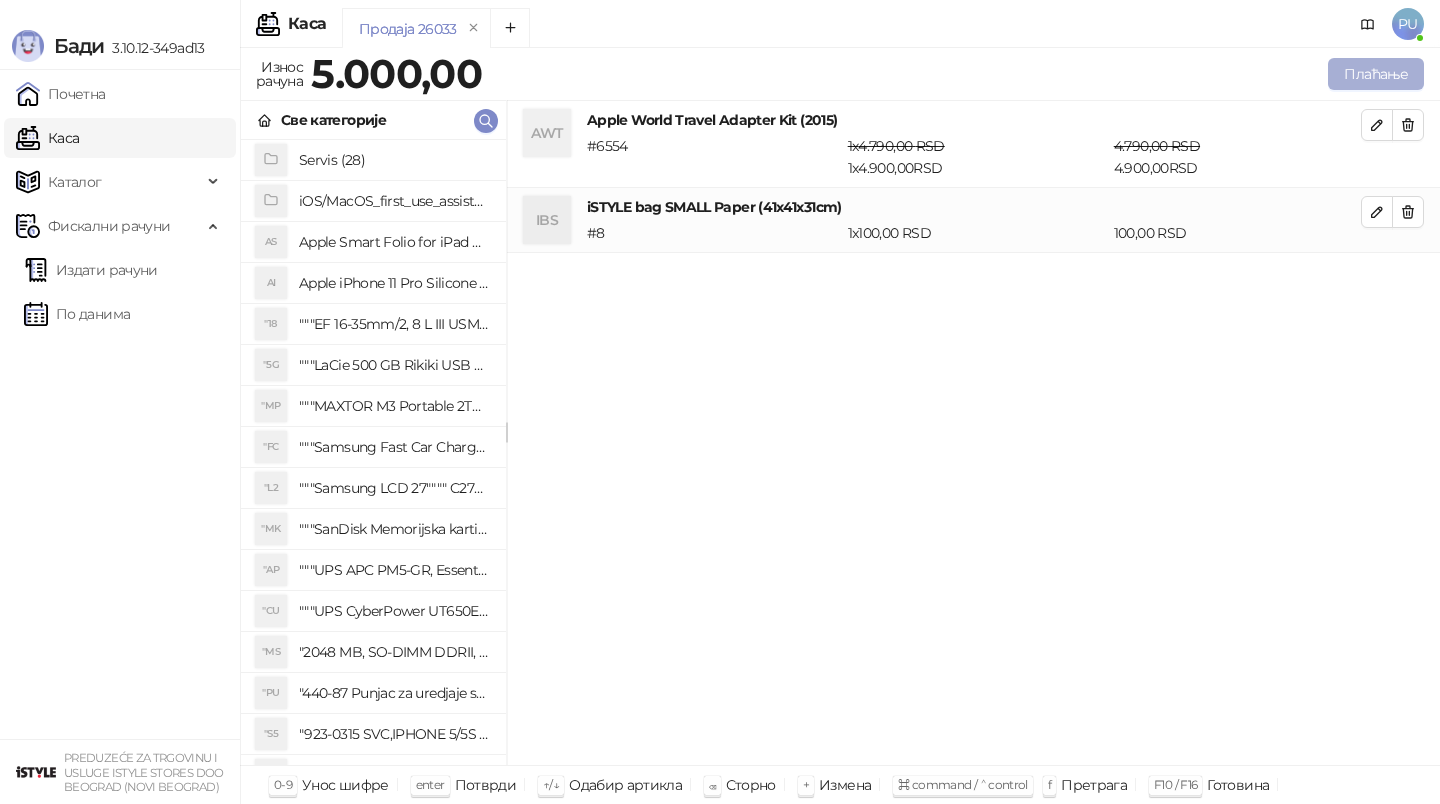 click on "Плаћање" at bounding box center (1376, 74) 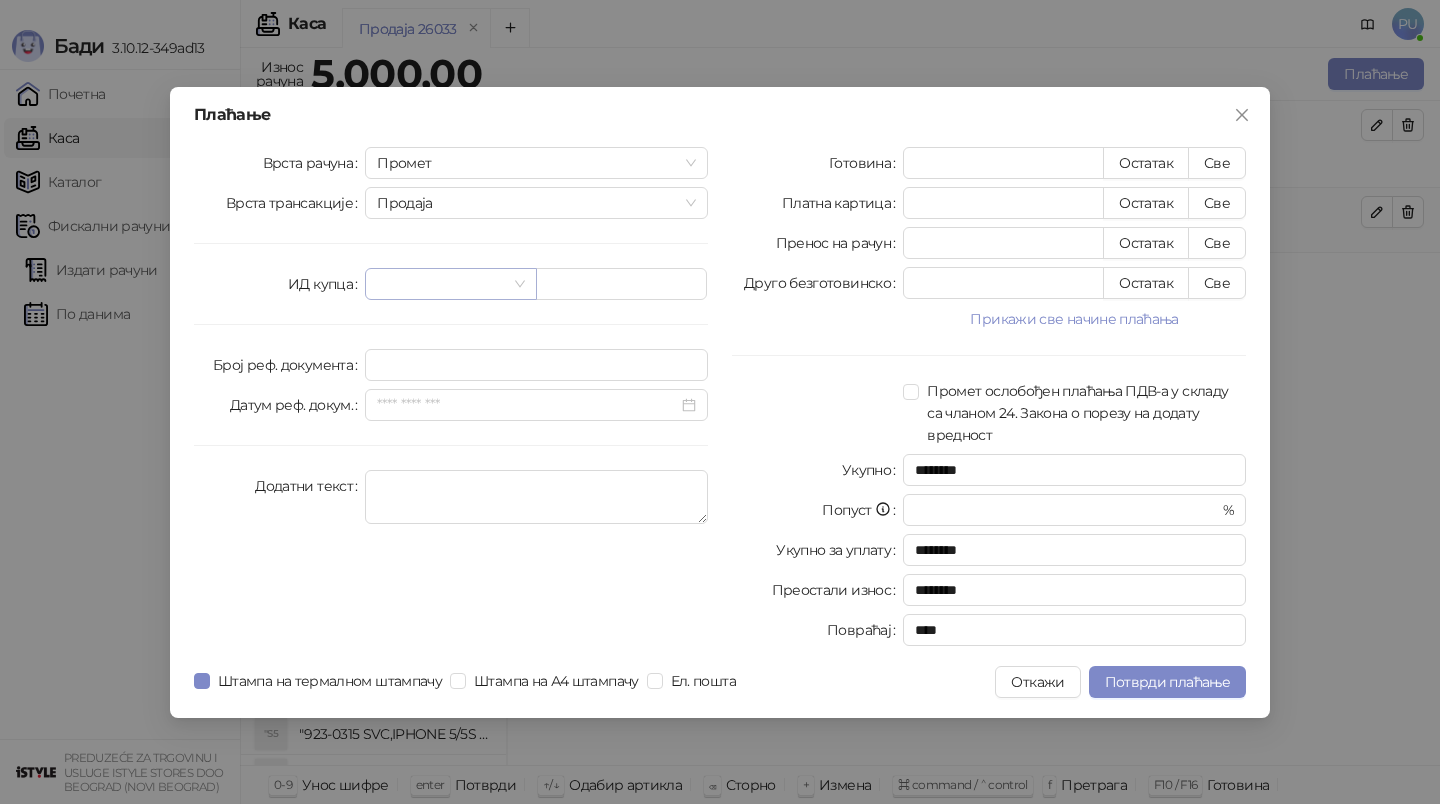 click at bounding box center [441, 284] 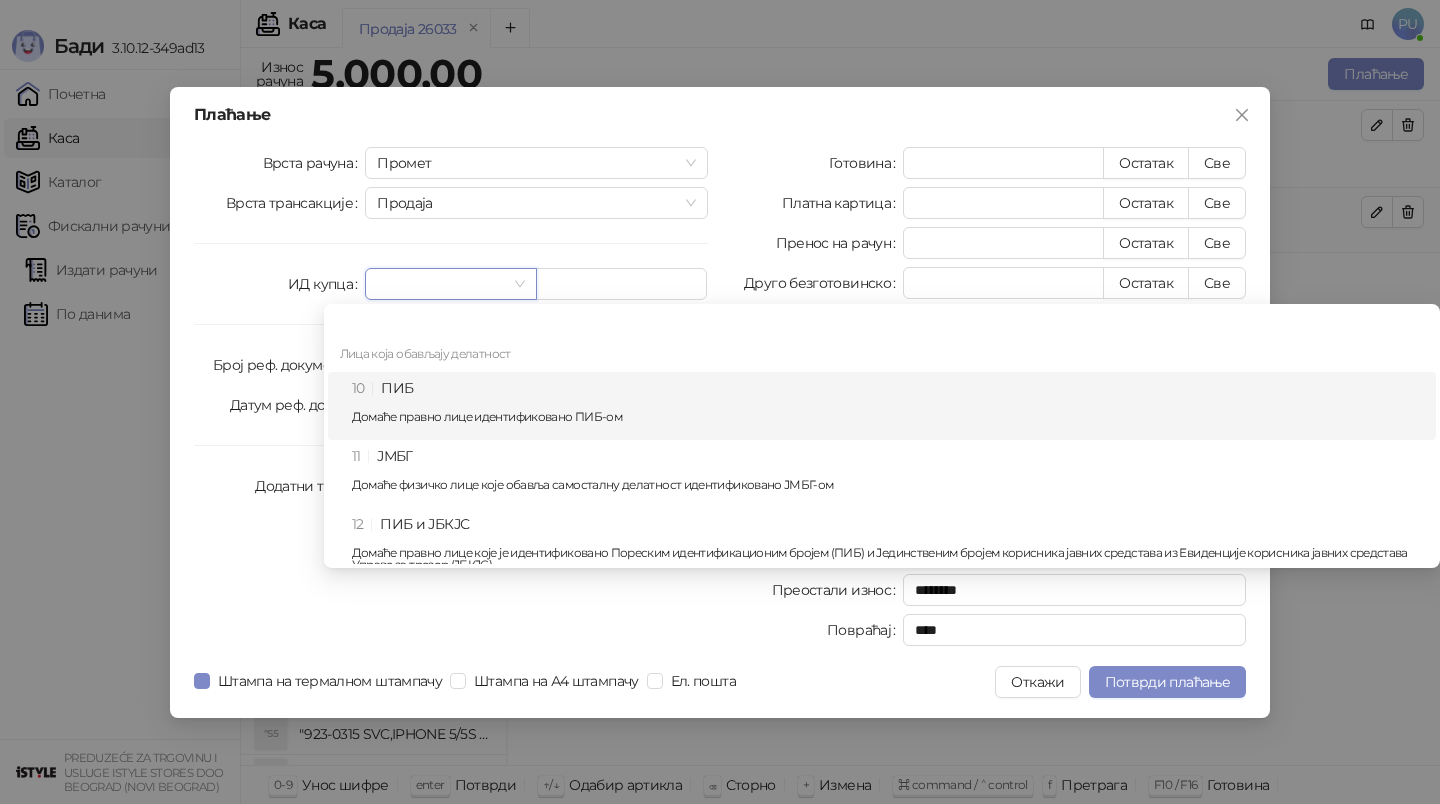 click on "10 ПИБ Домаће правно лице идентификовано ПИБ-ом" at bounding box center (888, 406) 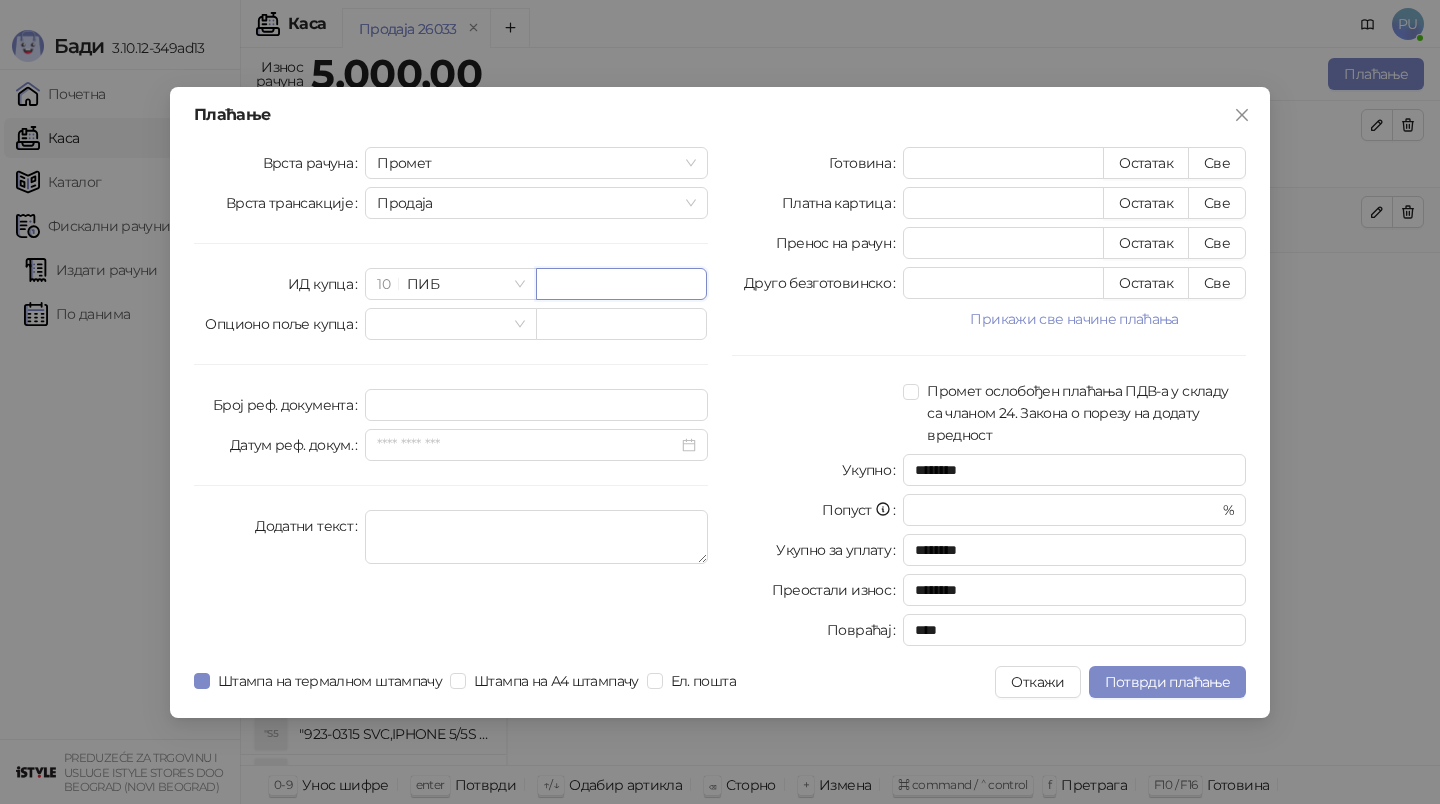 click at bounding box center [621, 284] 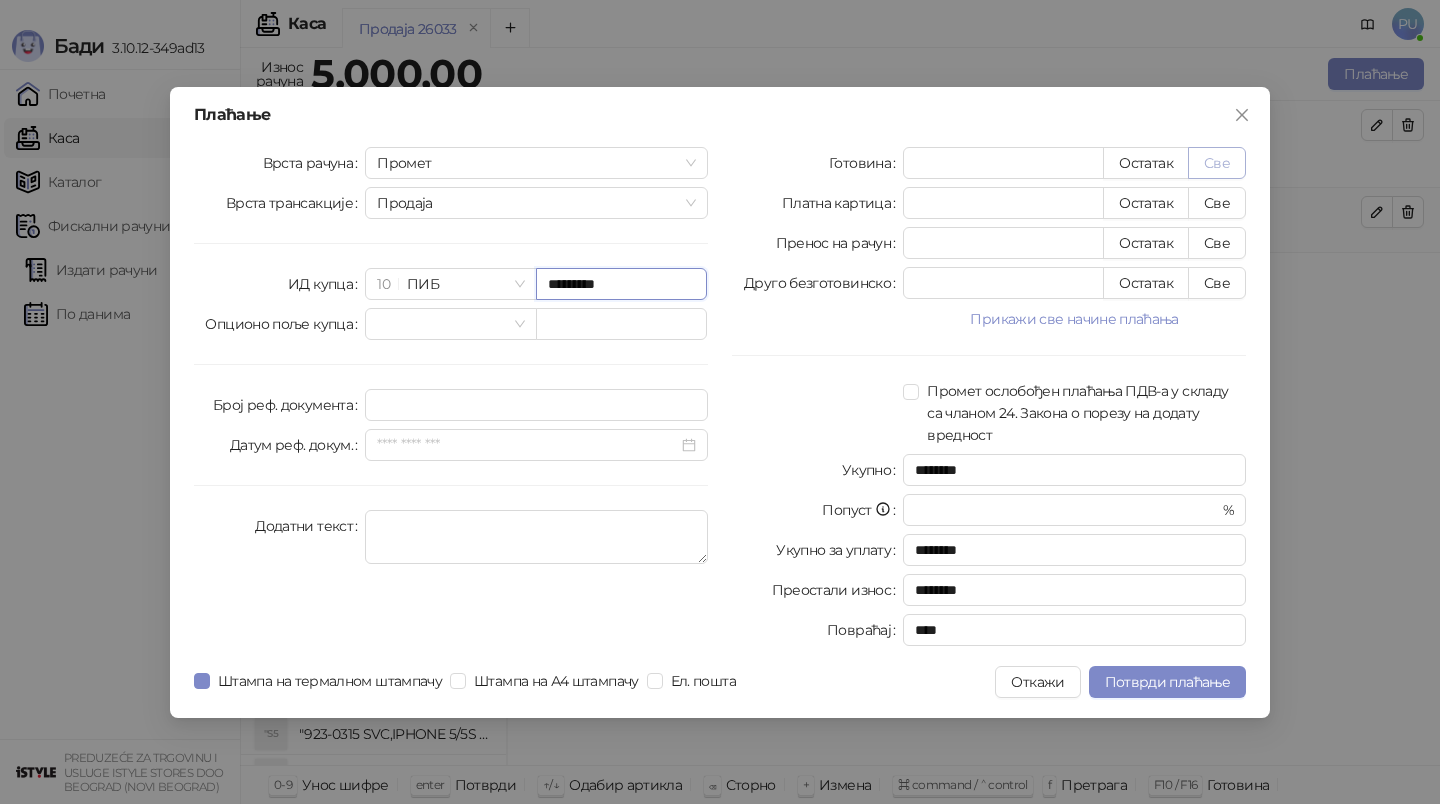 type on "*********" 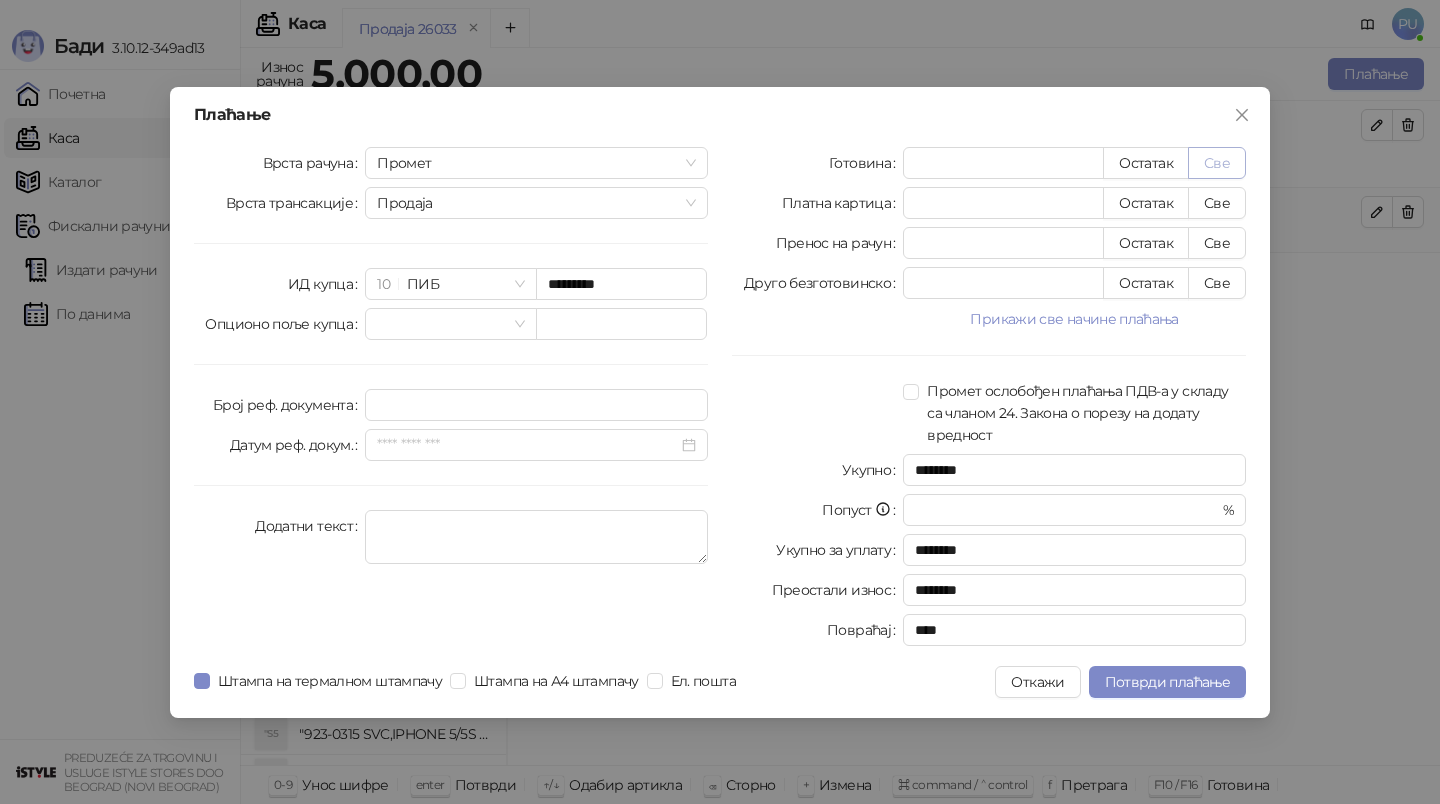 click on "Све" at bounding box center (1217, 163) 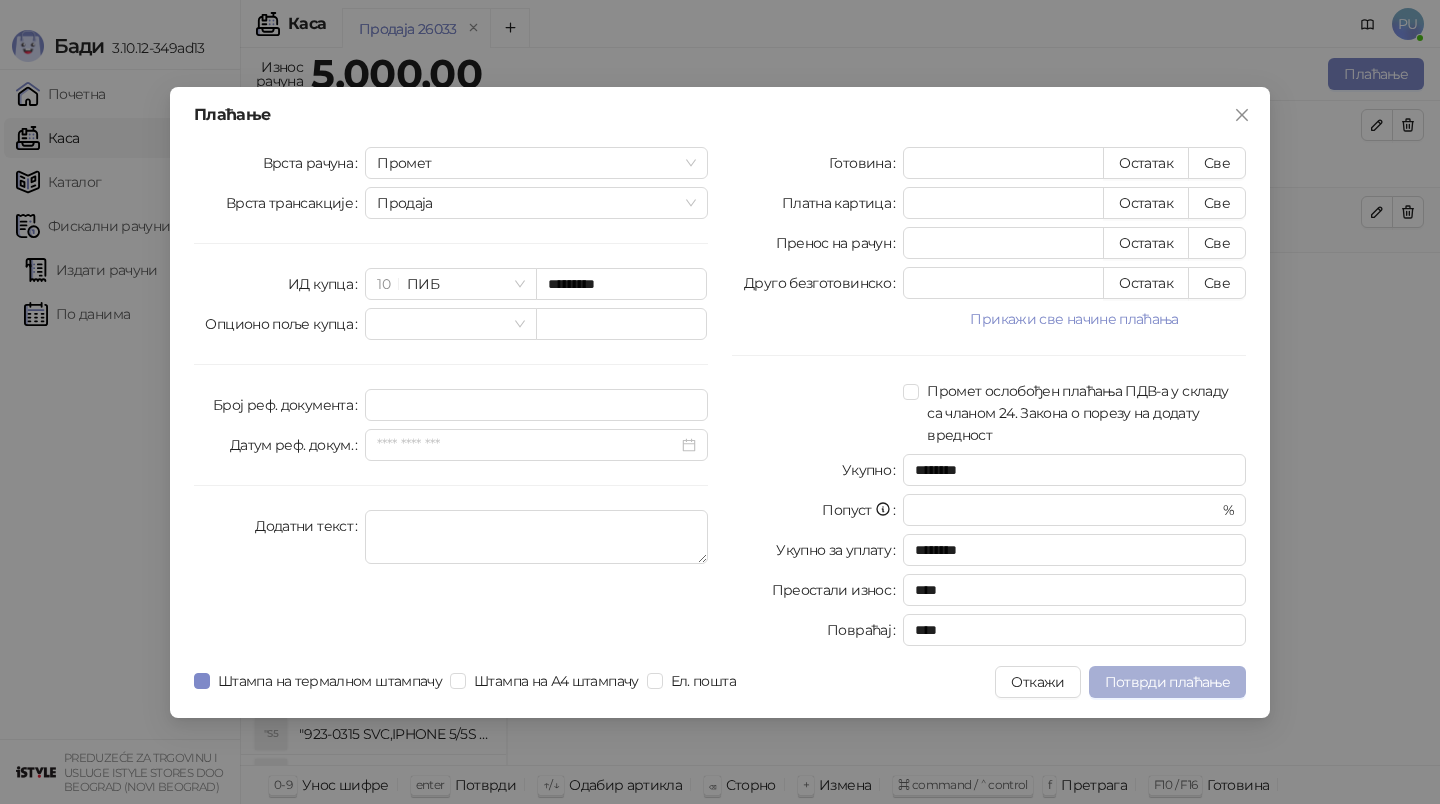 click on "Потврди плаћање" at bounding box center [1167, 682] 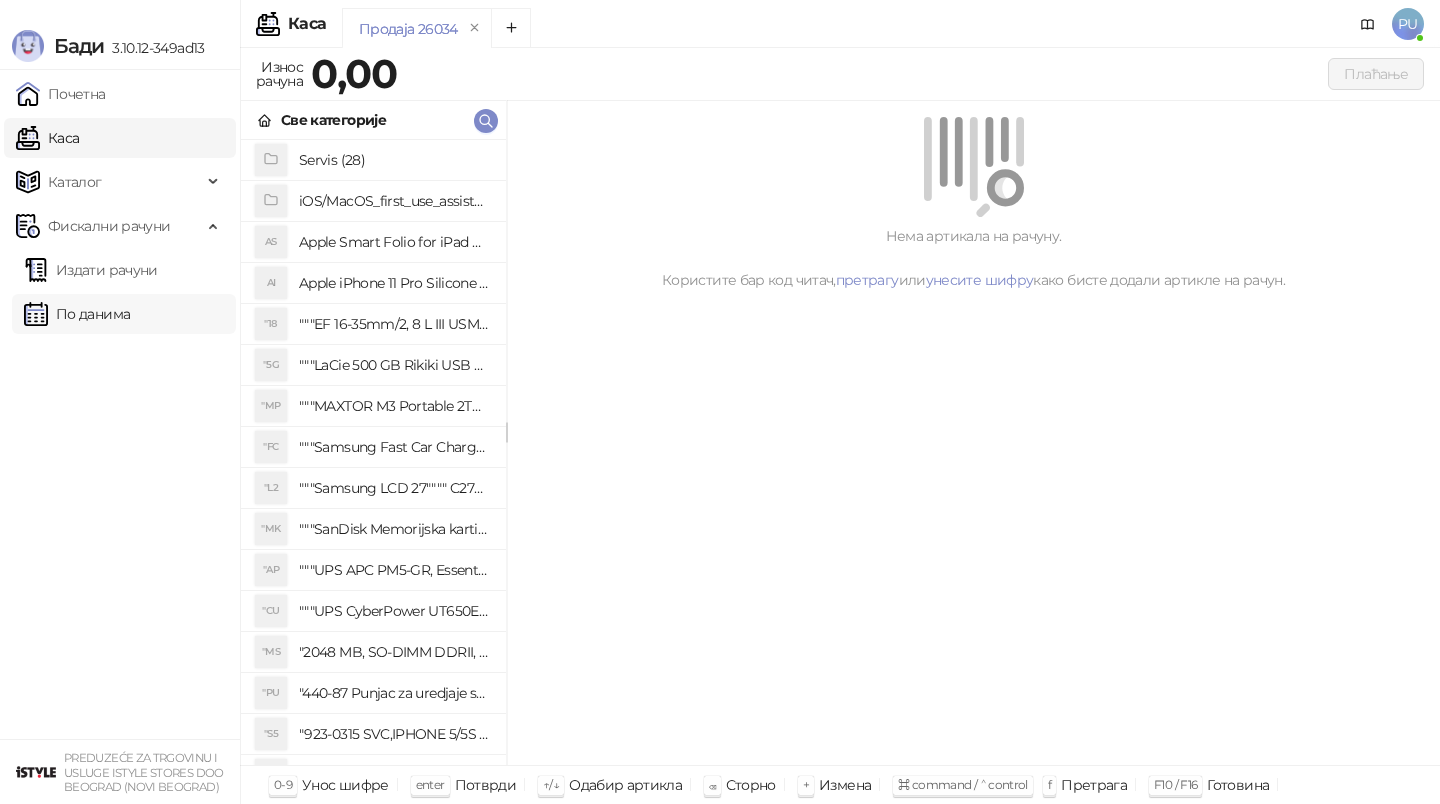 click on "По данима" at bounding box center (77, 314) 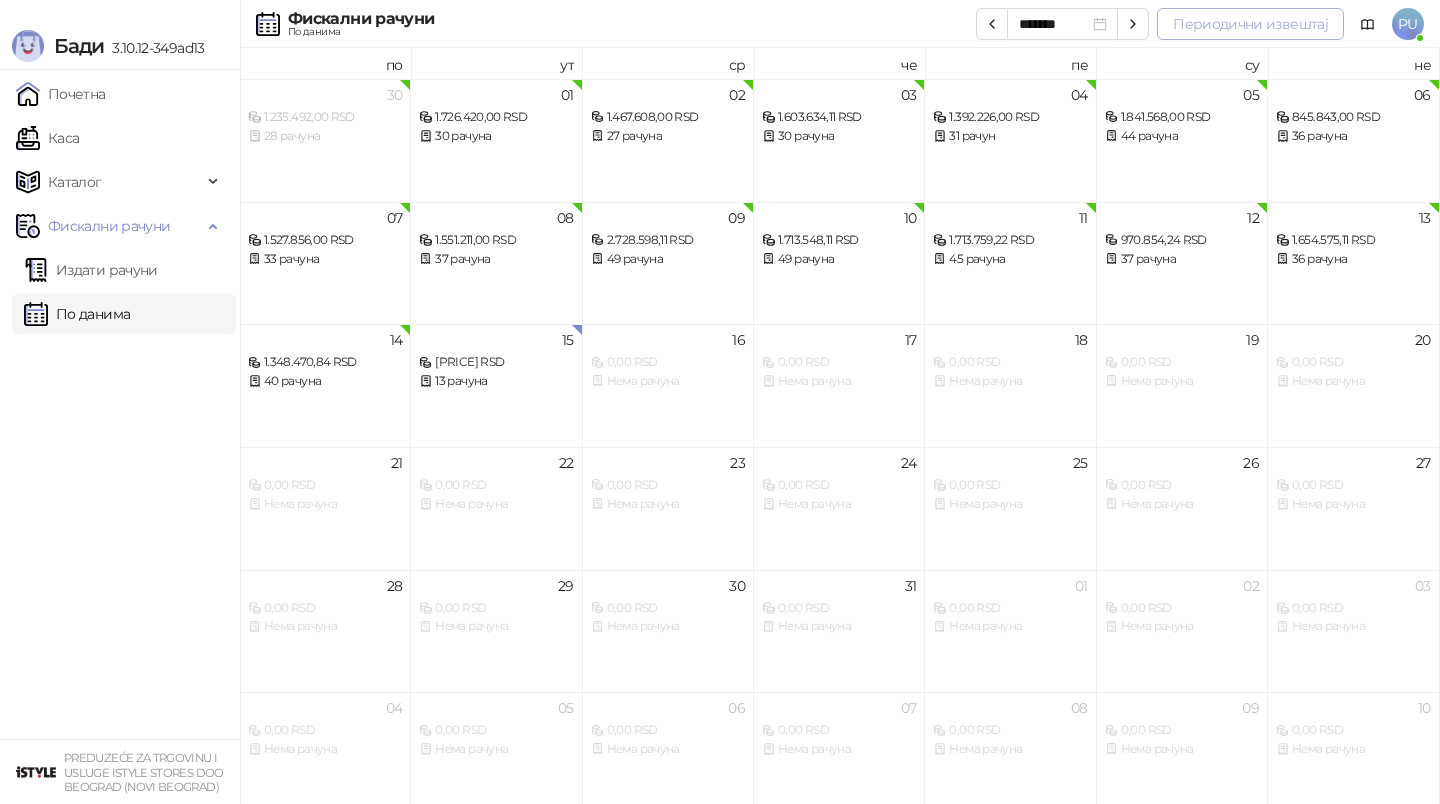 click on "Периодични извештај" at bounding box center (1250, 24) 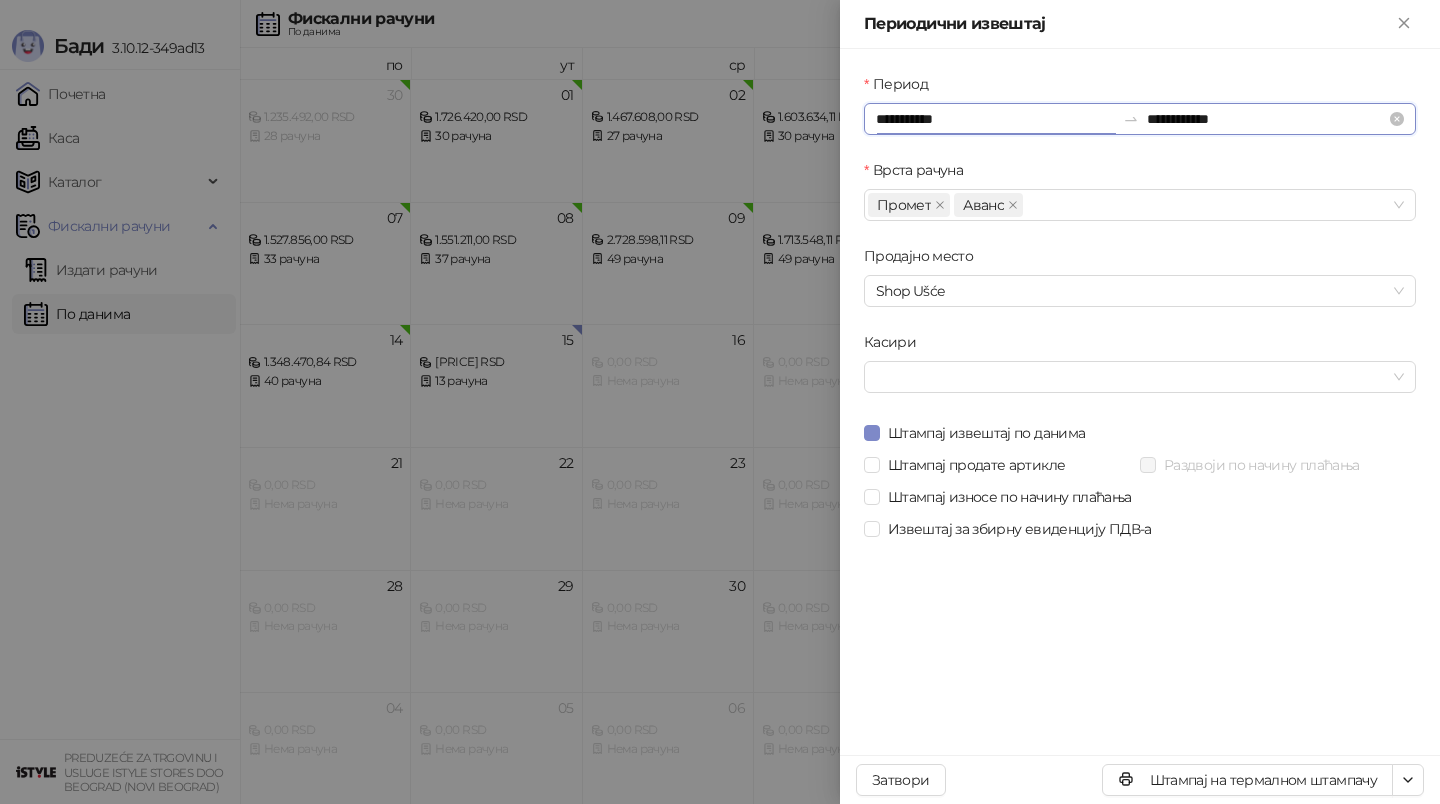click on "**********" at bounding box center [995, 119] 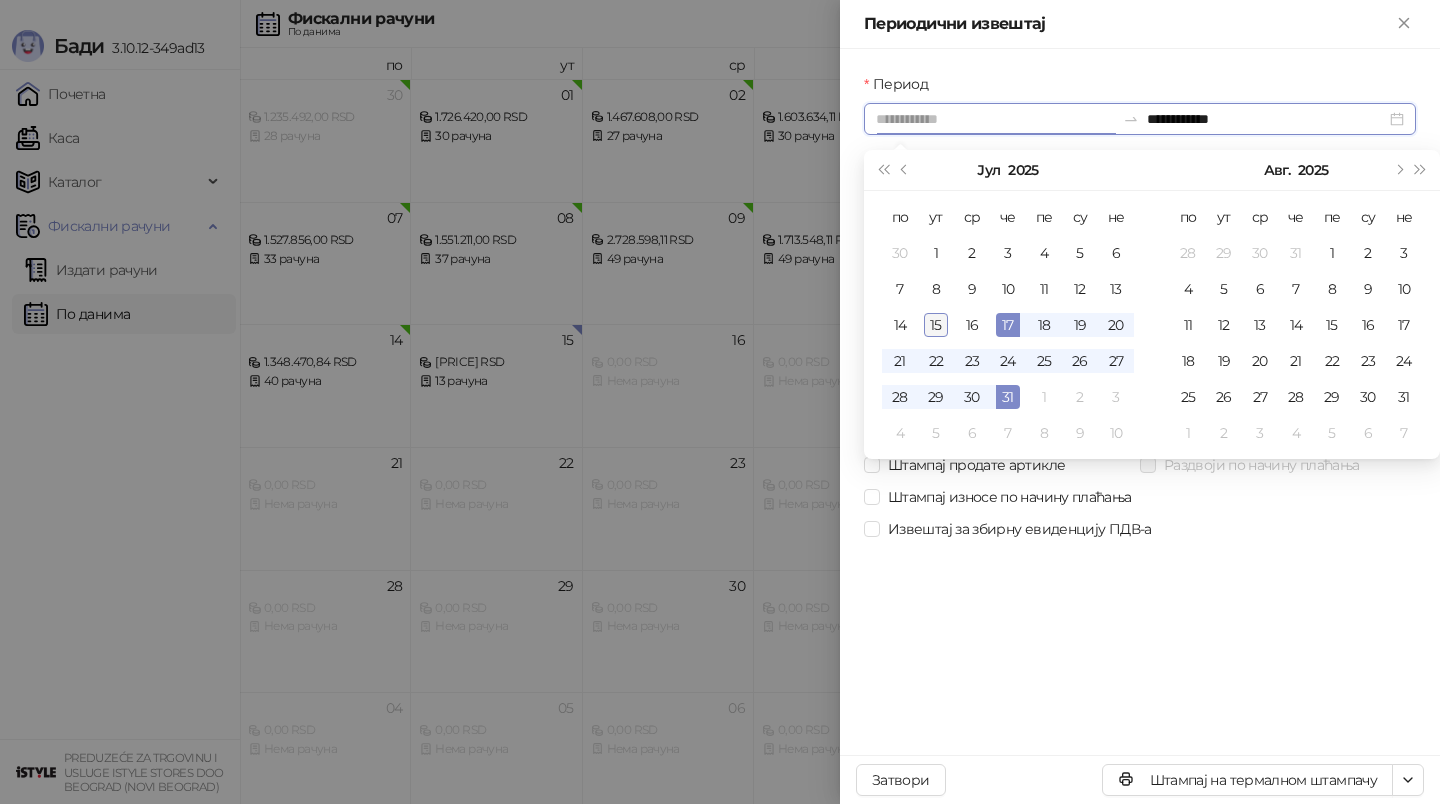 type on "**********" 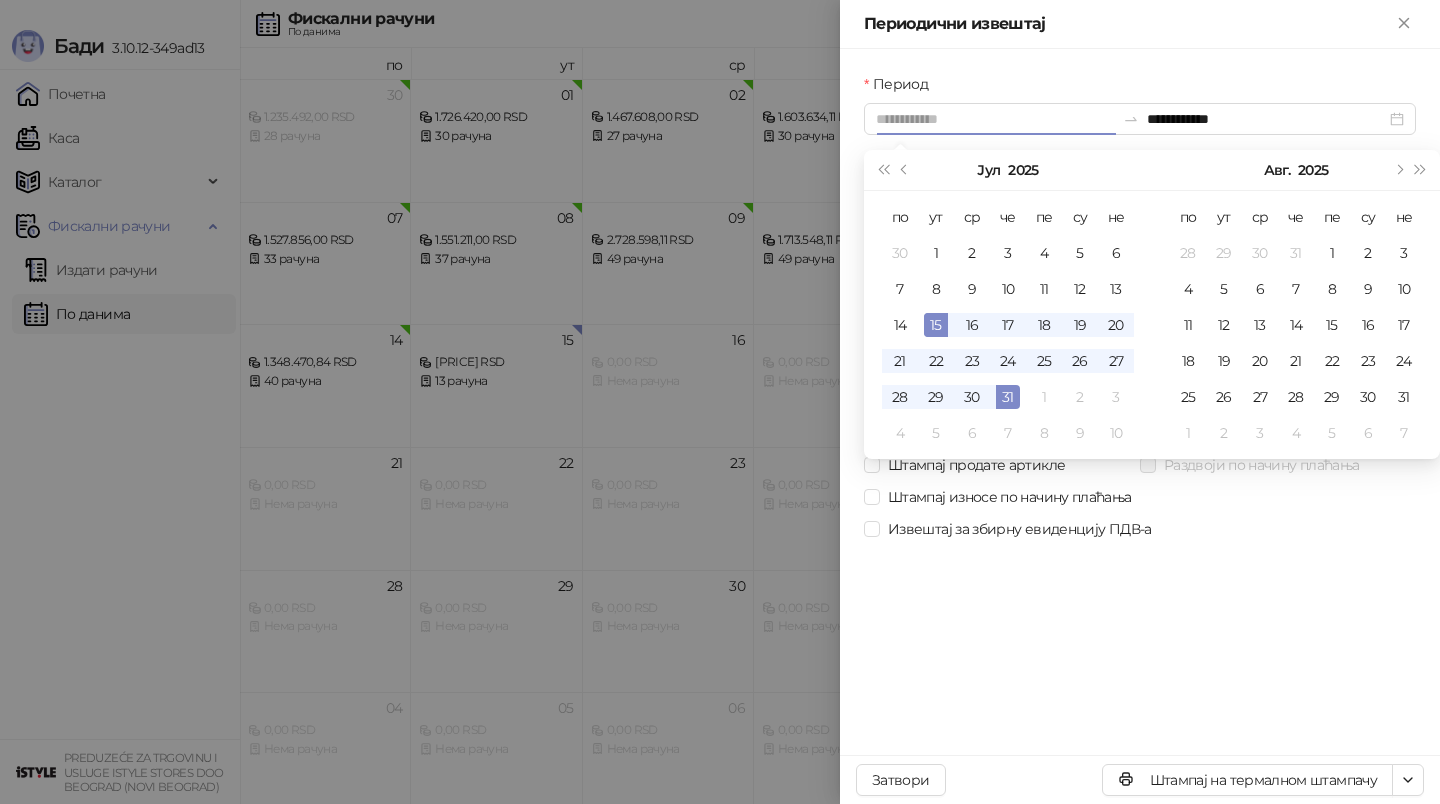 click on "15" at bounding box center [936, 325] 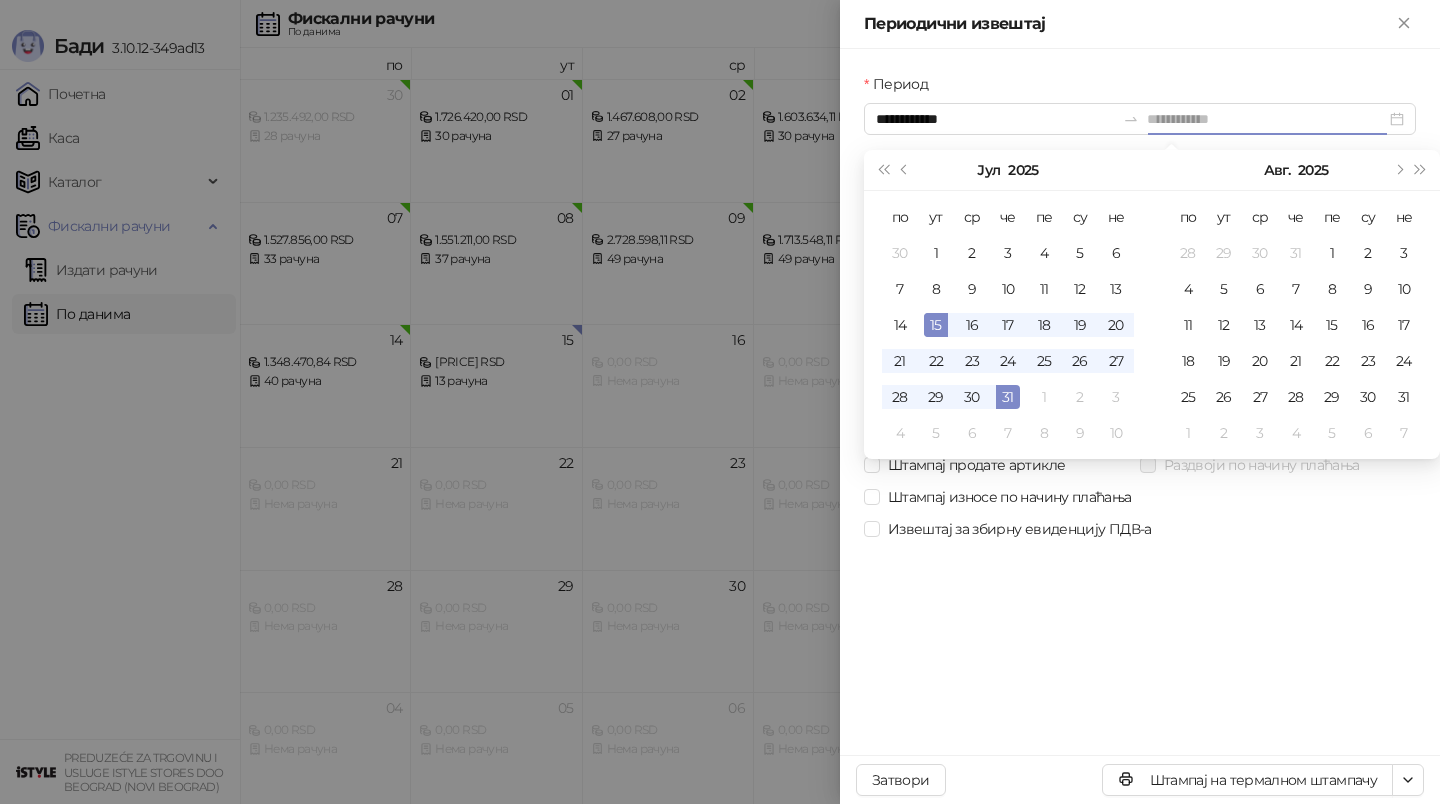 click on "15" at bounding box center [936, 325] 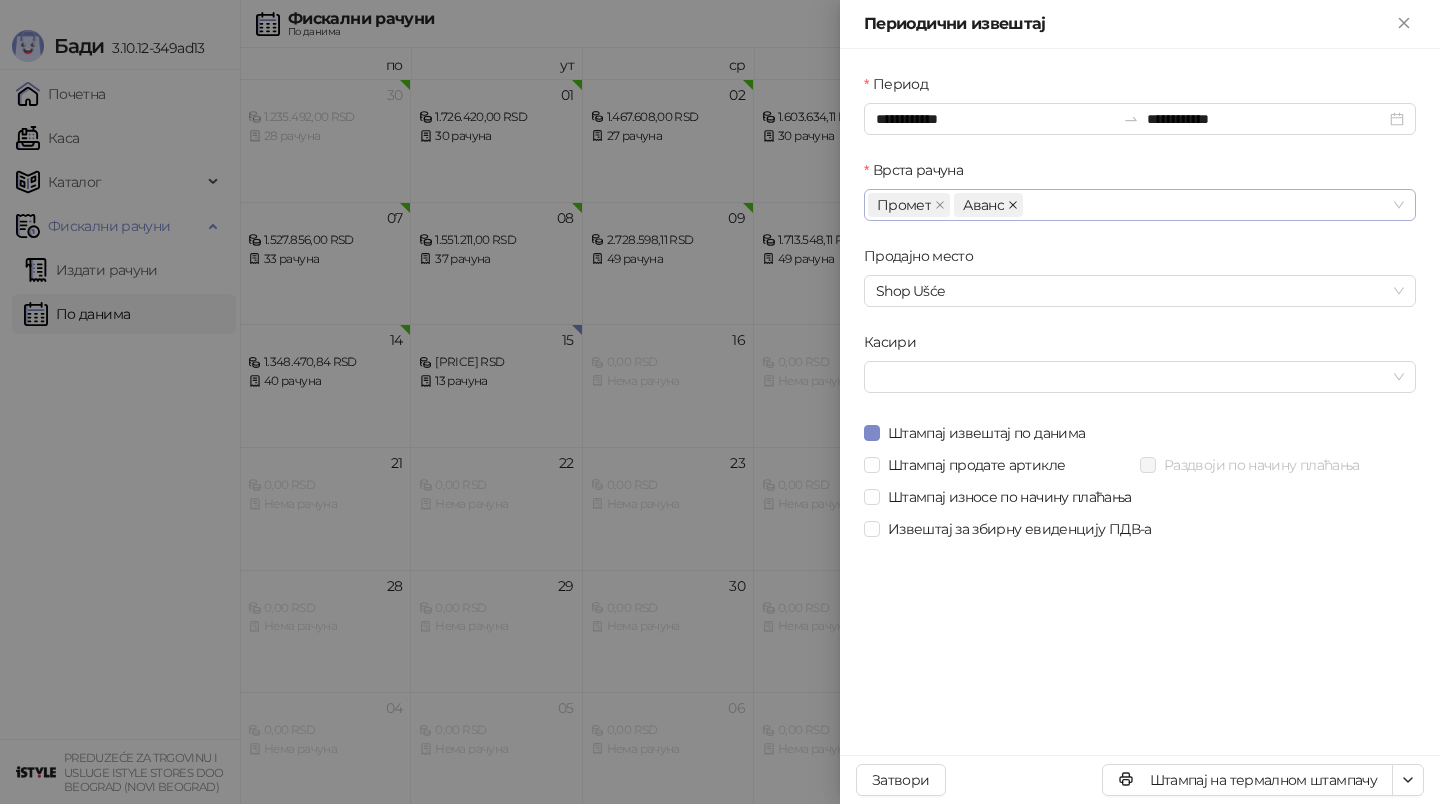 click 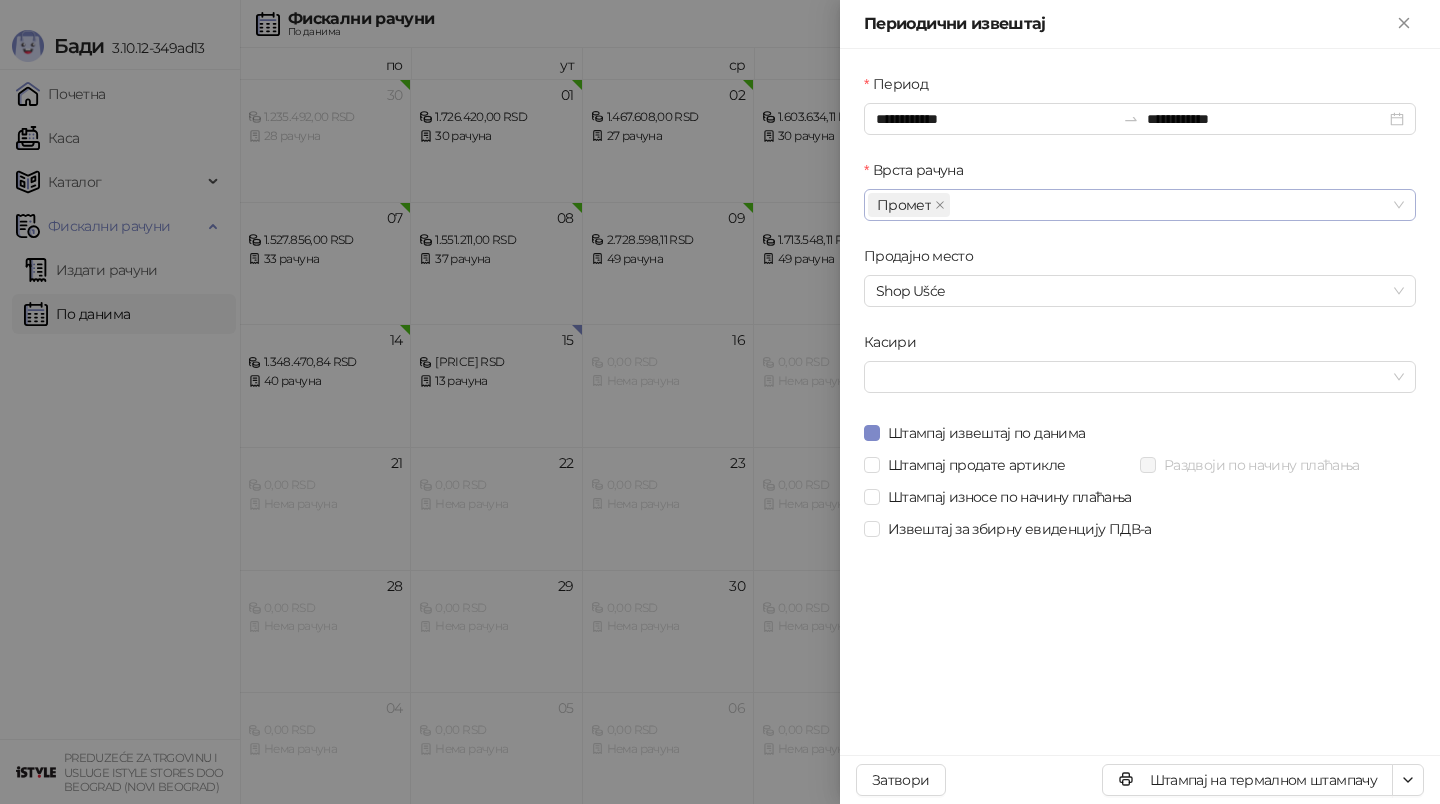 click on "Штампај износе по начину плаћања" at bounding box center (1140, 497) 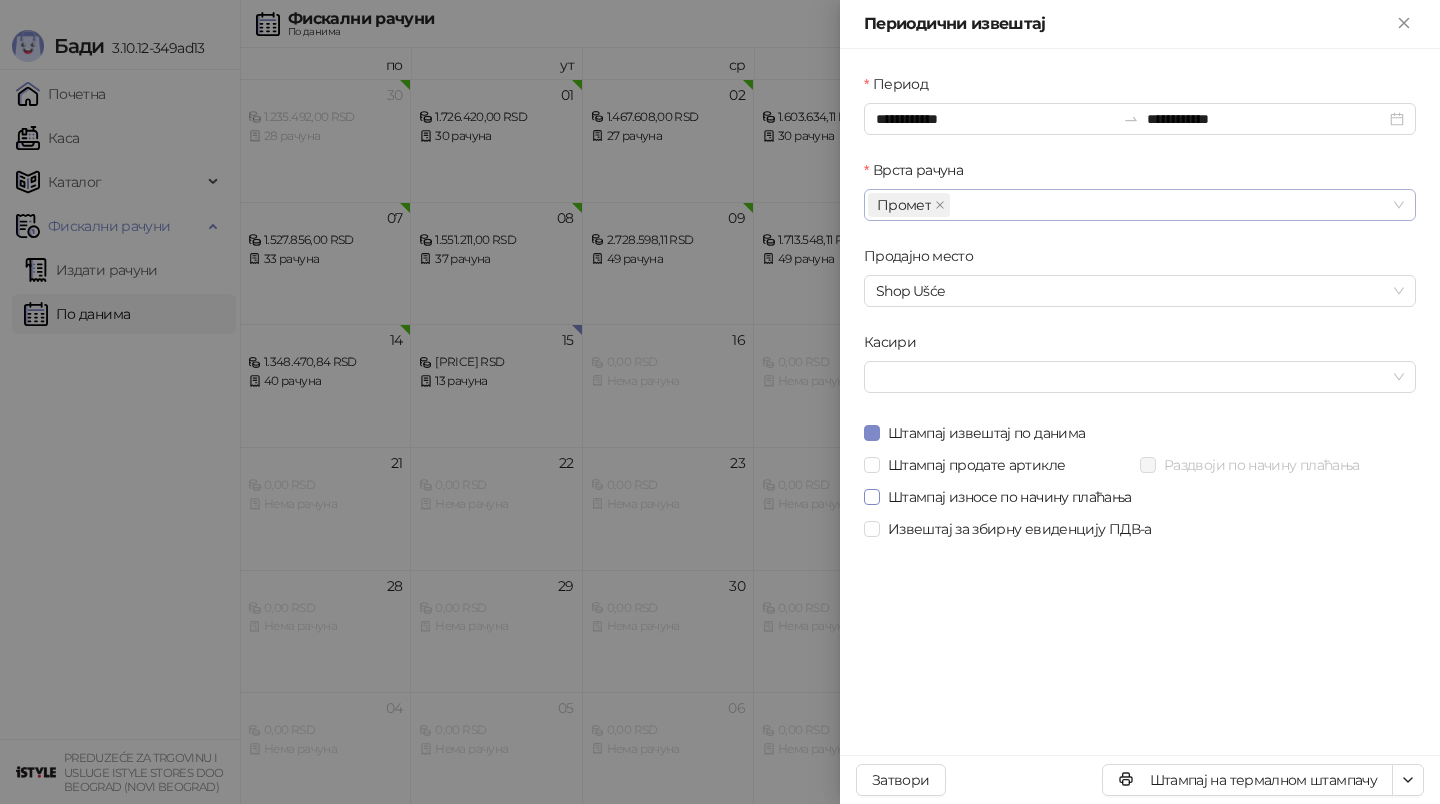 click on "Штампај износе по начину плаћања" at bounding box center (1010, 497) 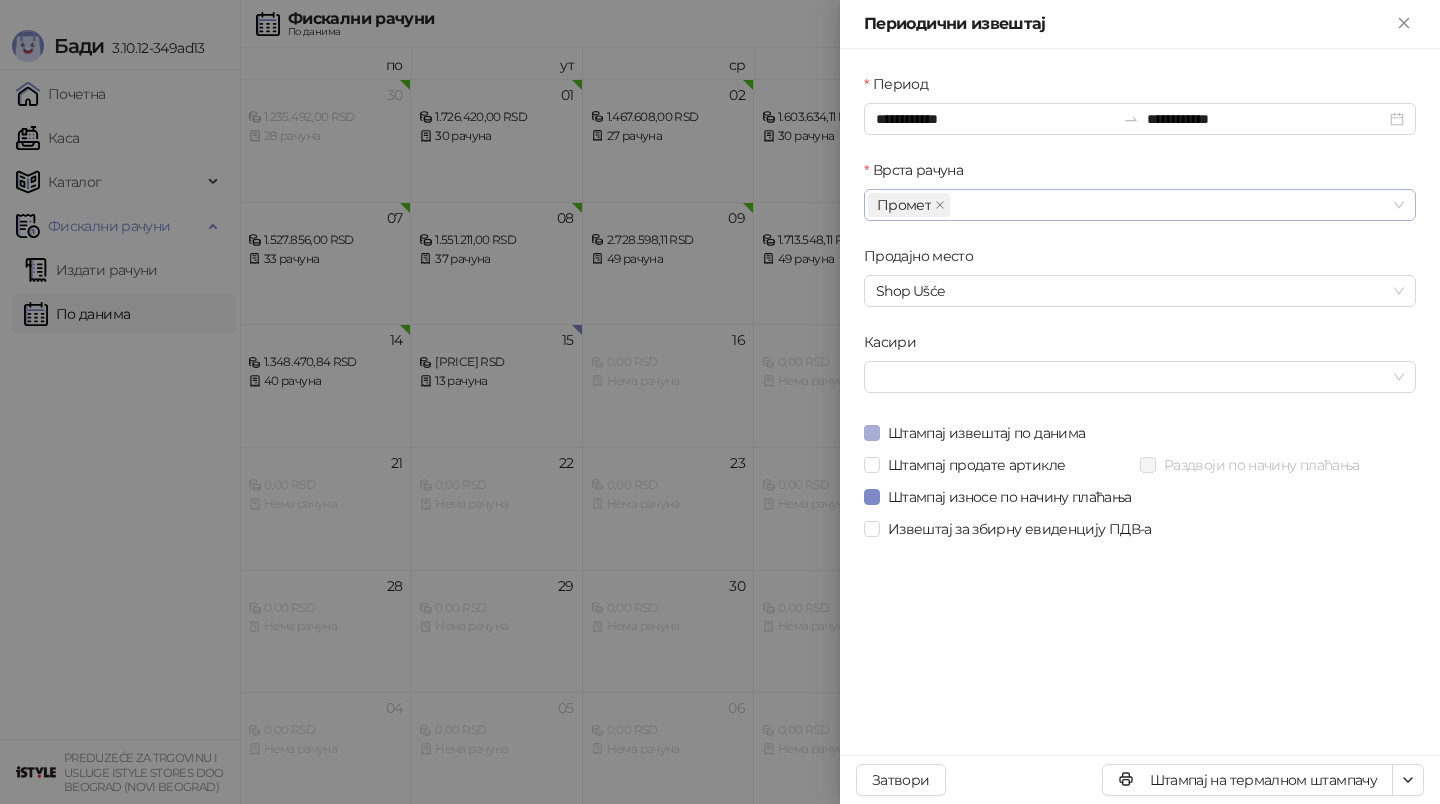 click on "Штампај извештај по данима" at bounding box center (986, 433) 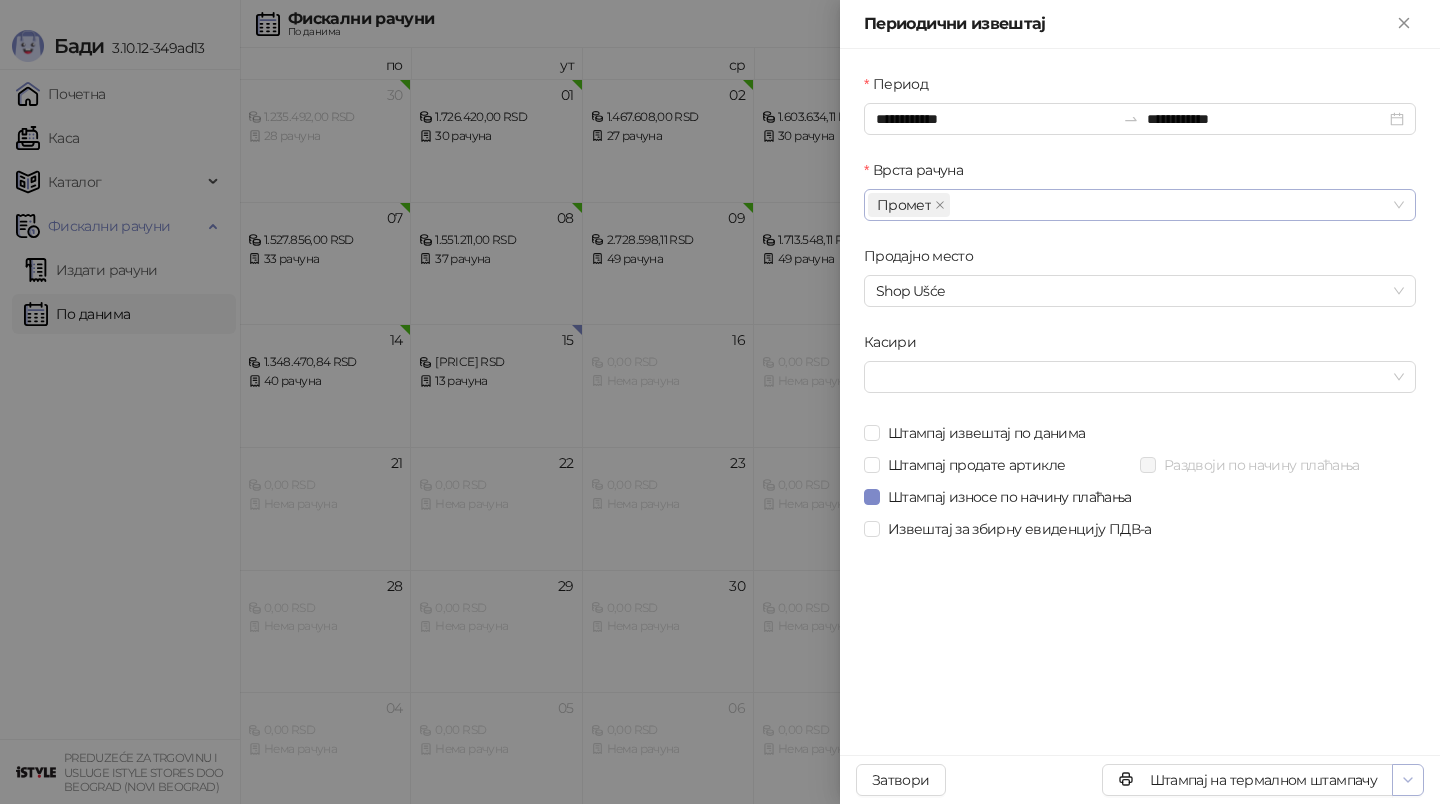 click 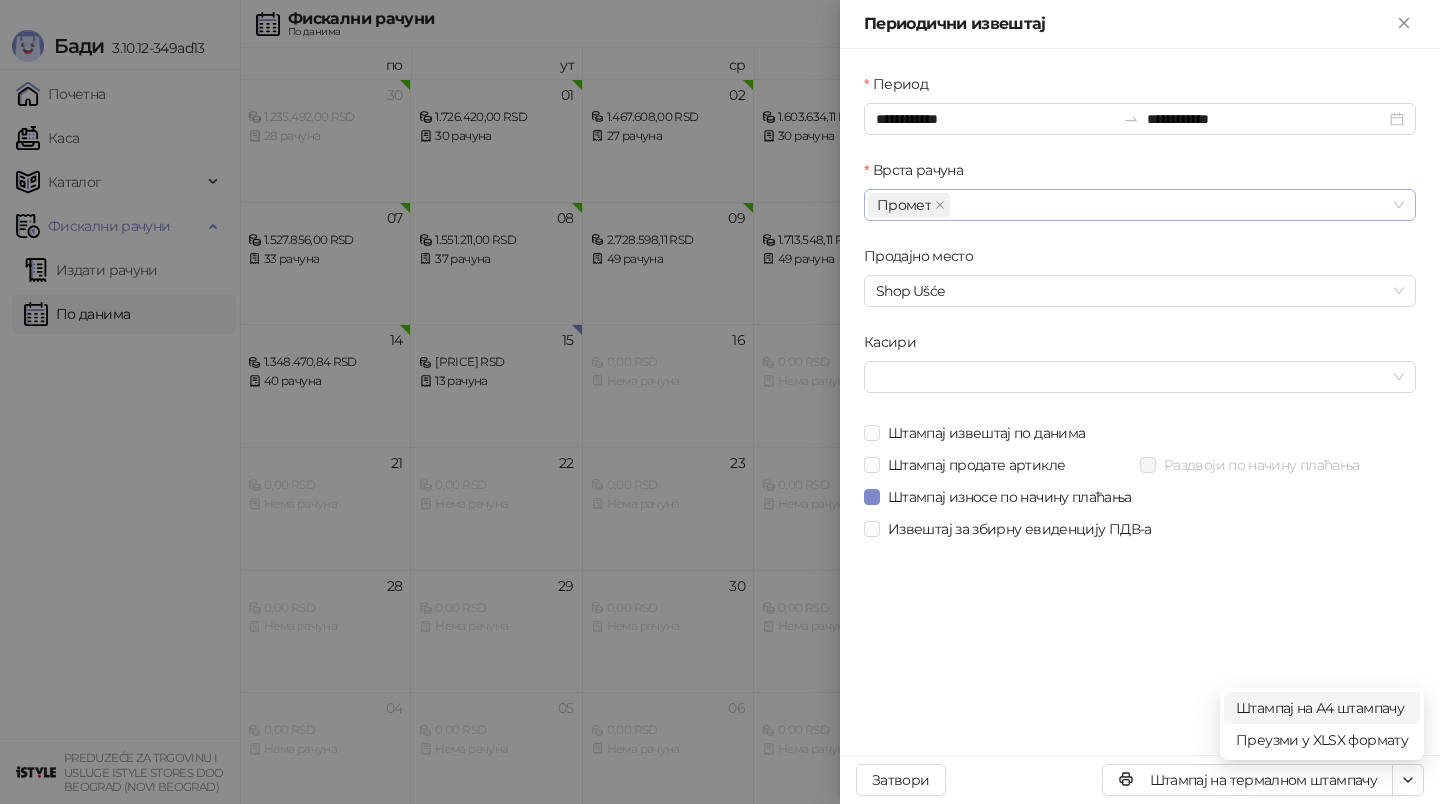 click on "Штампај на А4 штампачу" at bounding box center [1322, 708] 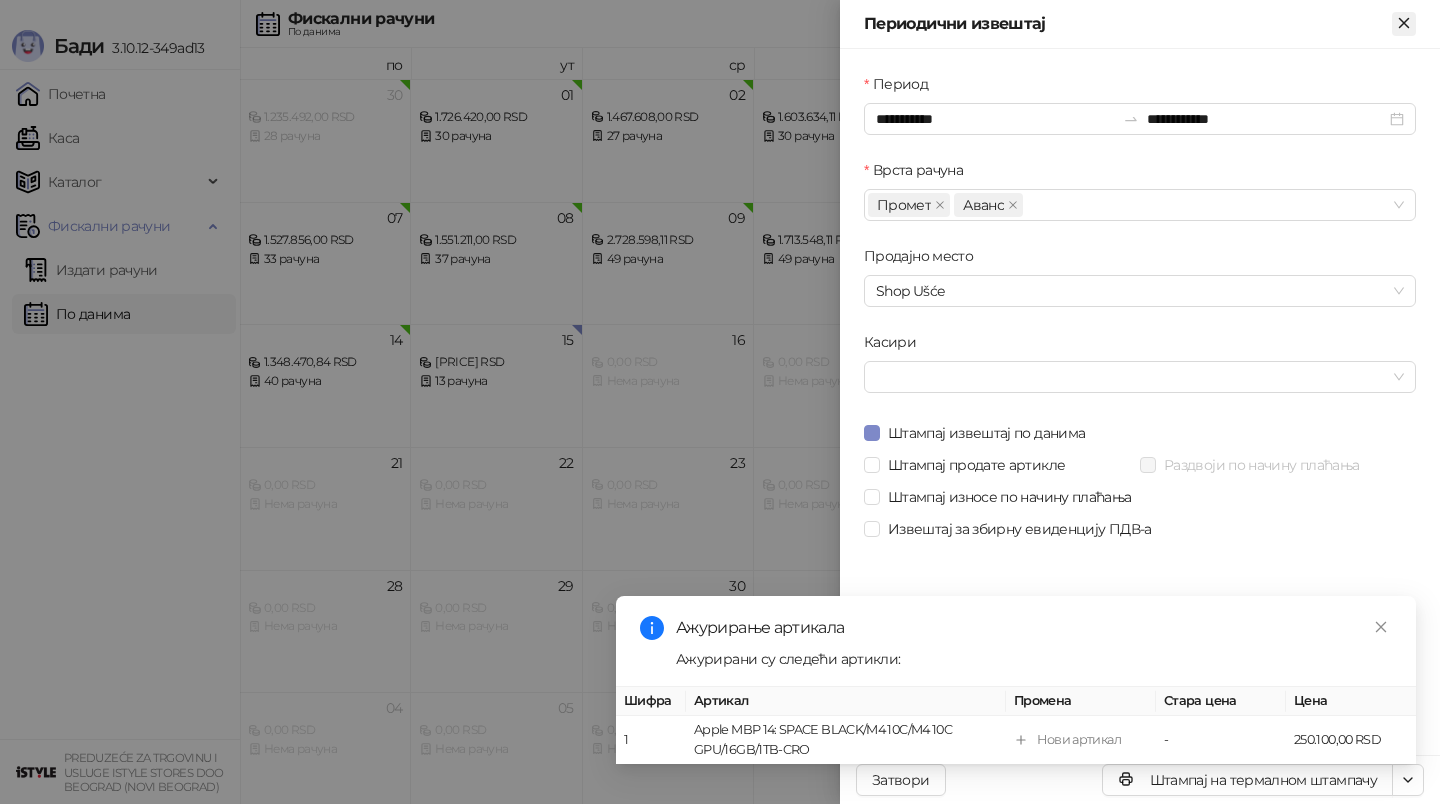 click 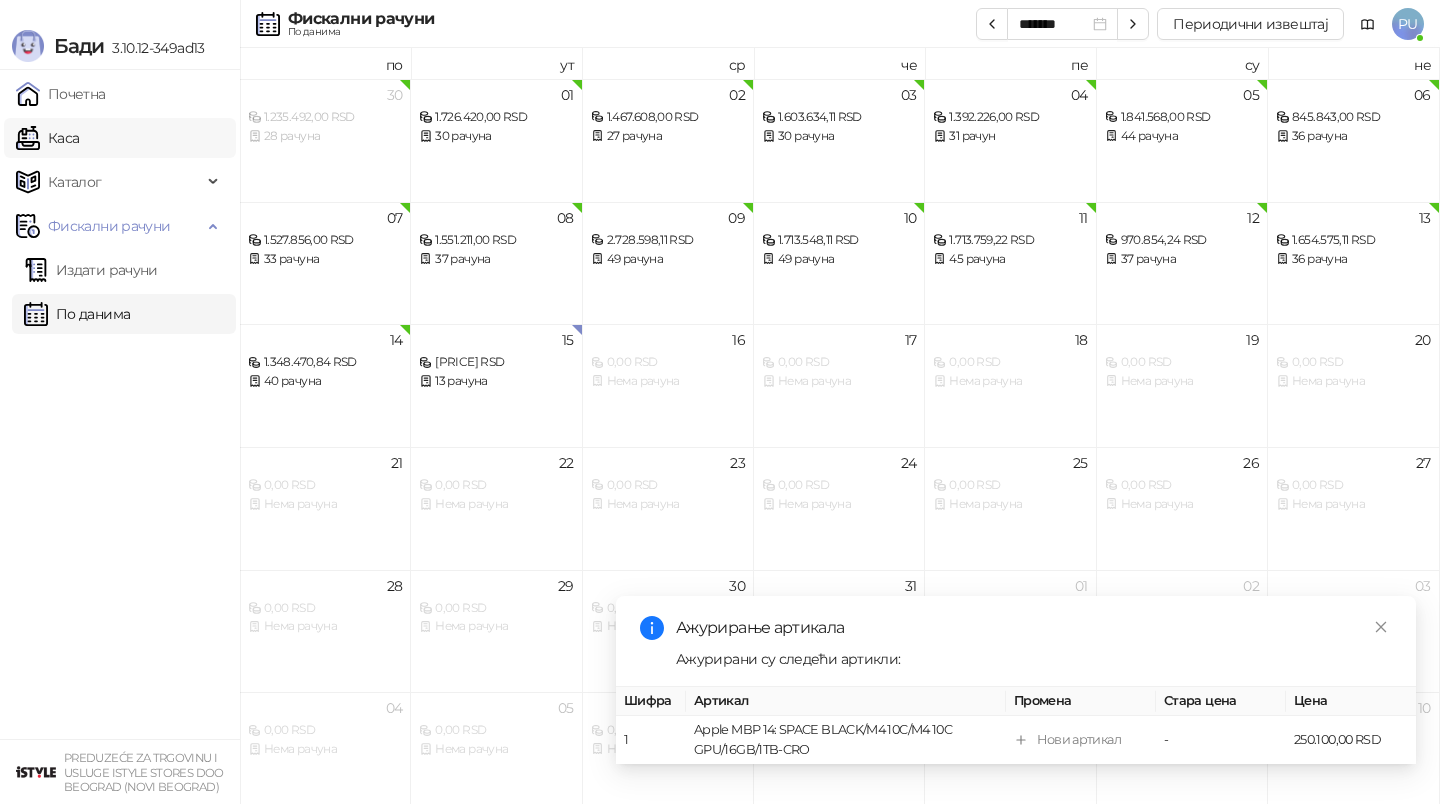 click on "Каса" at bounding box center (47, 138) 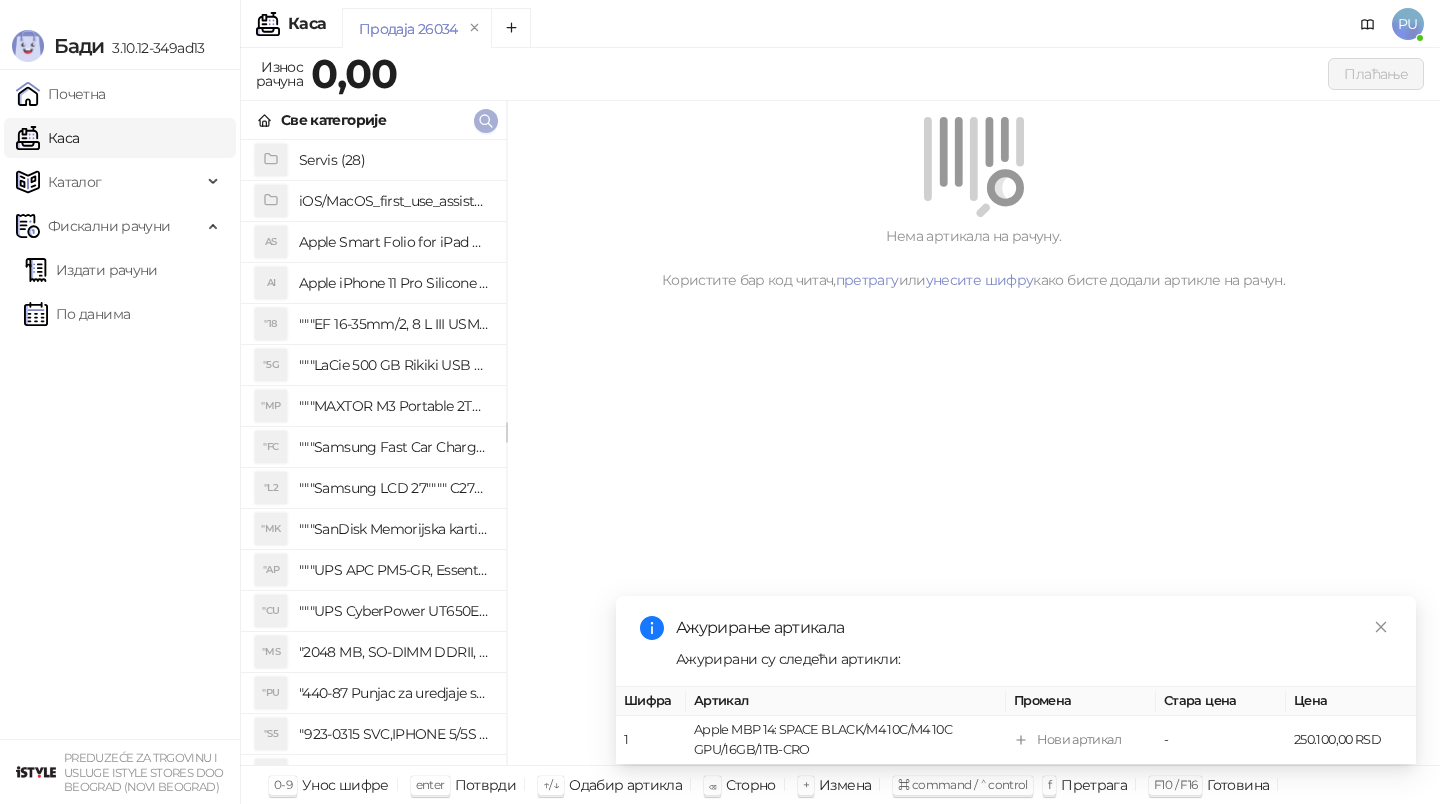 click 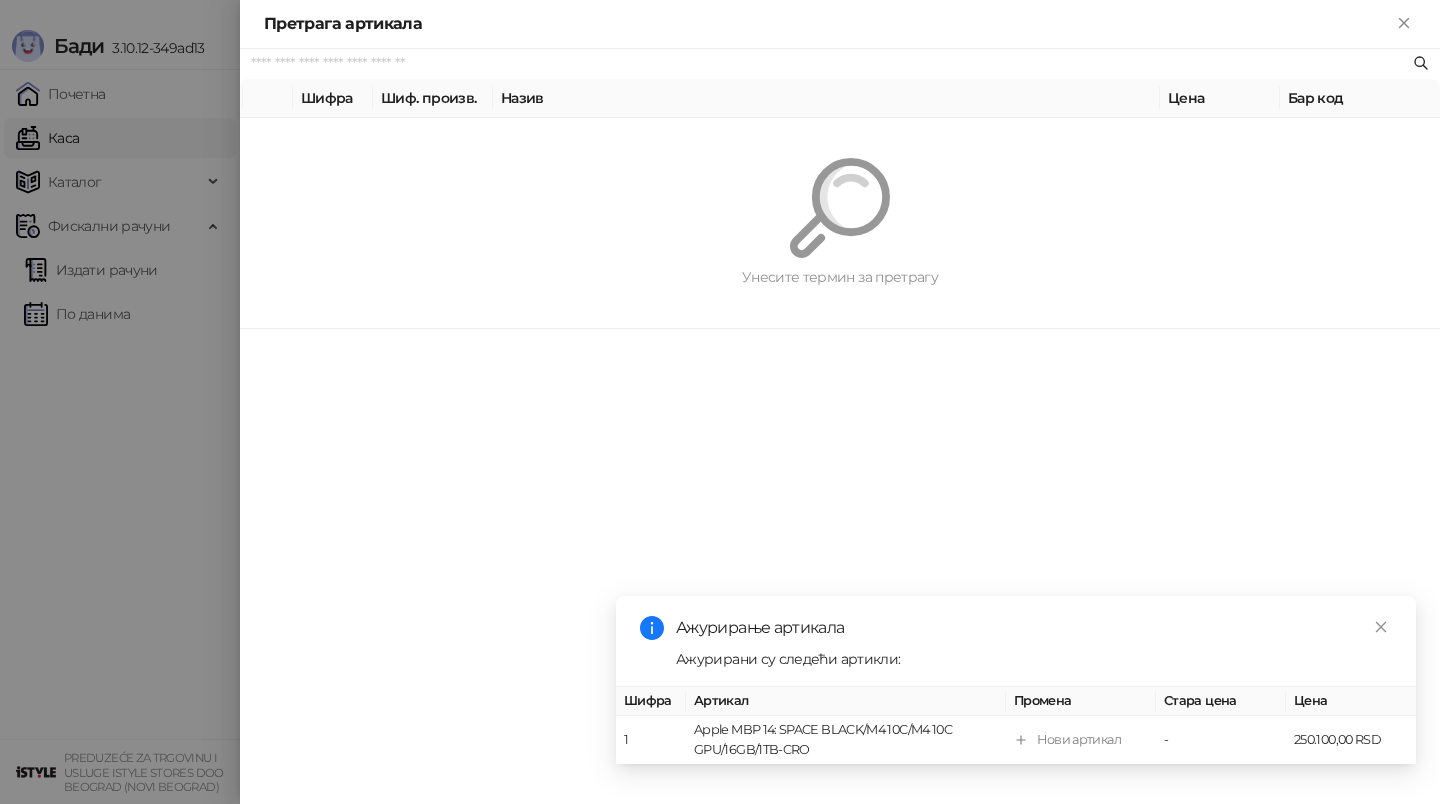 paste on "**********" 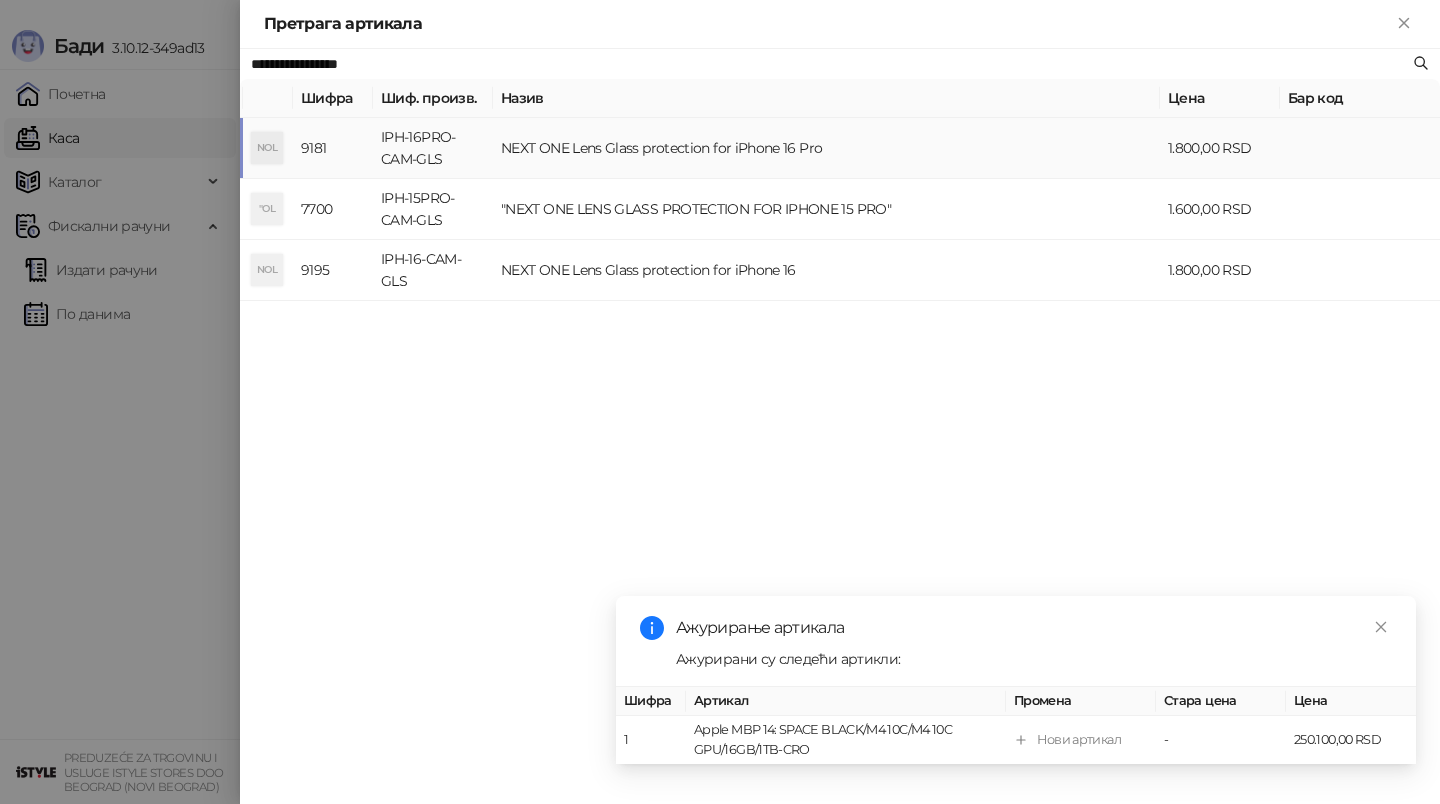 click on "NEXT ONE Lens Glass protection for iPhone 16 Pro" at bounding box center (826, 148) 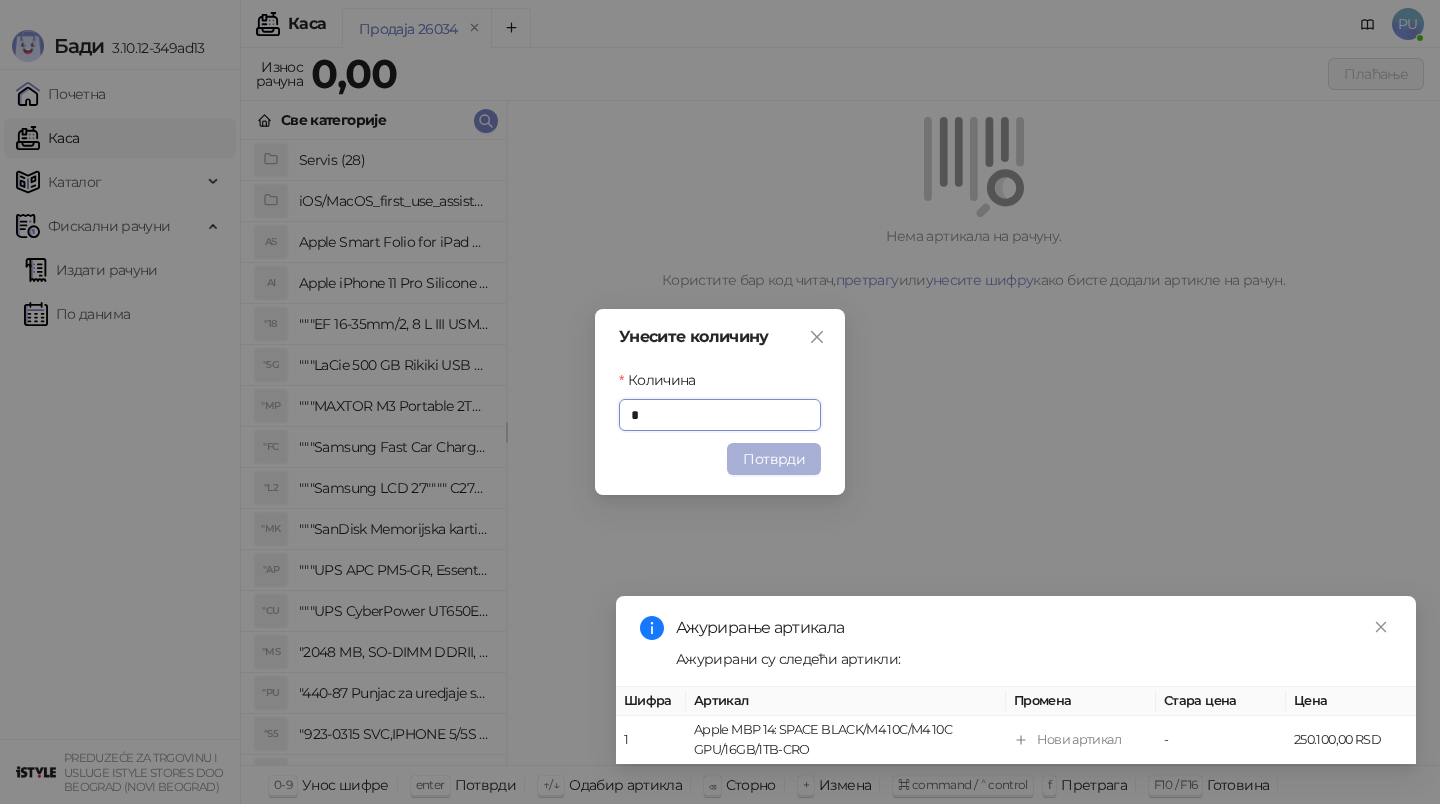 click on "Потврди" at bounding box center (774, 459) 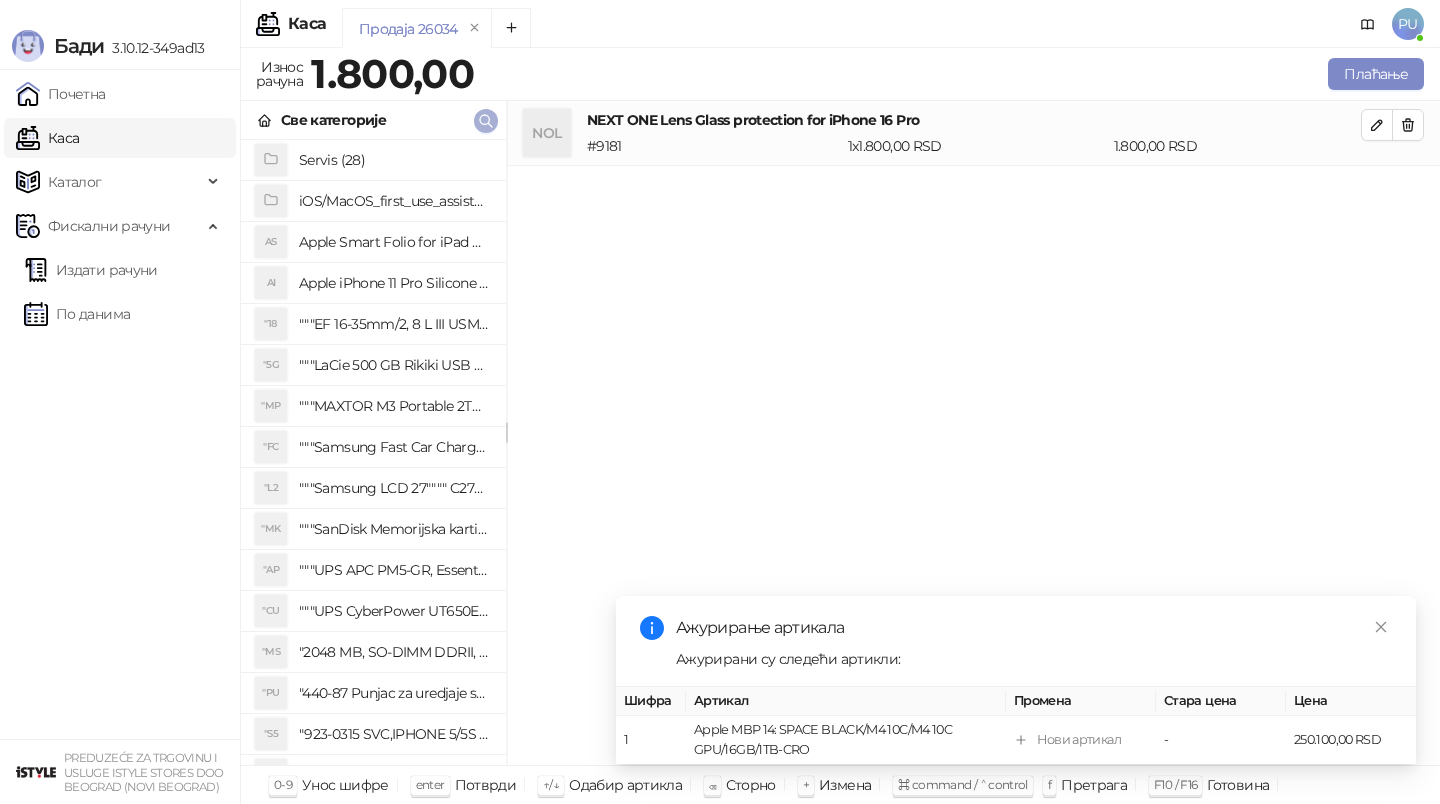 click 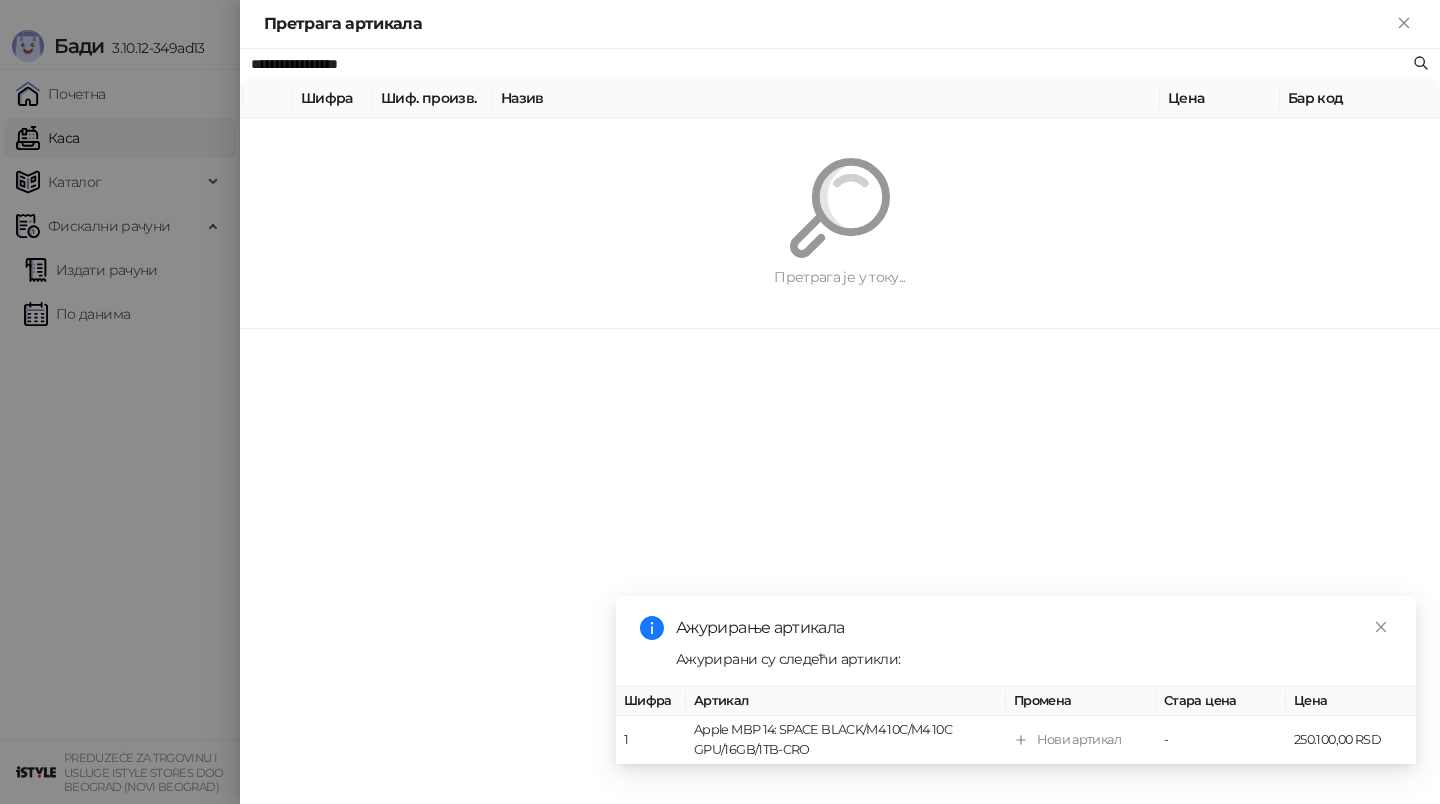 paste 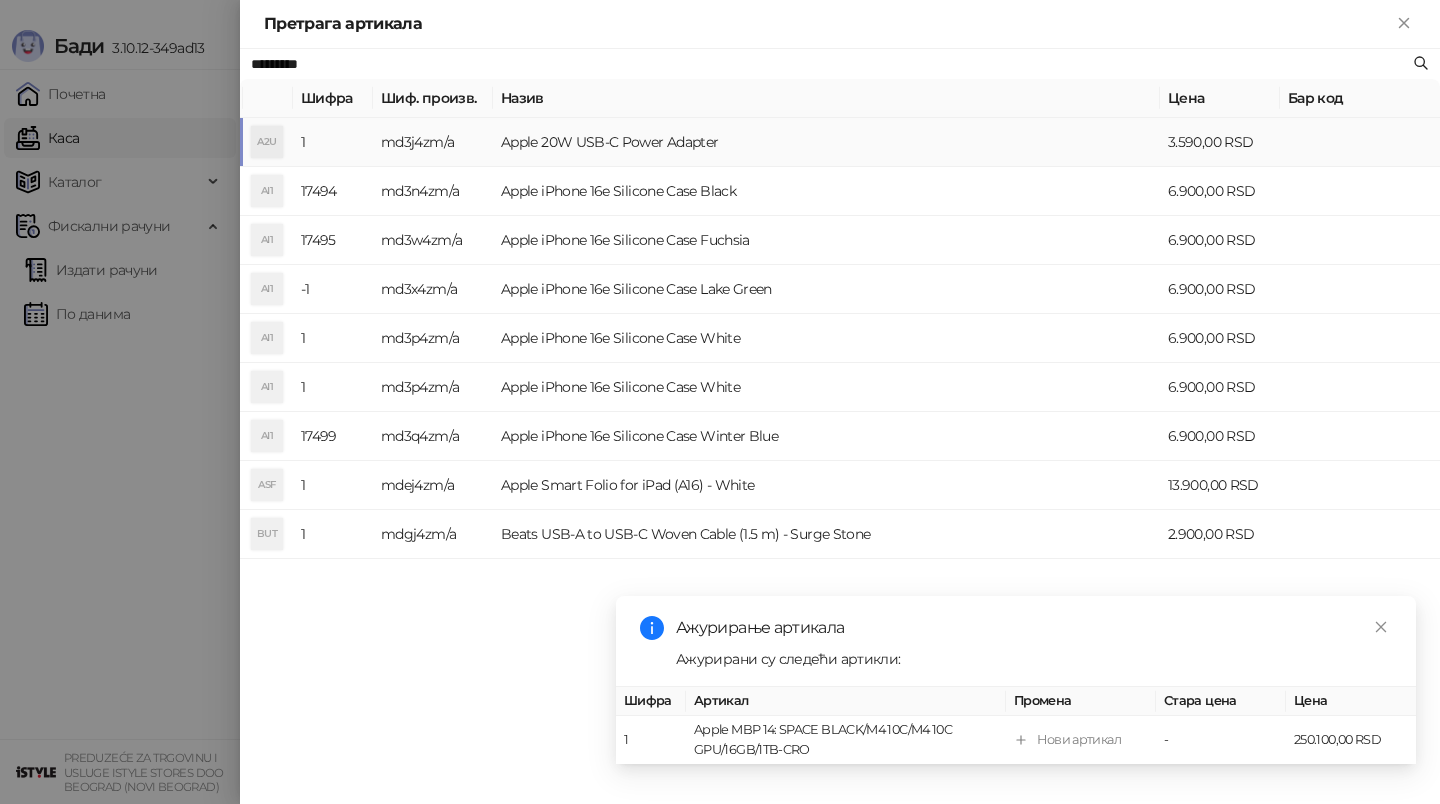 click on "Apple 20W USB-C Power Adapter" at bounding box center [826, 142] 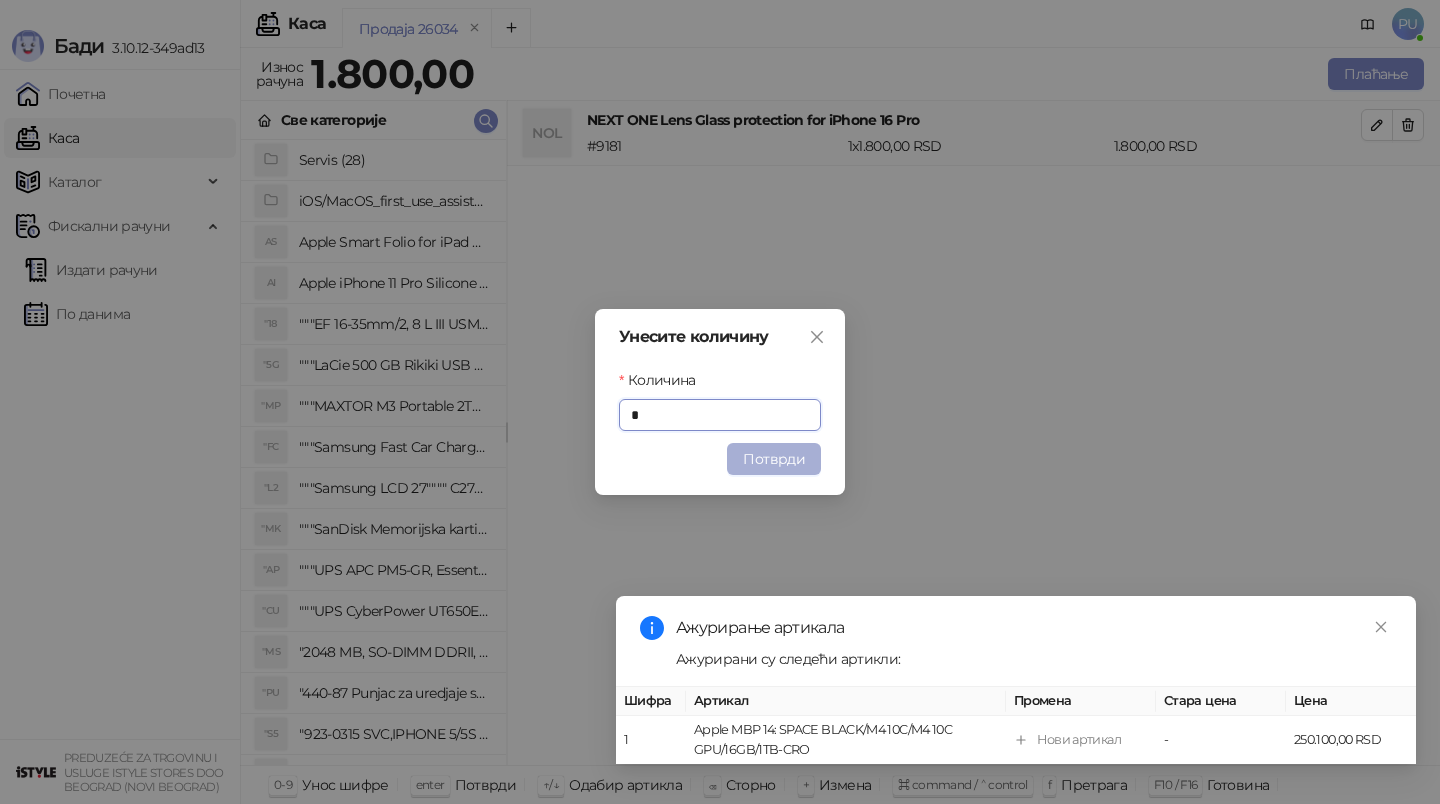 click on "Потврди" at bounding box center [774, 459] 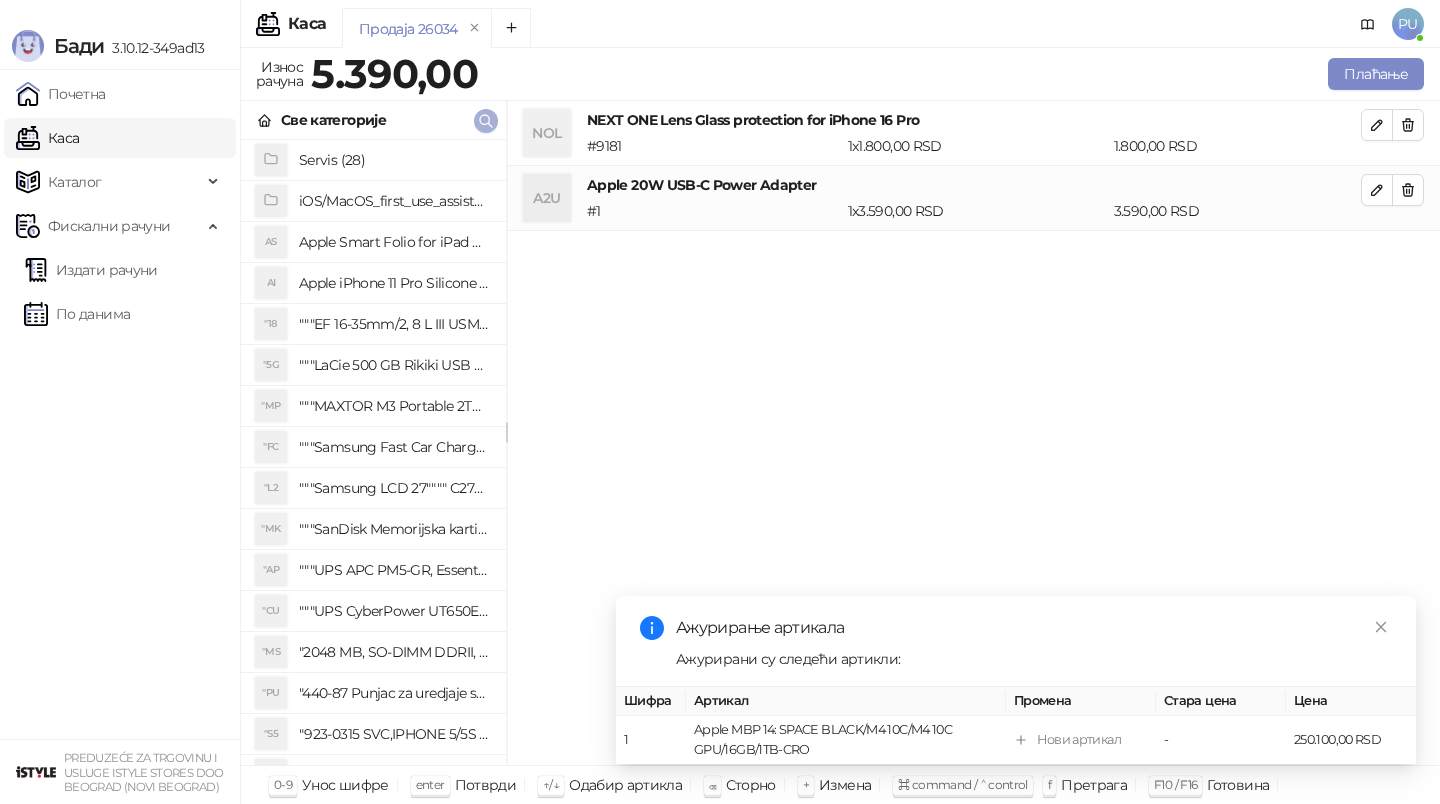 click 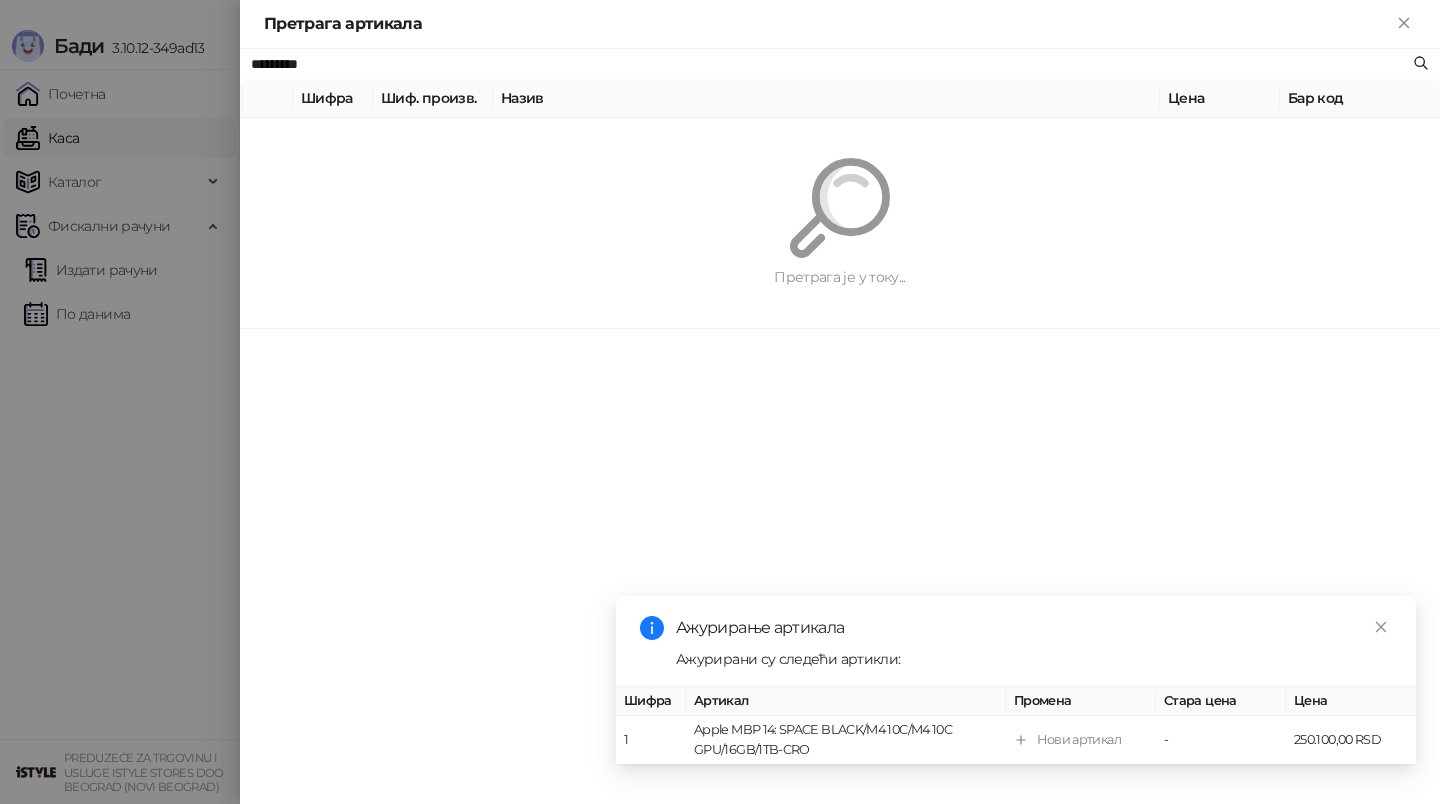 paste 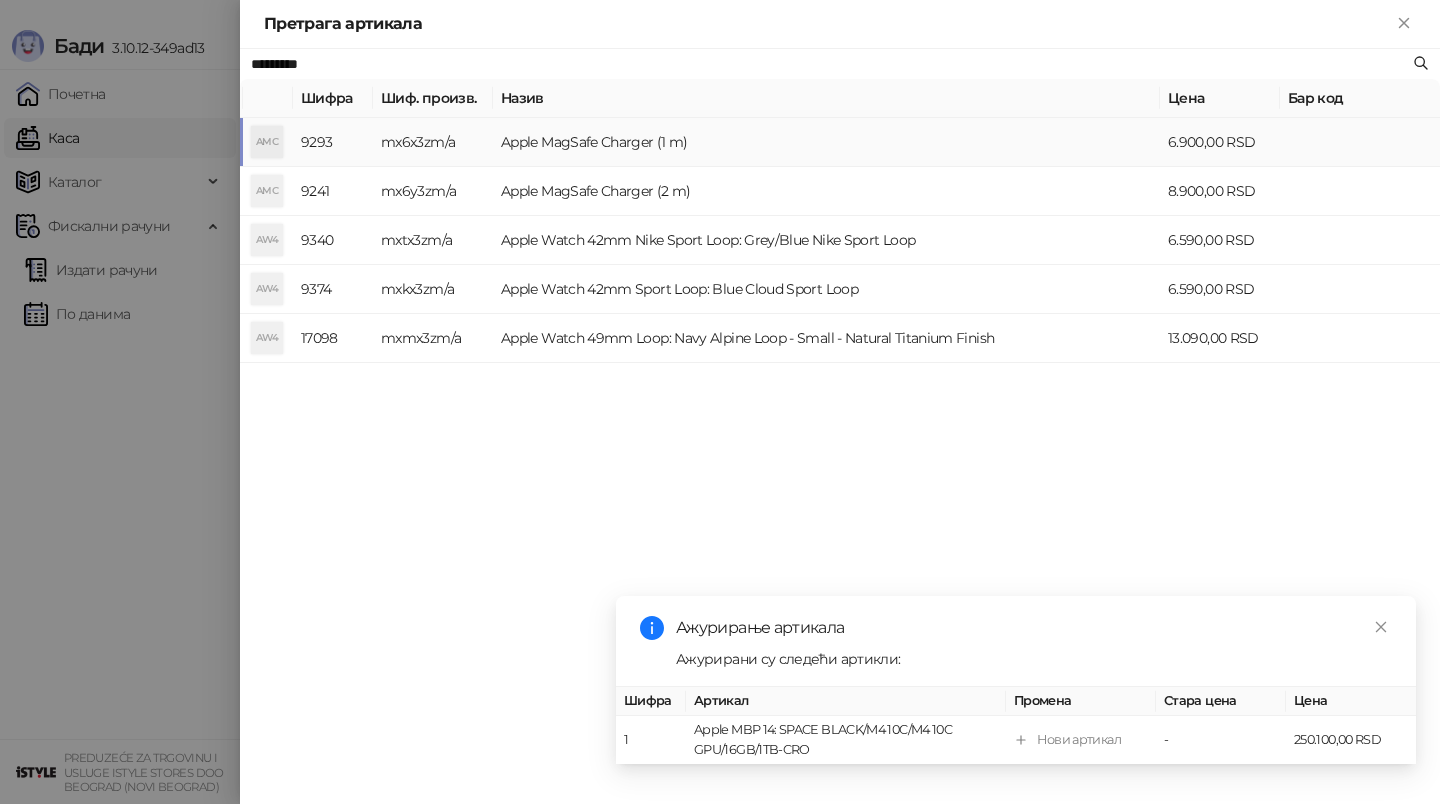 click on "Apple MagSafe Charger (1 m)" at bounding box center [826, 142] 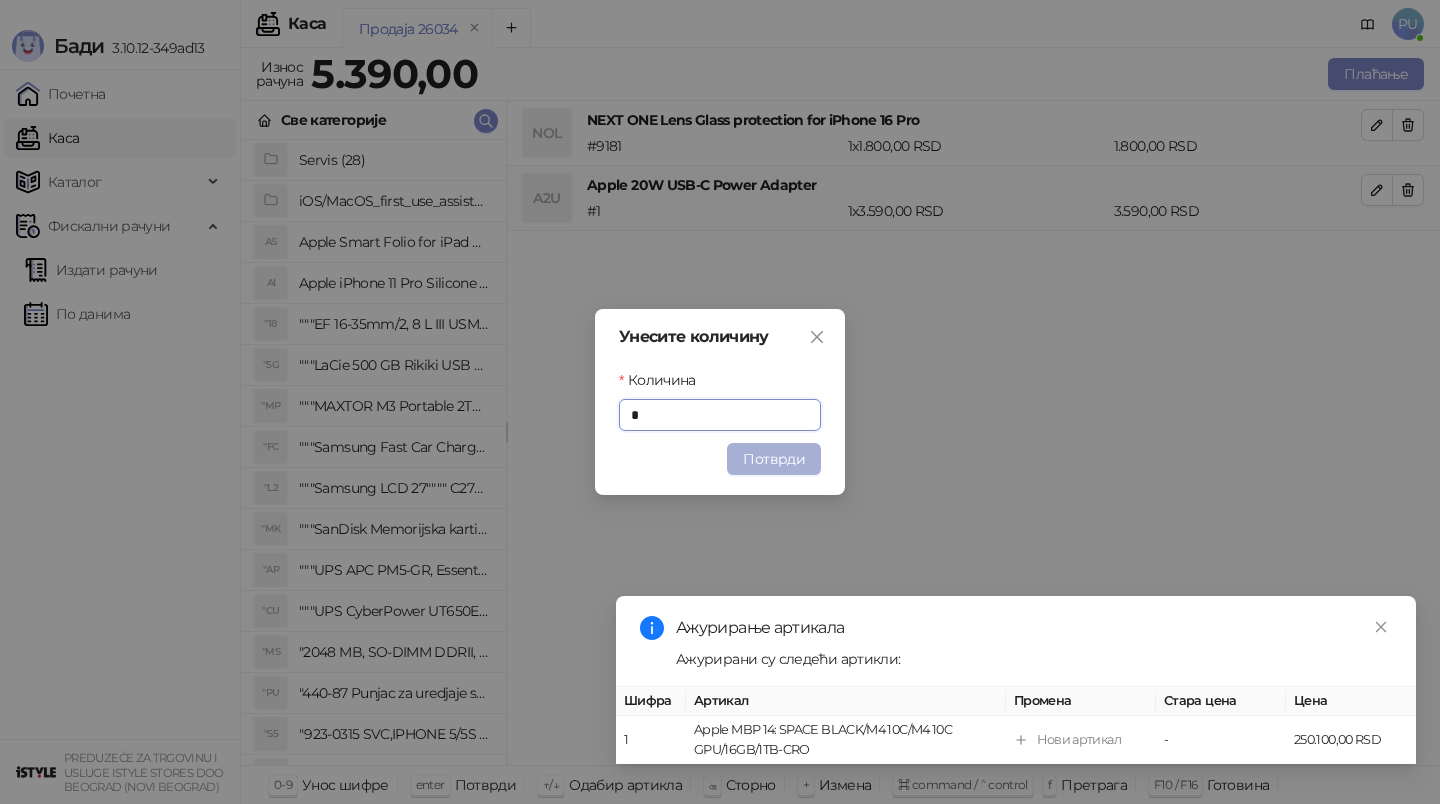 click on "Потврди" at bounding box center [774, 459] 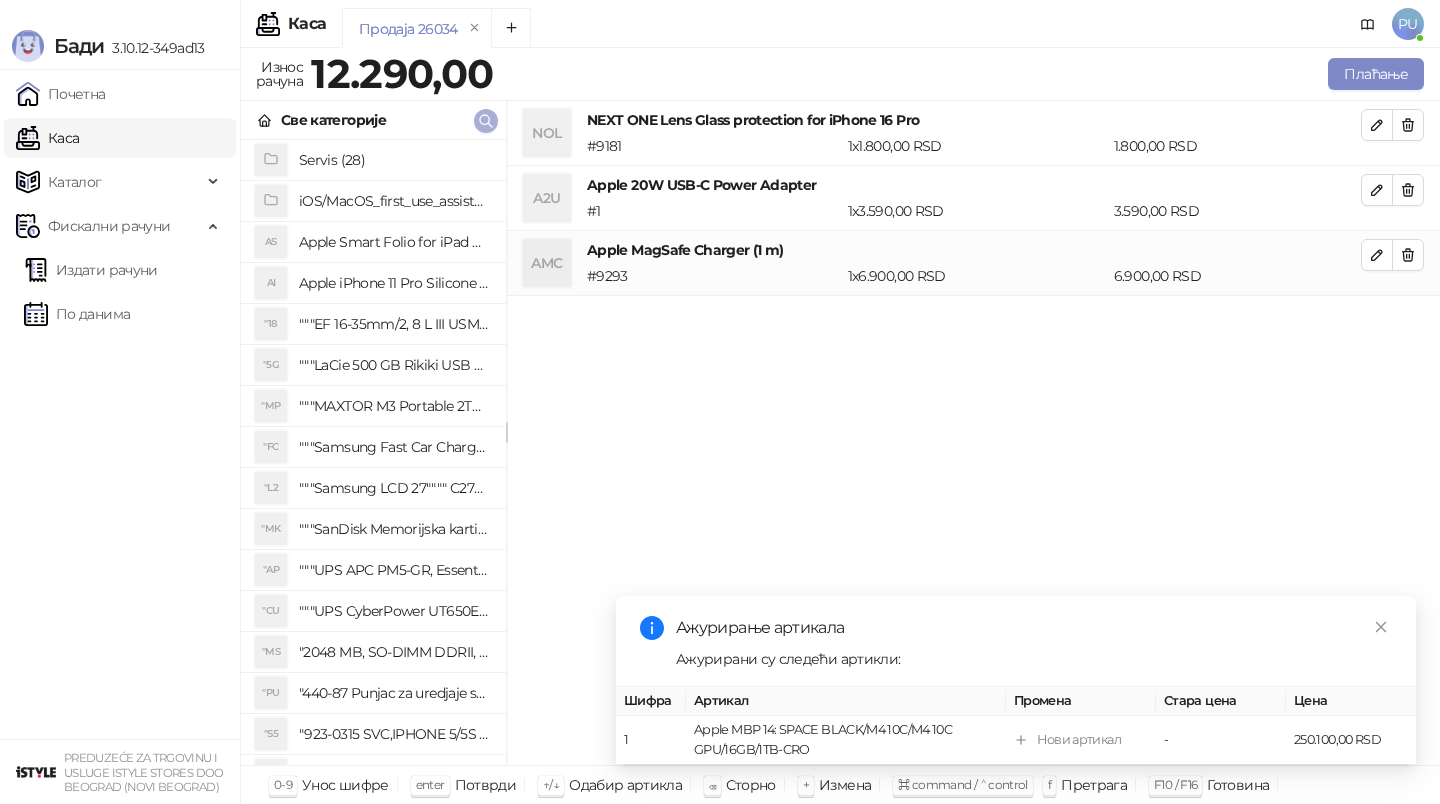 click 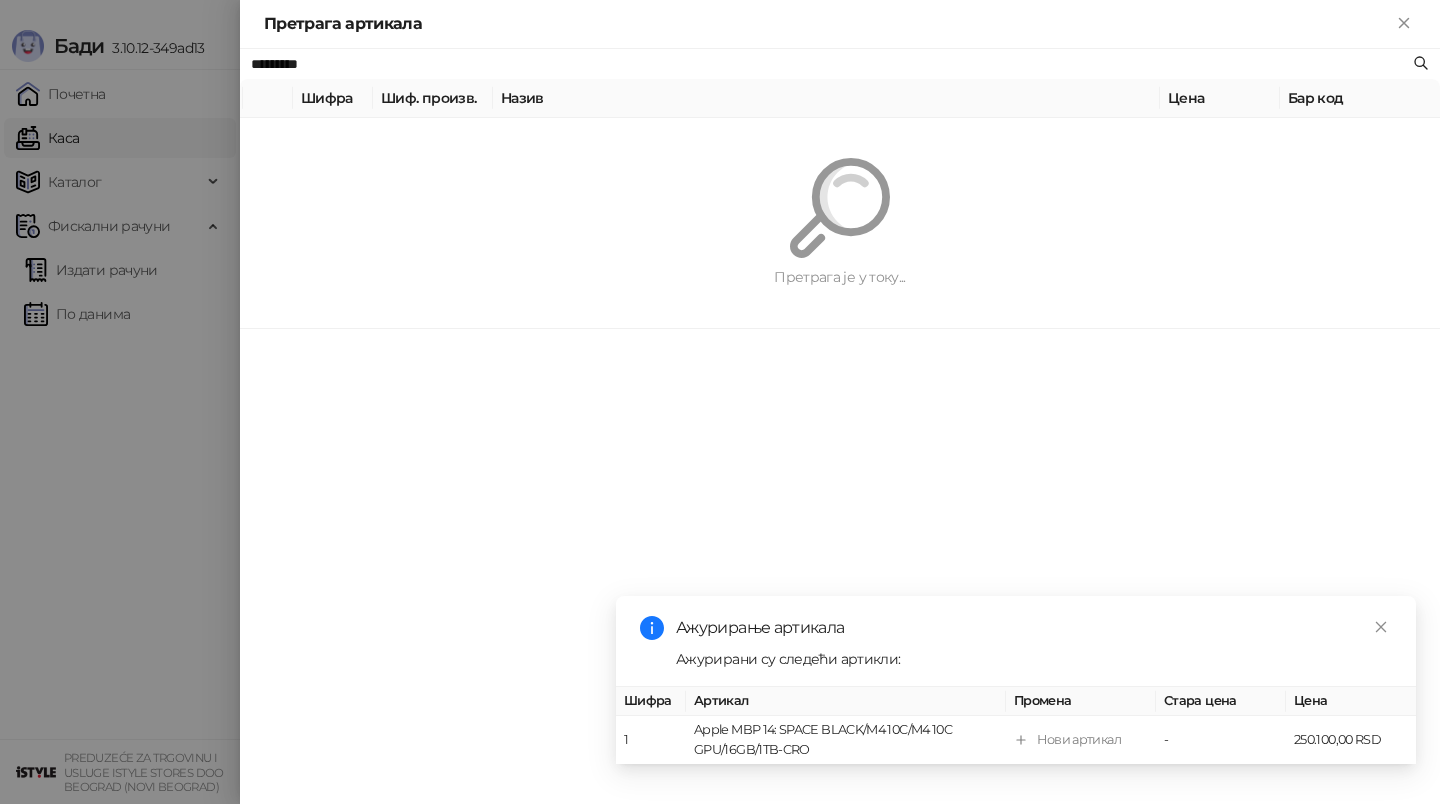 paste 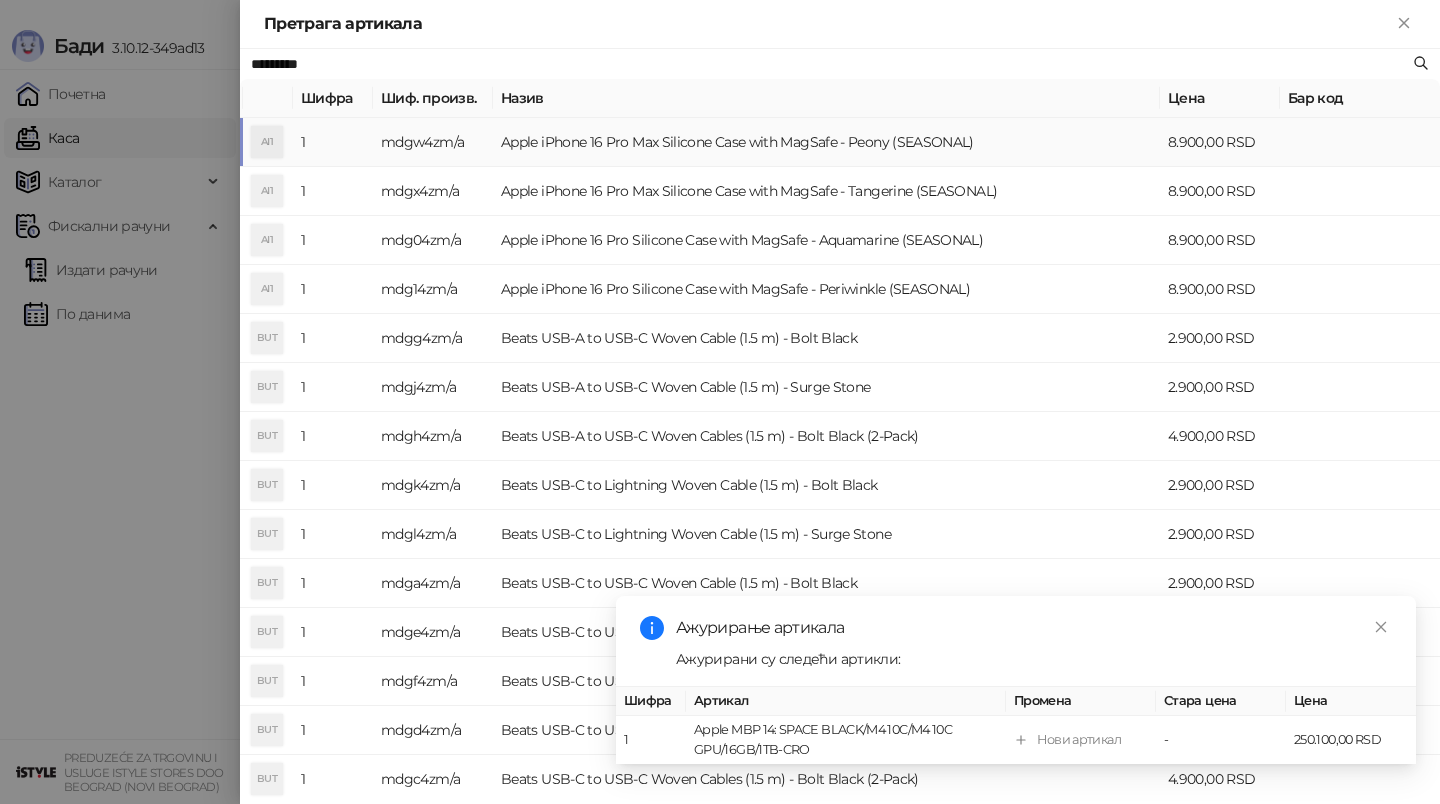 click on "Apple iPhone 16 Pro Max Silicone Case with MagSafe - Peony (SEASONAL)" at bounding box center (826, 142) 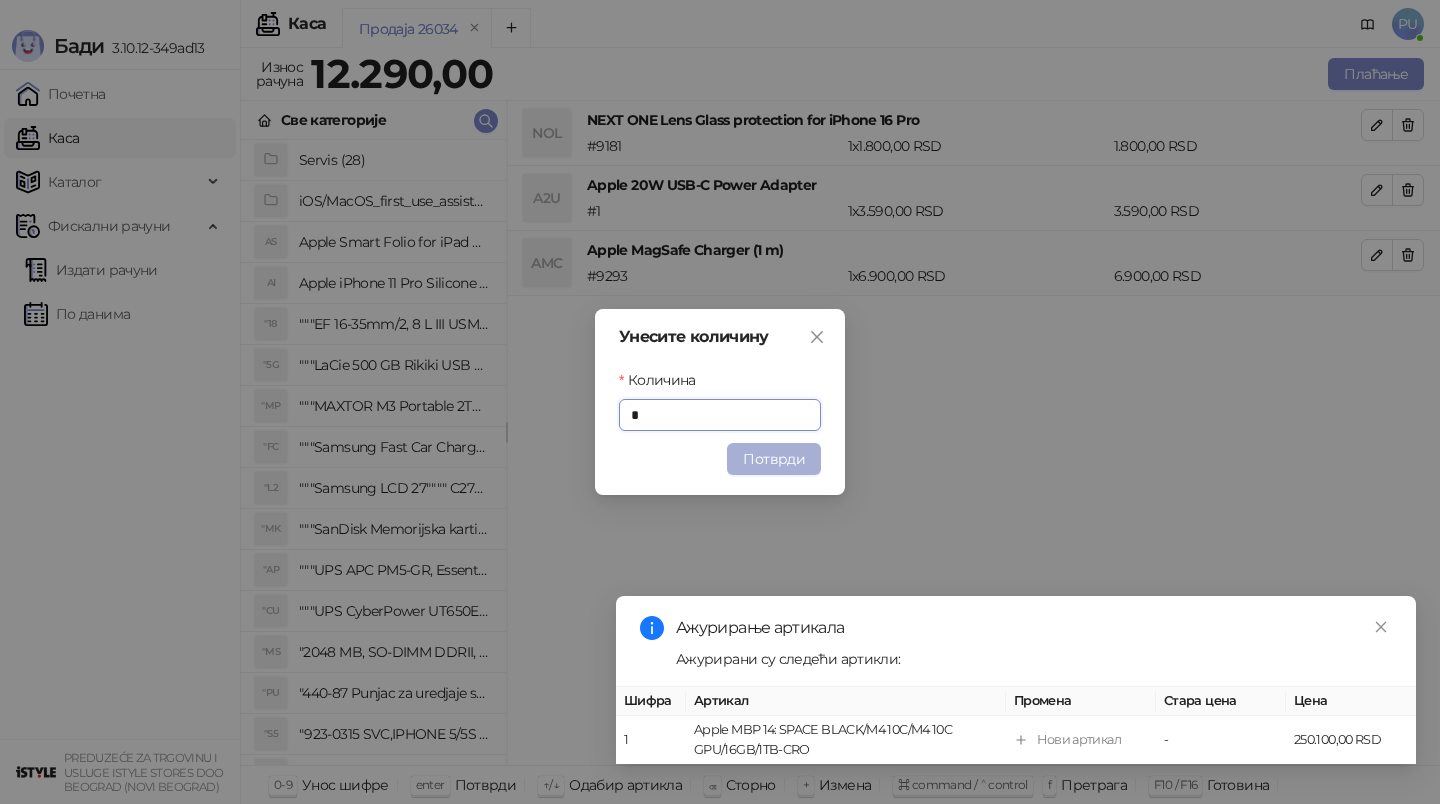 click on "Потврди" at bounding box center [774, 459] 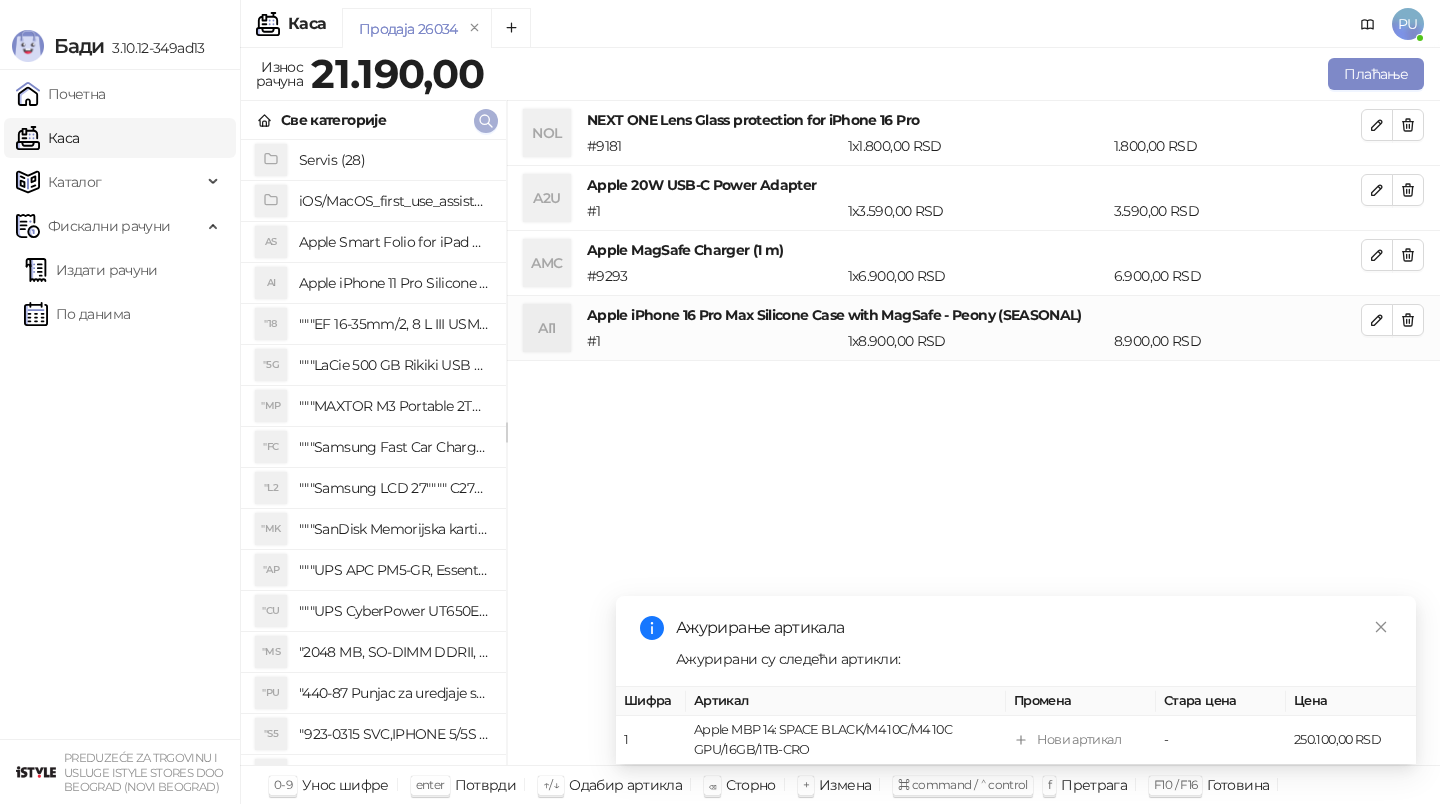 click 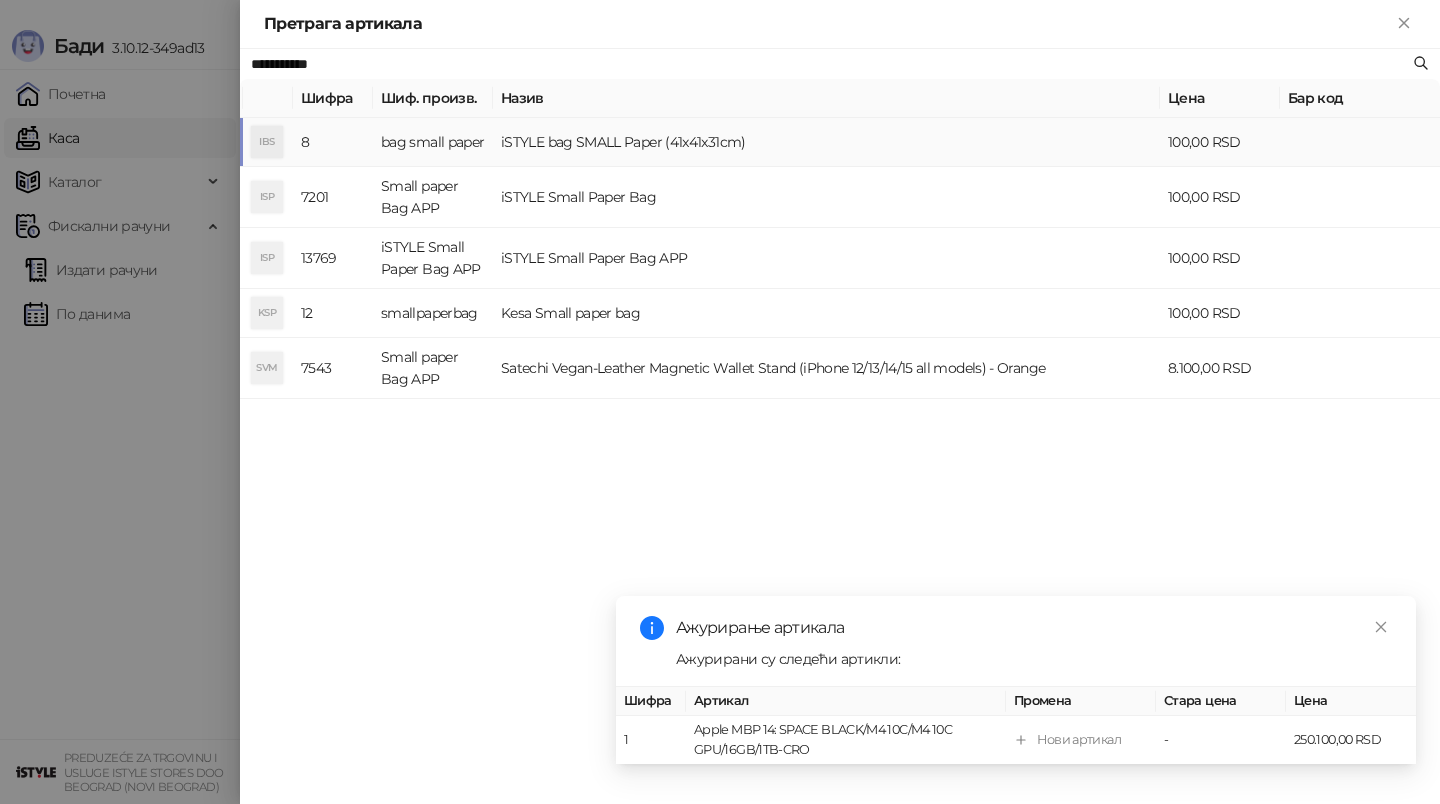 type on "**********" 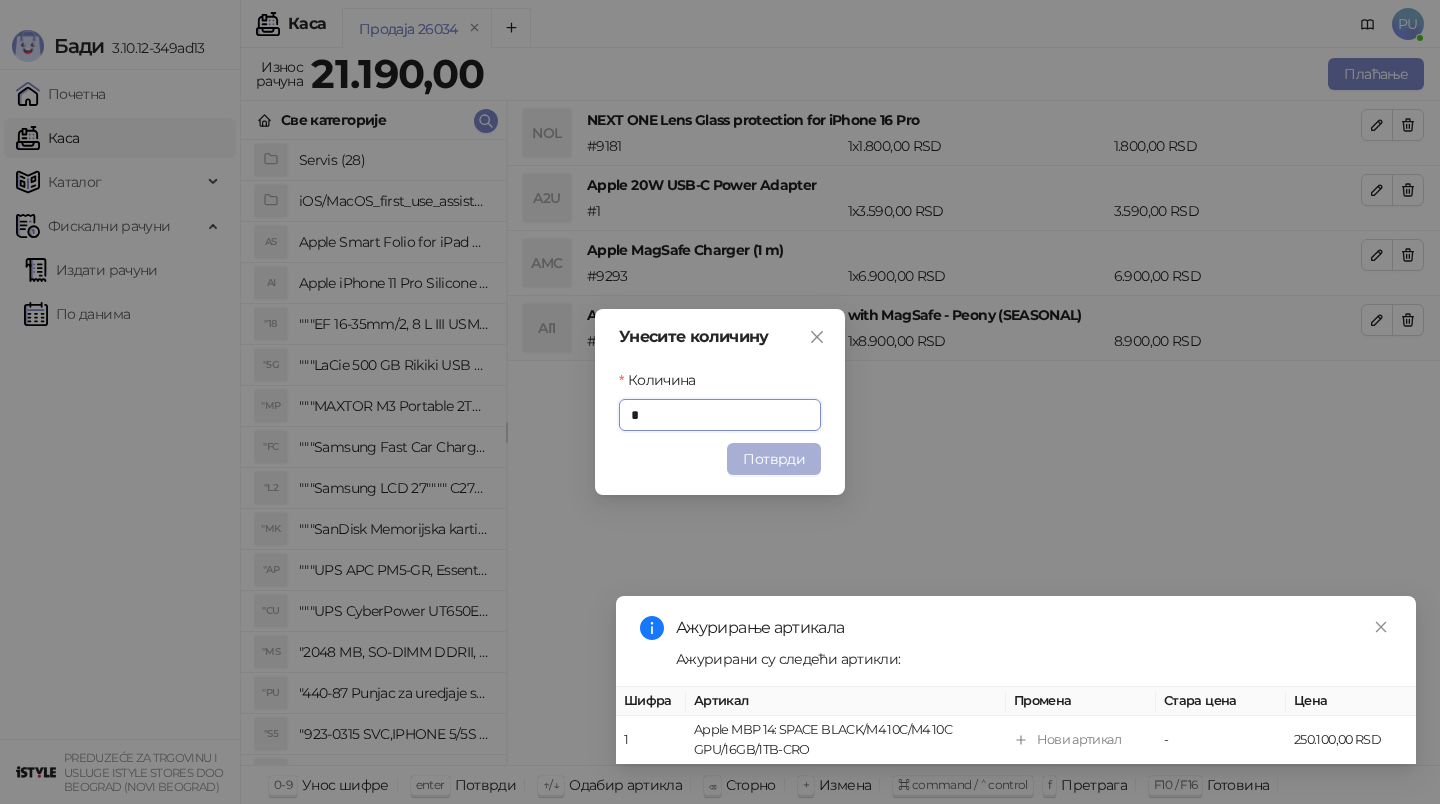 click on "Потврди" at bounding box center [774, 459] 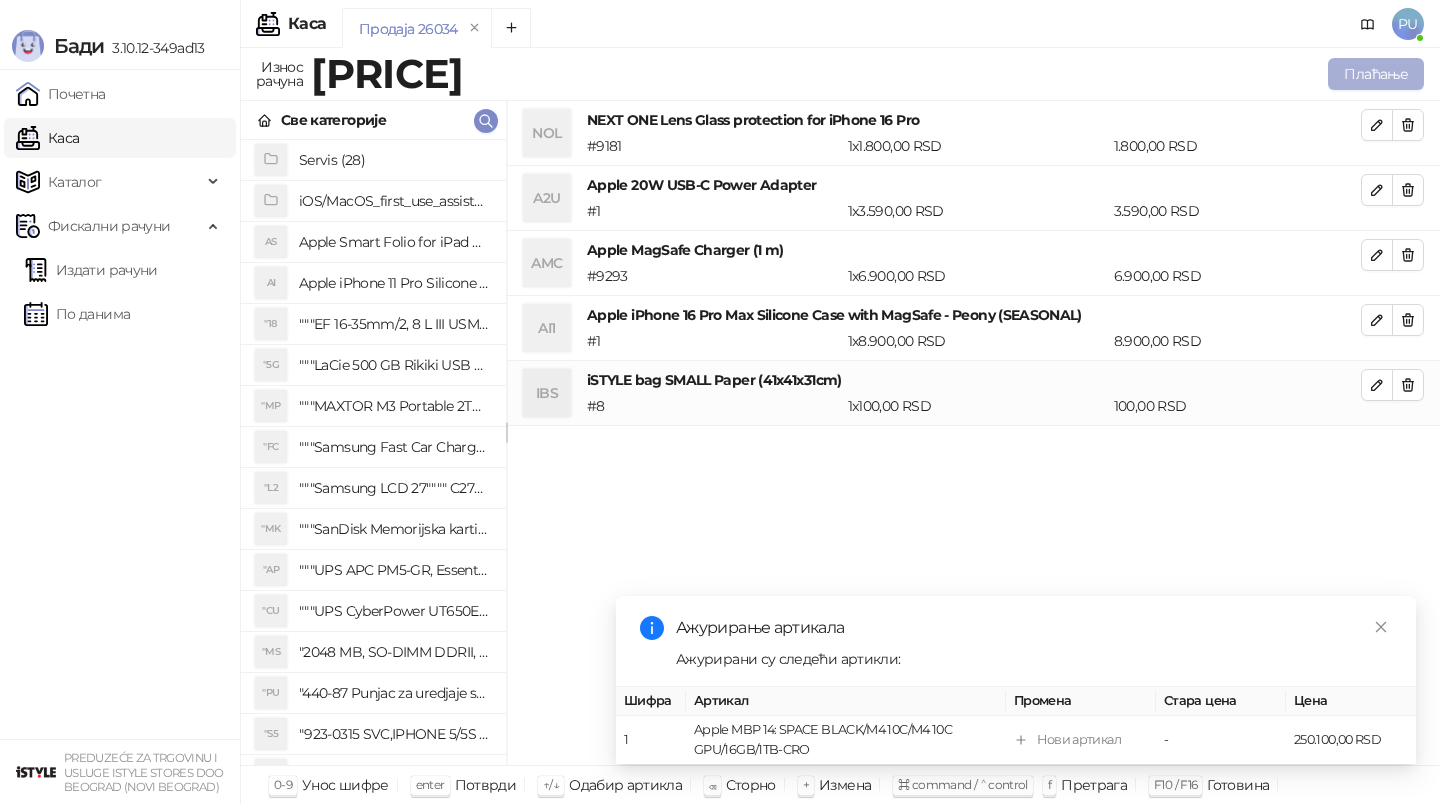 click on "Плаћање" at bounding box center [1376, 74] 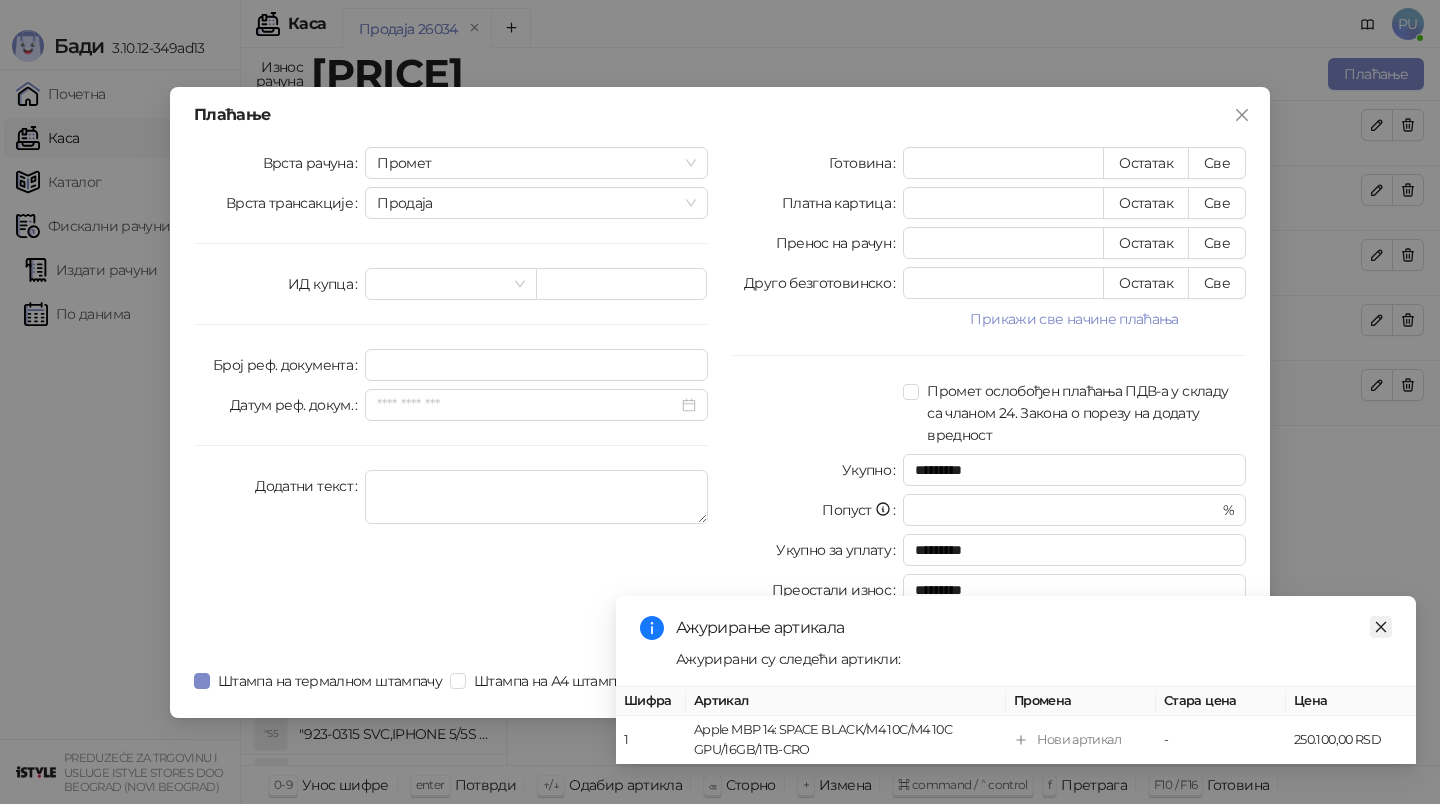 click 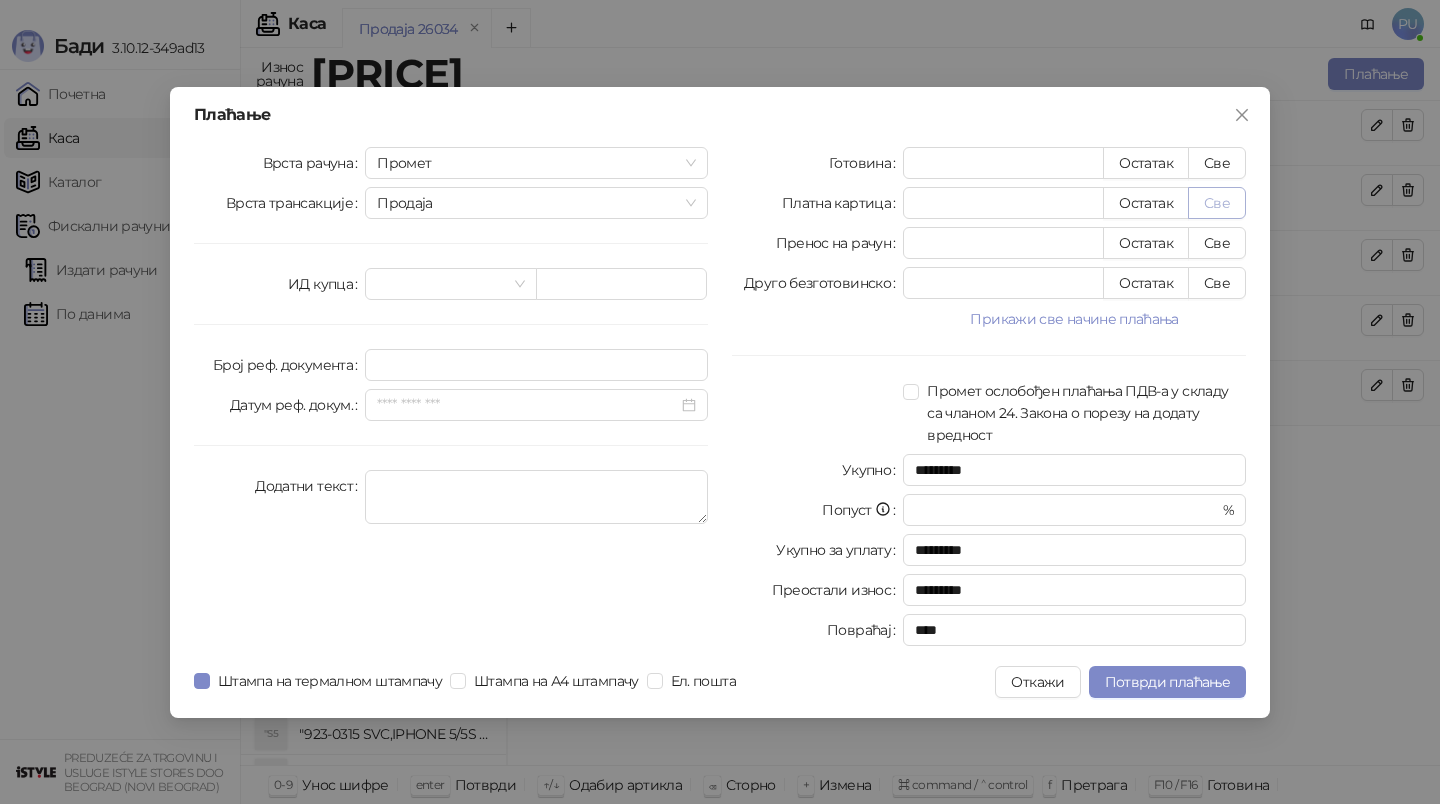 click on "Све" at bounding box center [1217, 203] 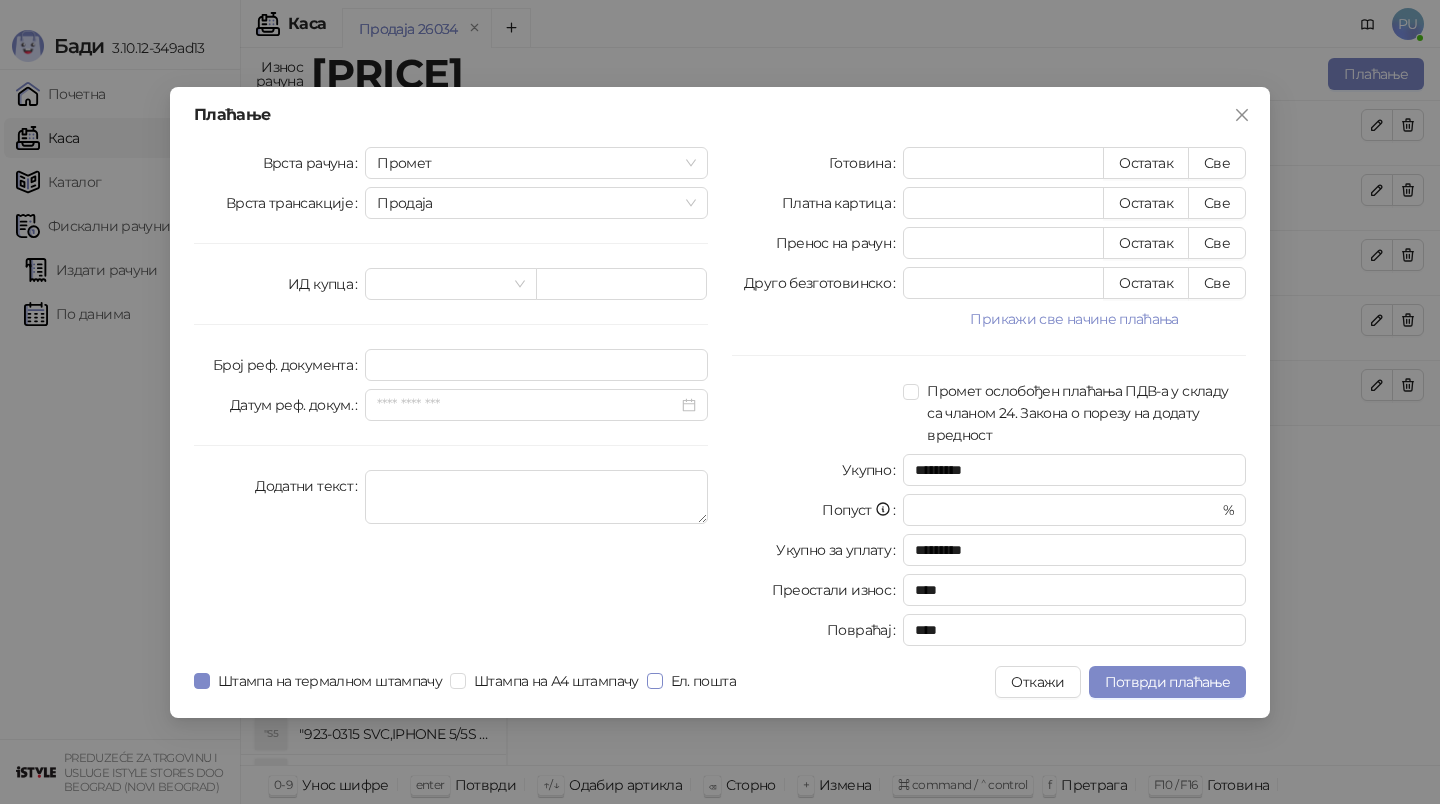 click on "Ел. пошта" at bounding box center [703, 681] 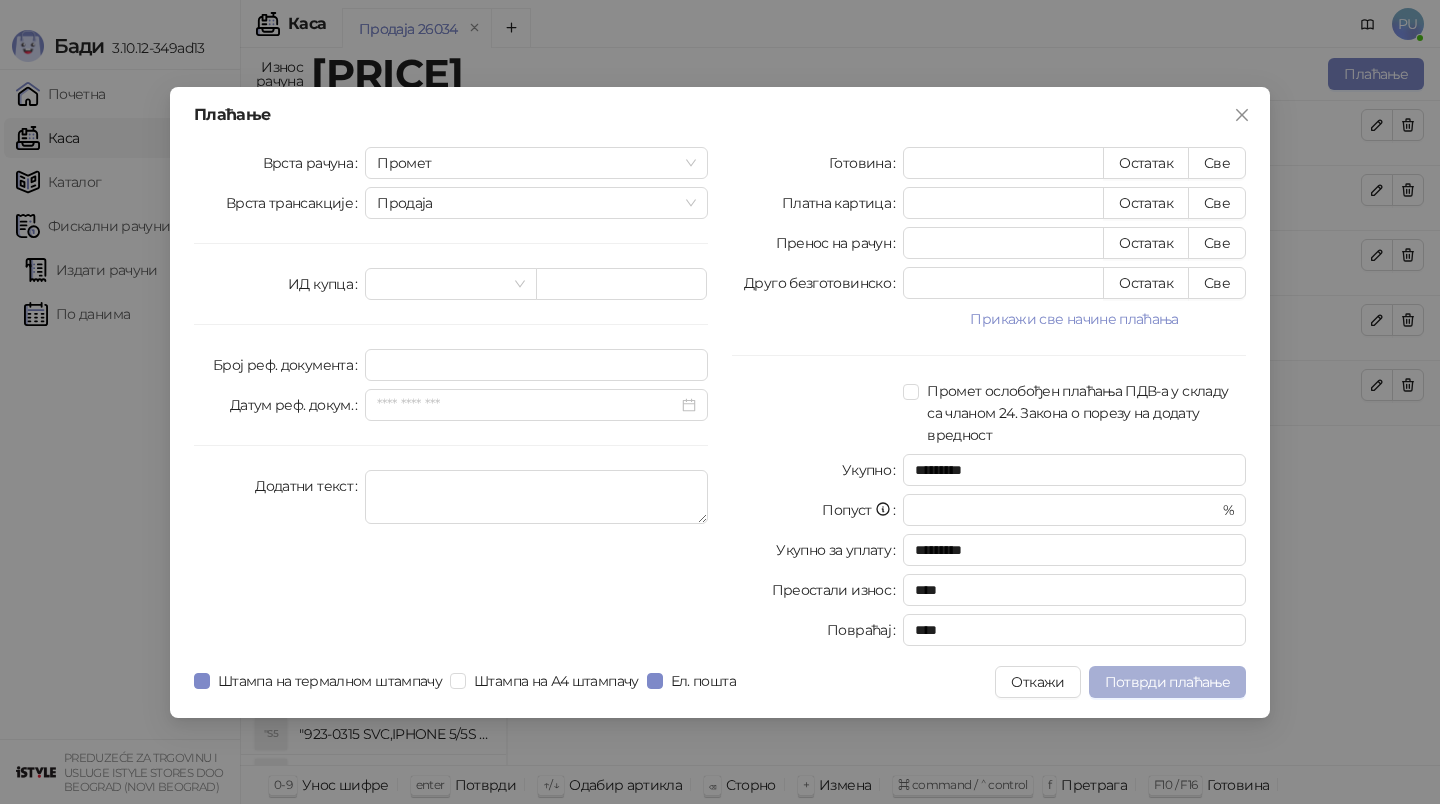 click on "Потврди плаћање" at bounding box center [1167, 682] 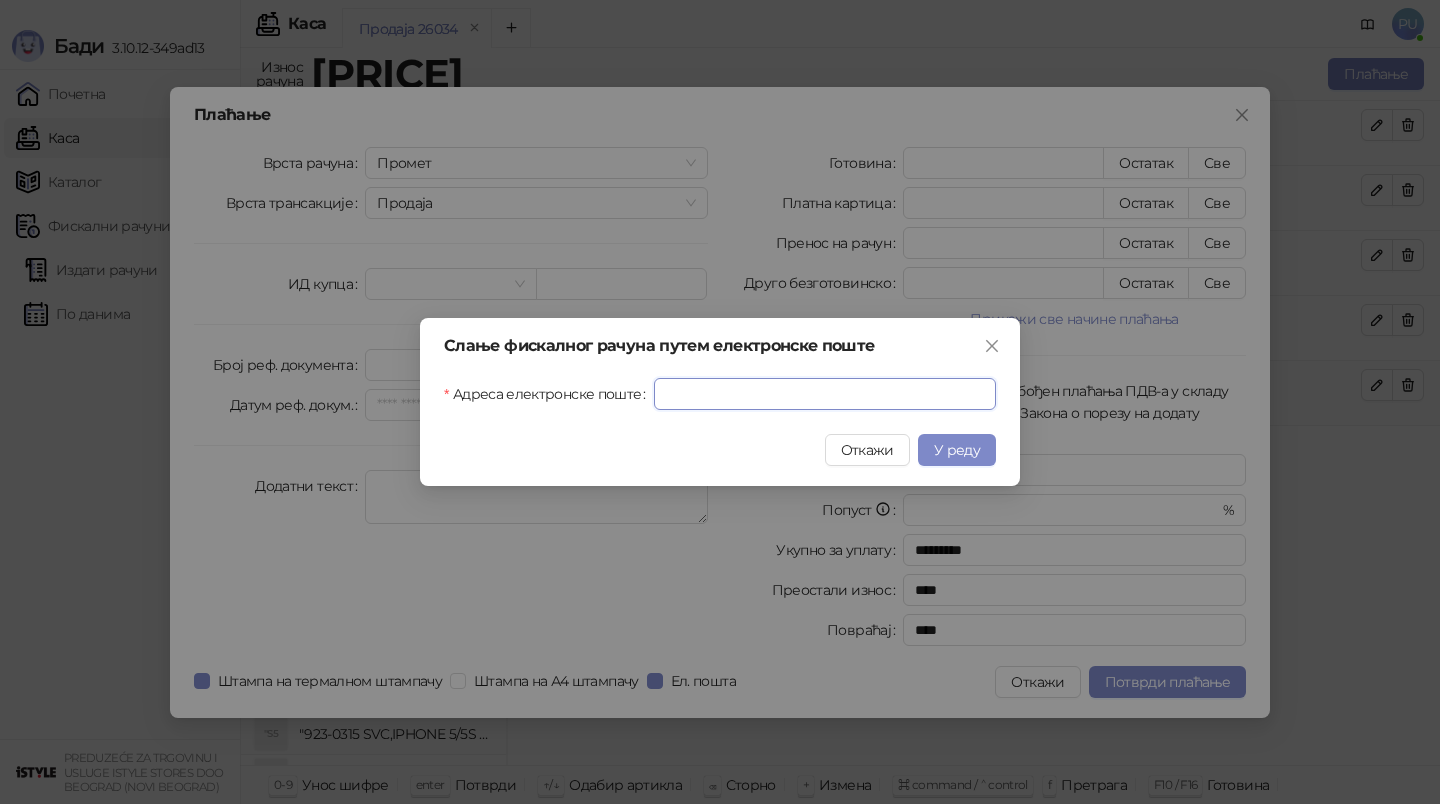 click on "Адреса електронске поште" at bounding box center [825, 394] 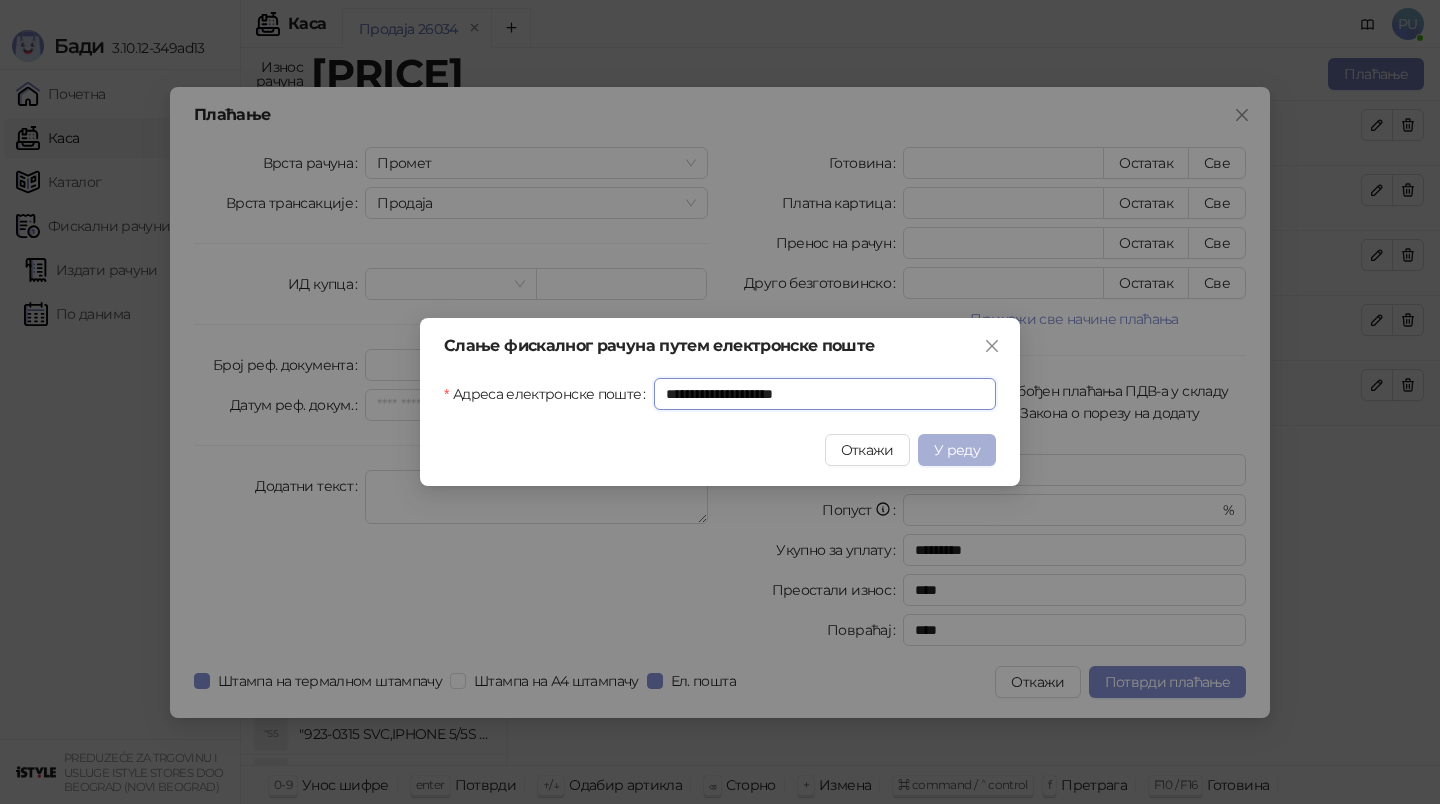 type on "**********" 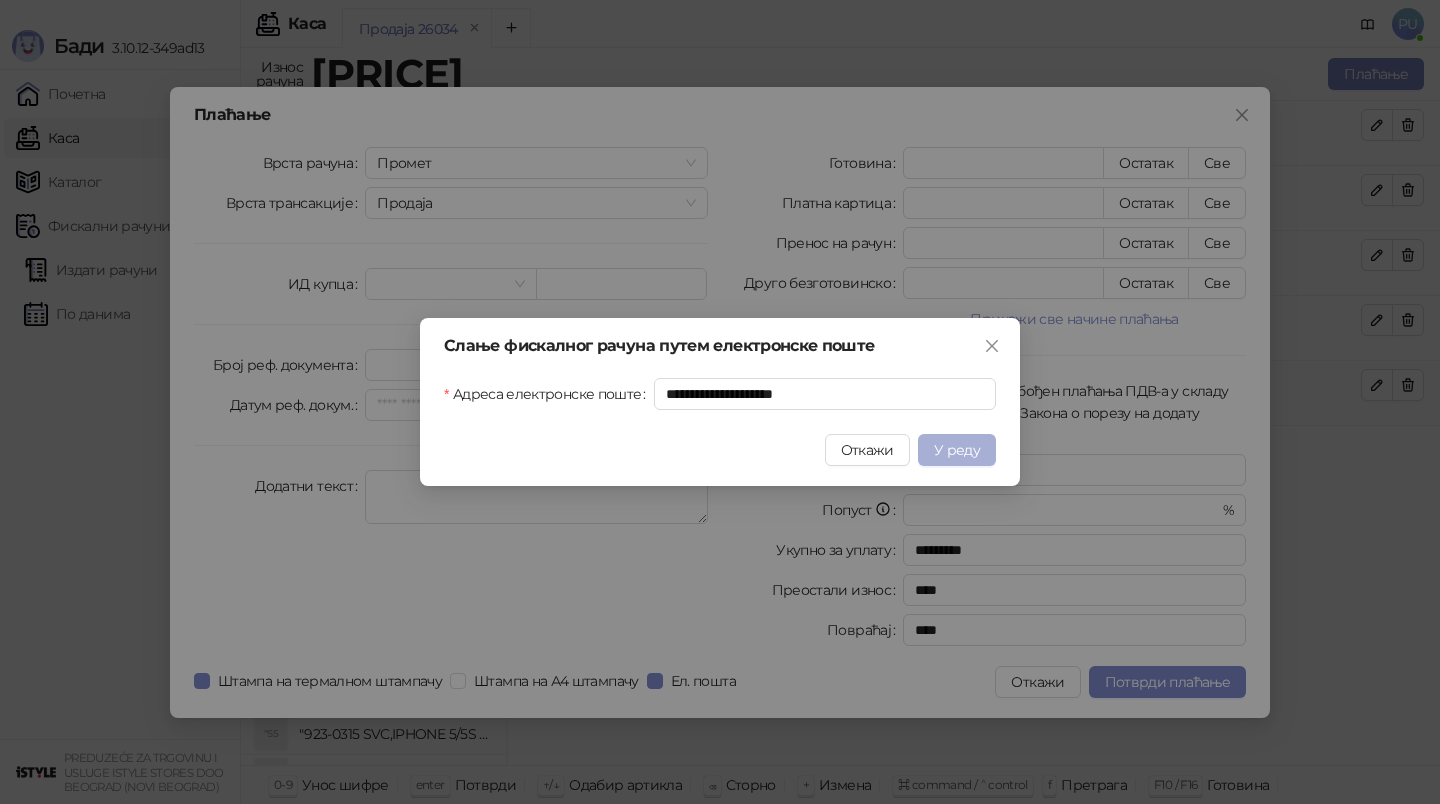 click on "У реду" at bounding box center [957, 450] 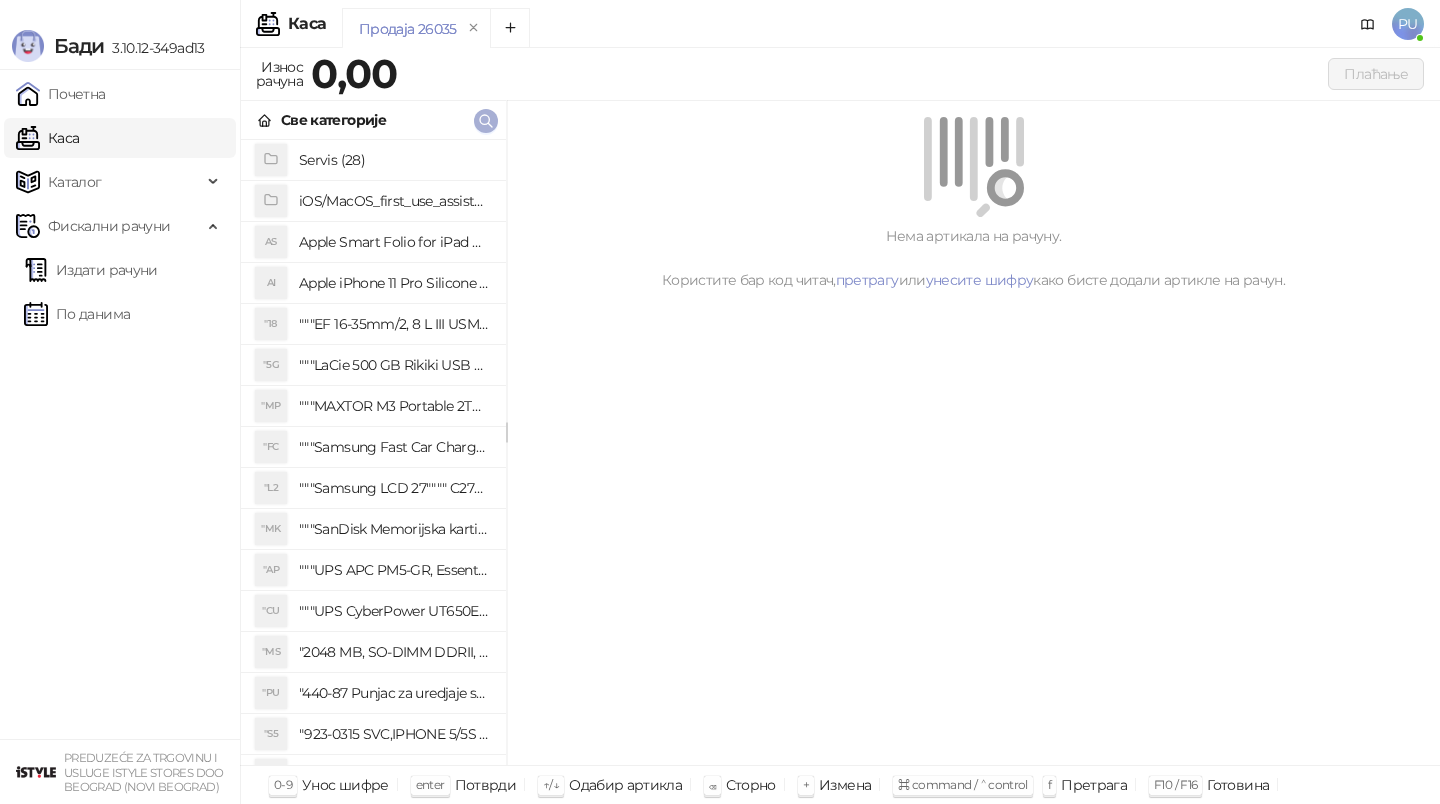 click 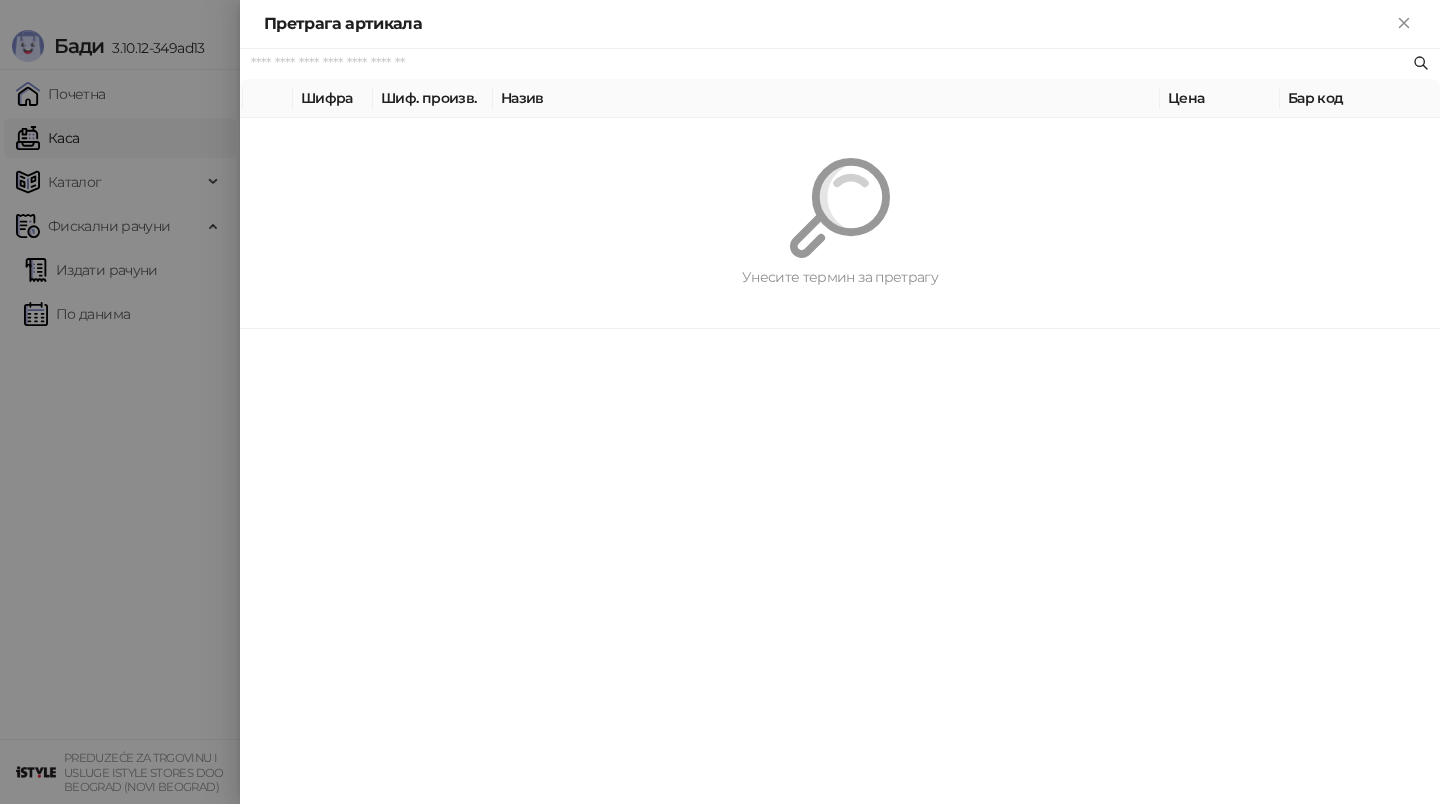 paste on "*********" 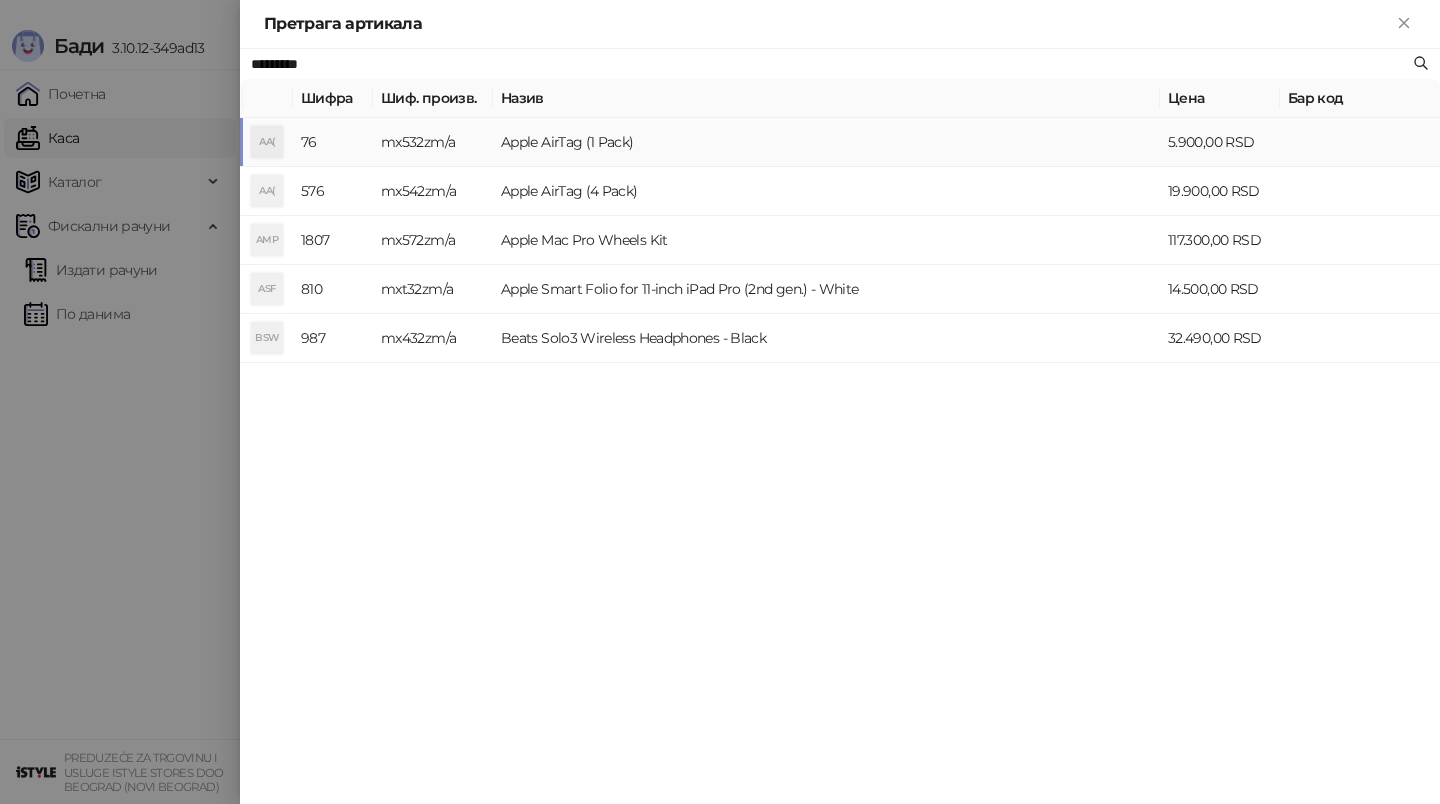 click on "Apple AirTag (1 Pack)" at bounding box center [826, 142] 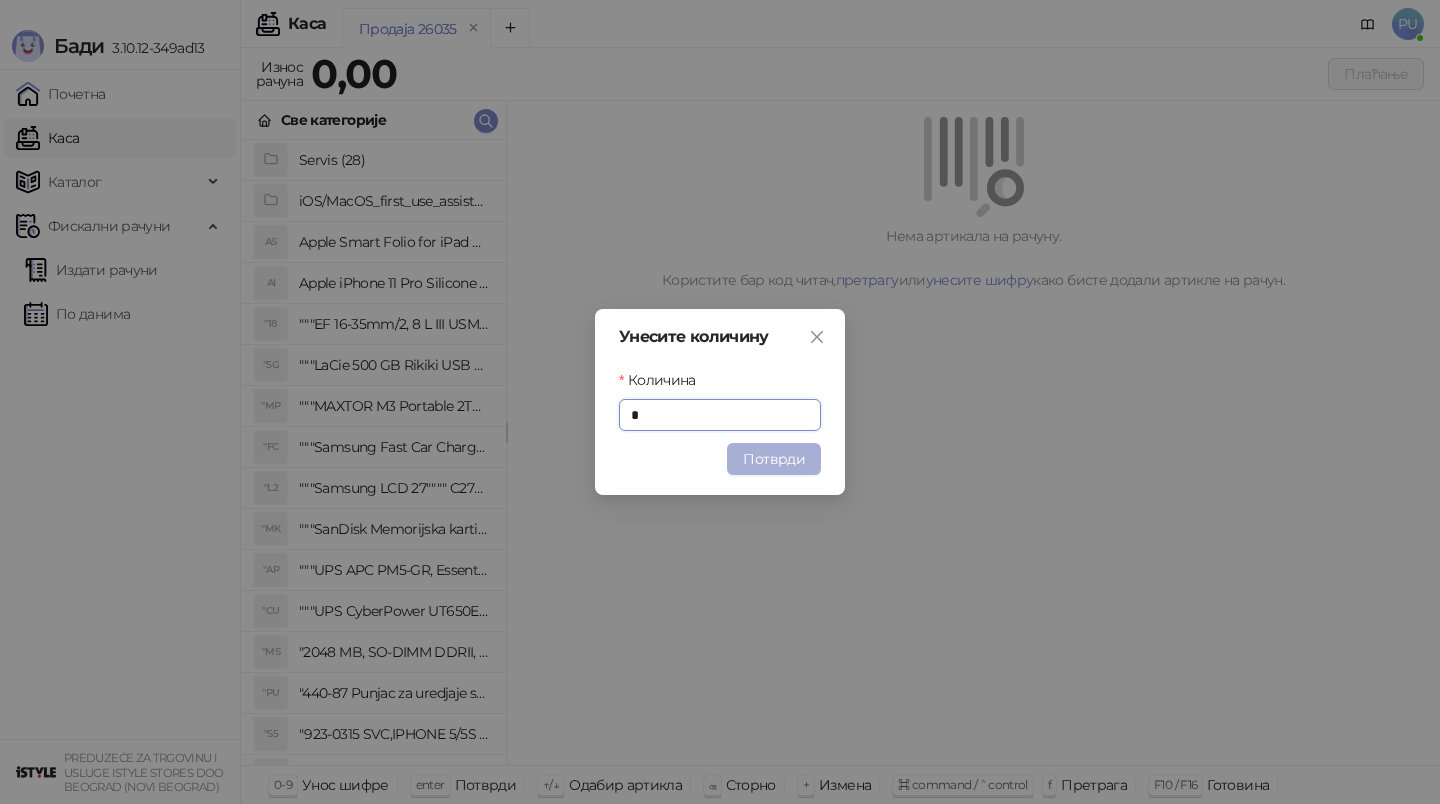 click on "Потврди" at bounding box center (774, 459) 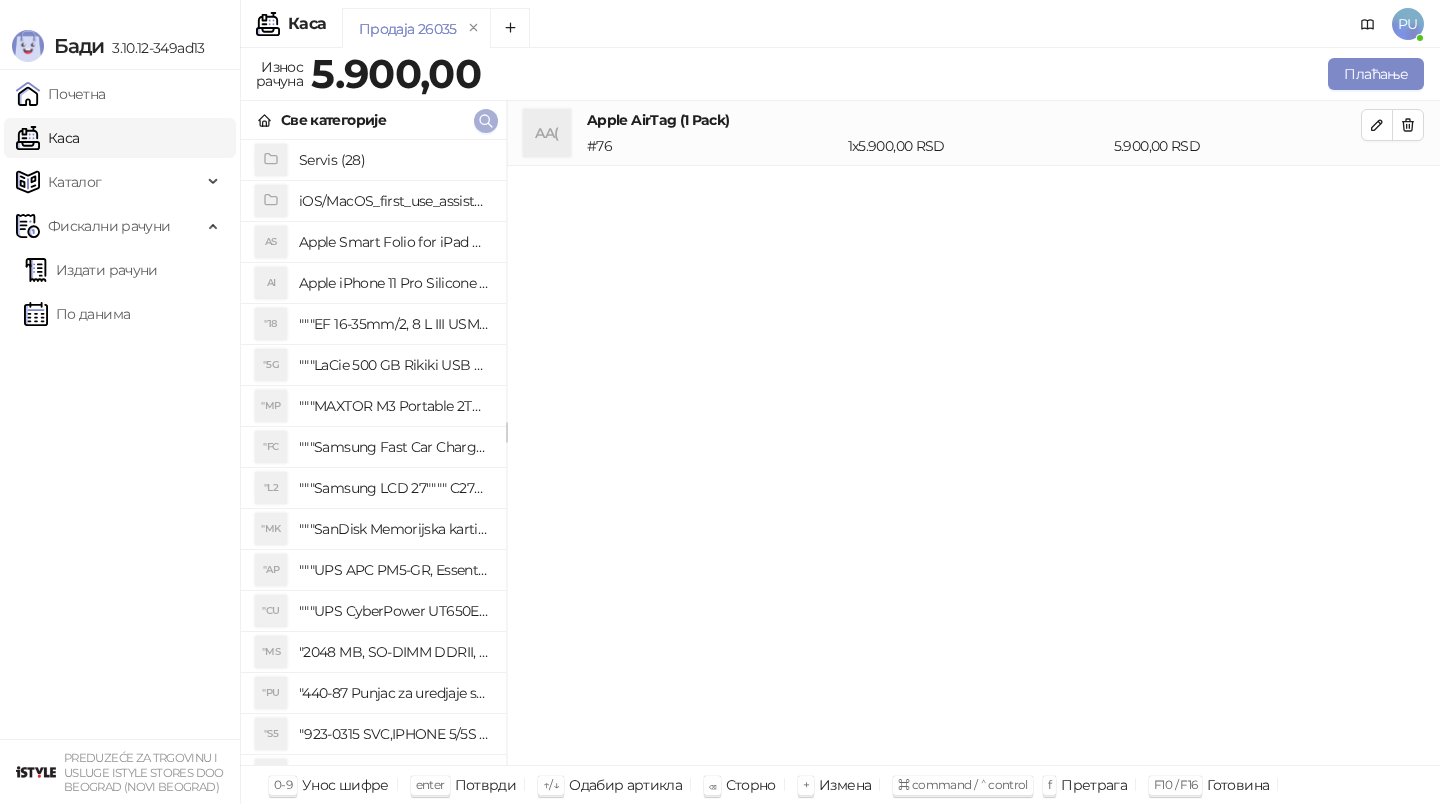 click 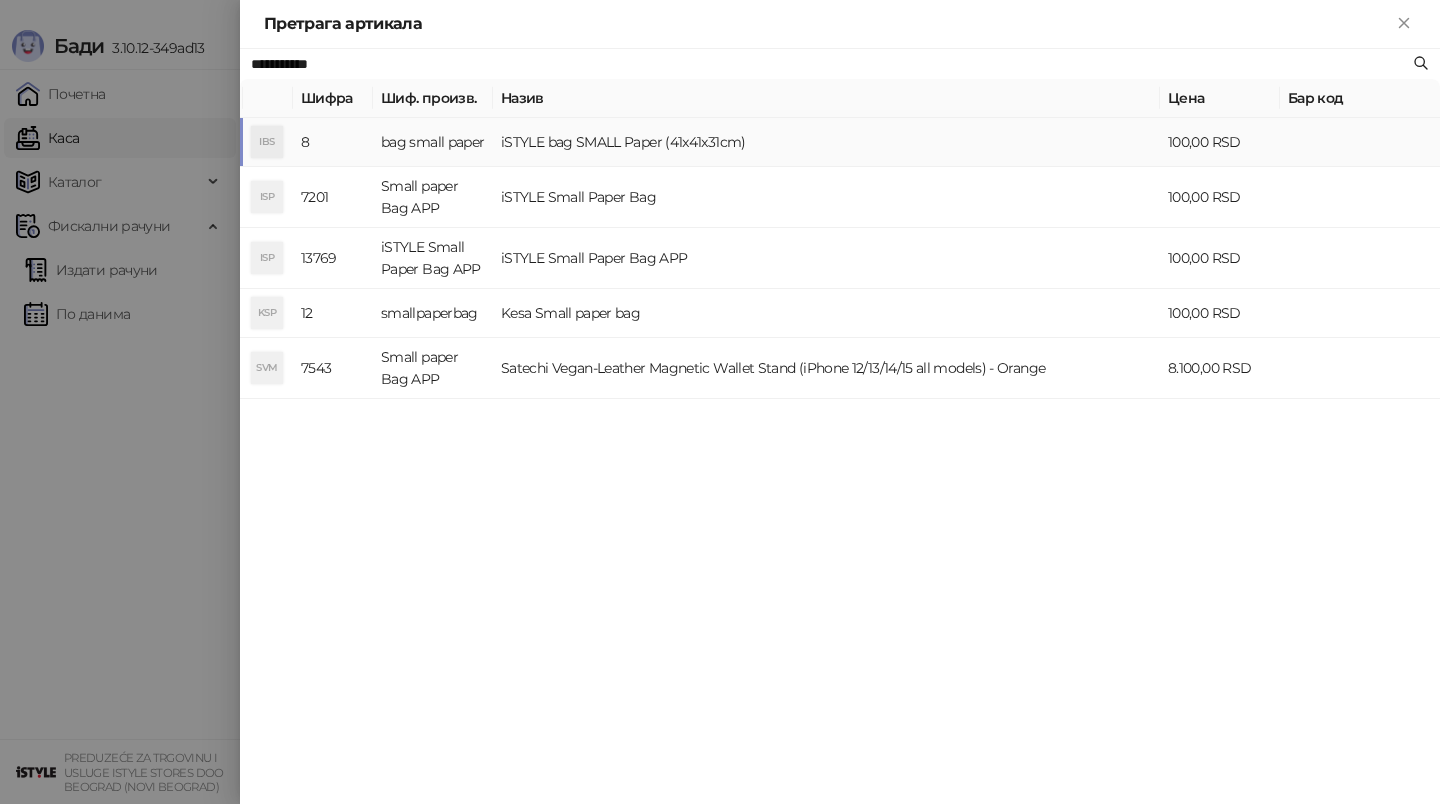 type on "**********" 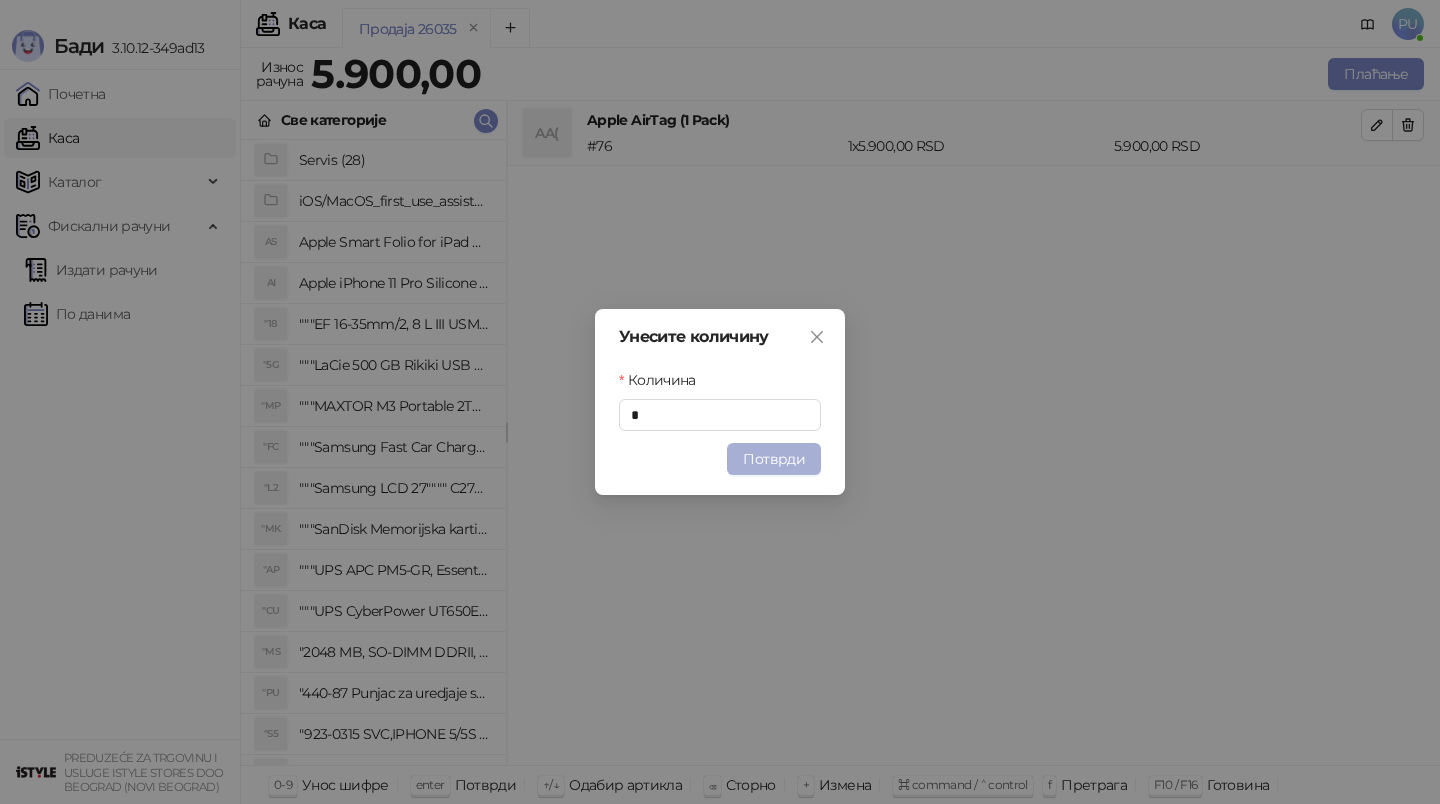 click on "Потврди" at bounding box center (774, 459) 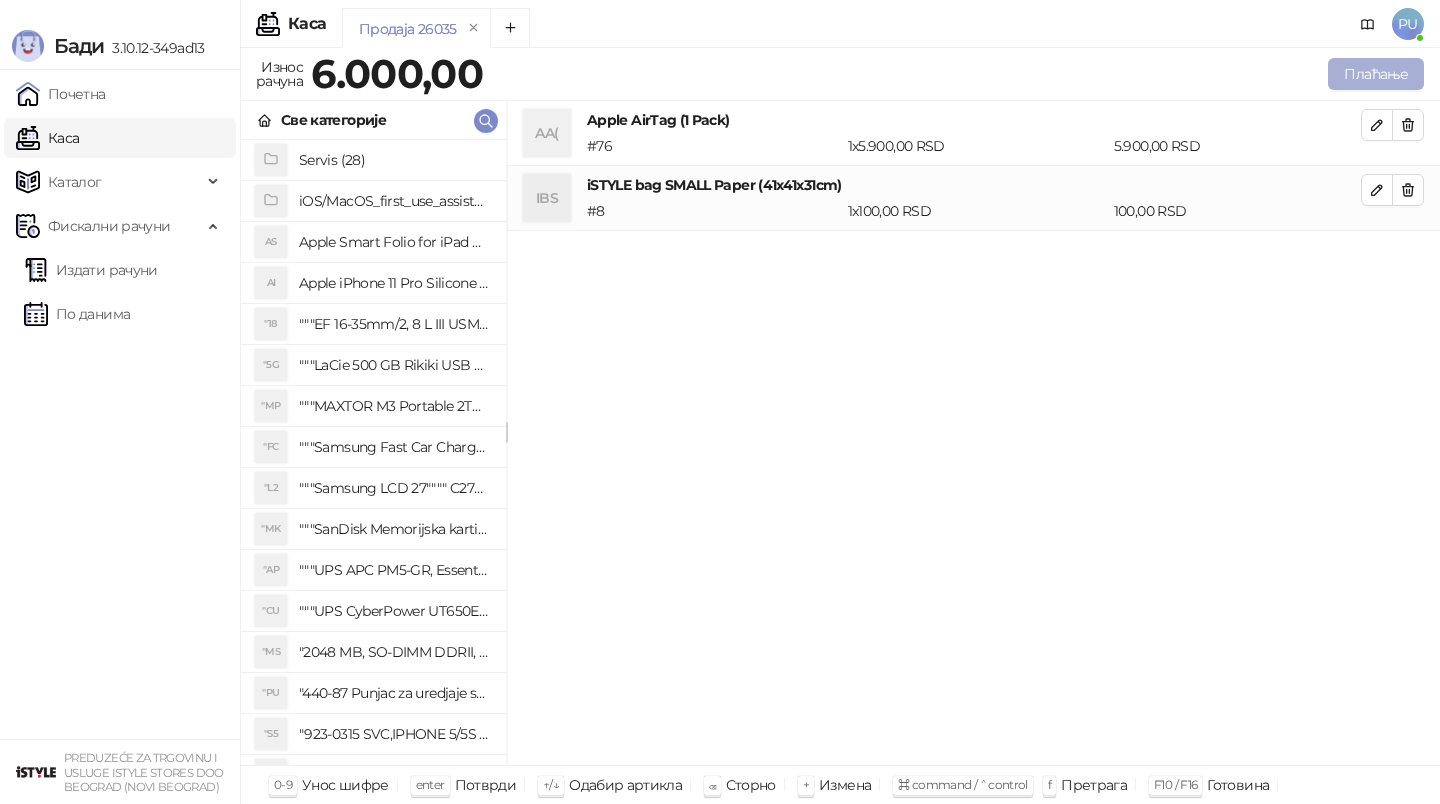 click on "Плаћање" at bounding box center [1376, 74] 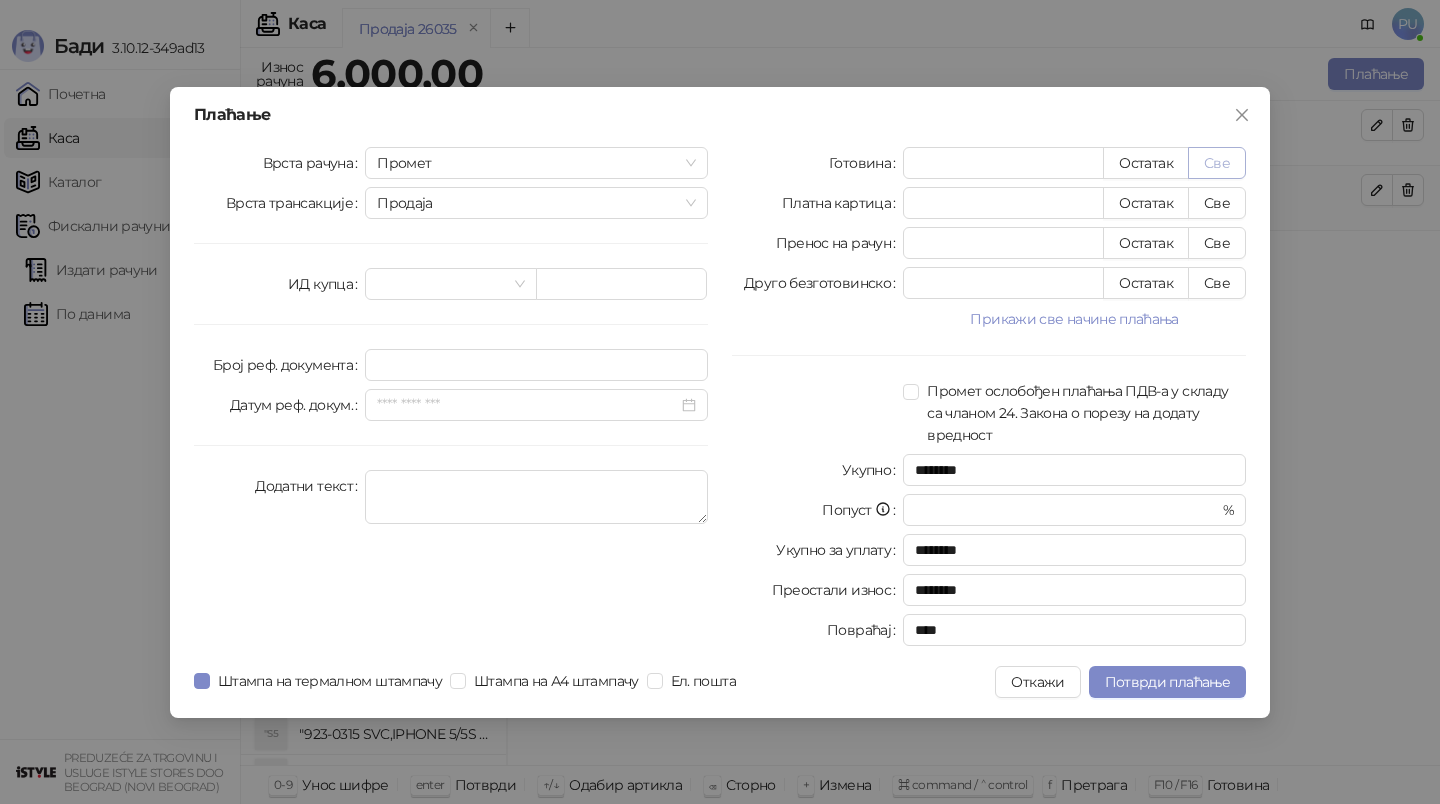 click on "Све" at bounding box center (1217, 163) 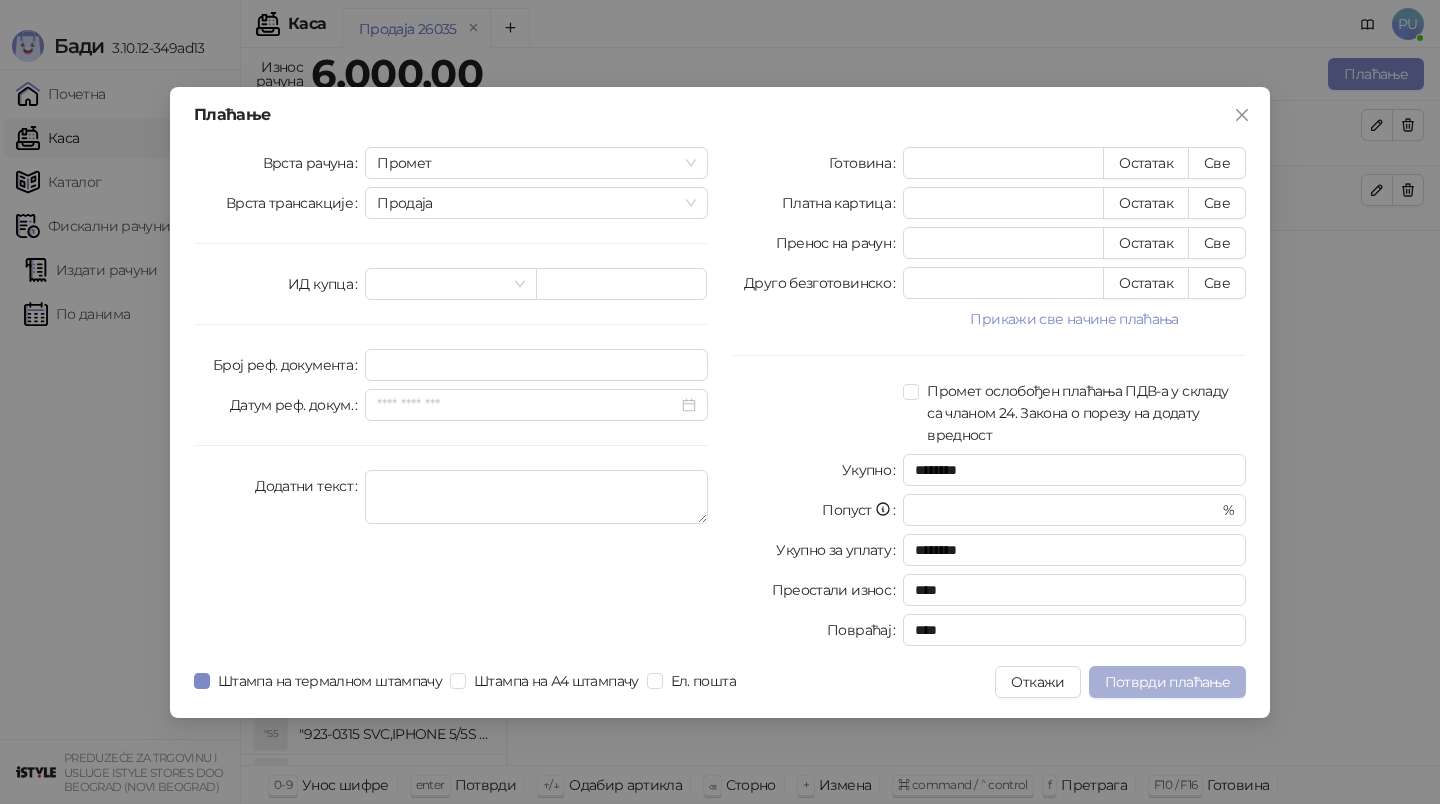 click on "Потврди плаћање" at bounding box center [1167, 682] 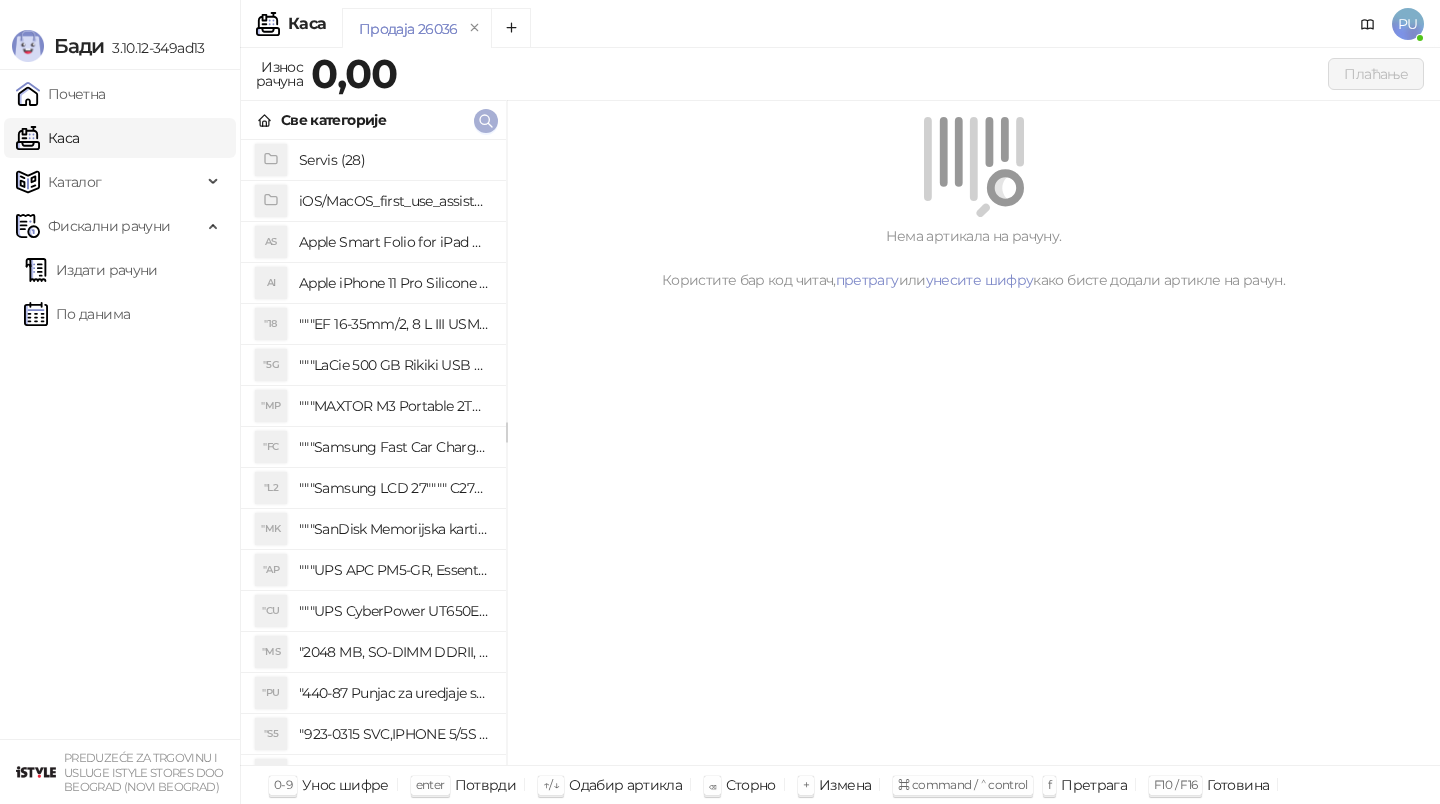 click 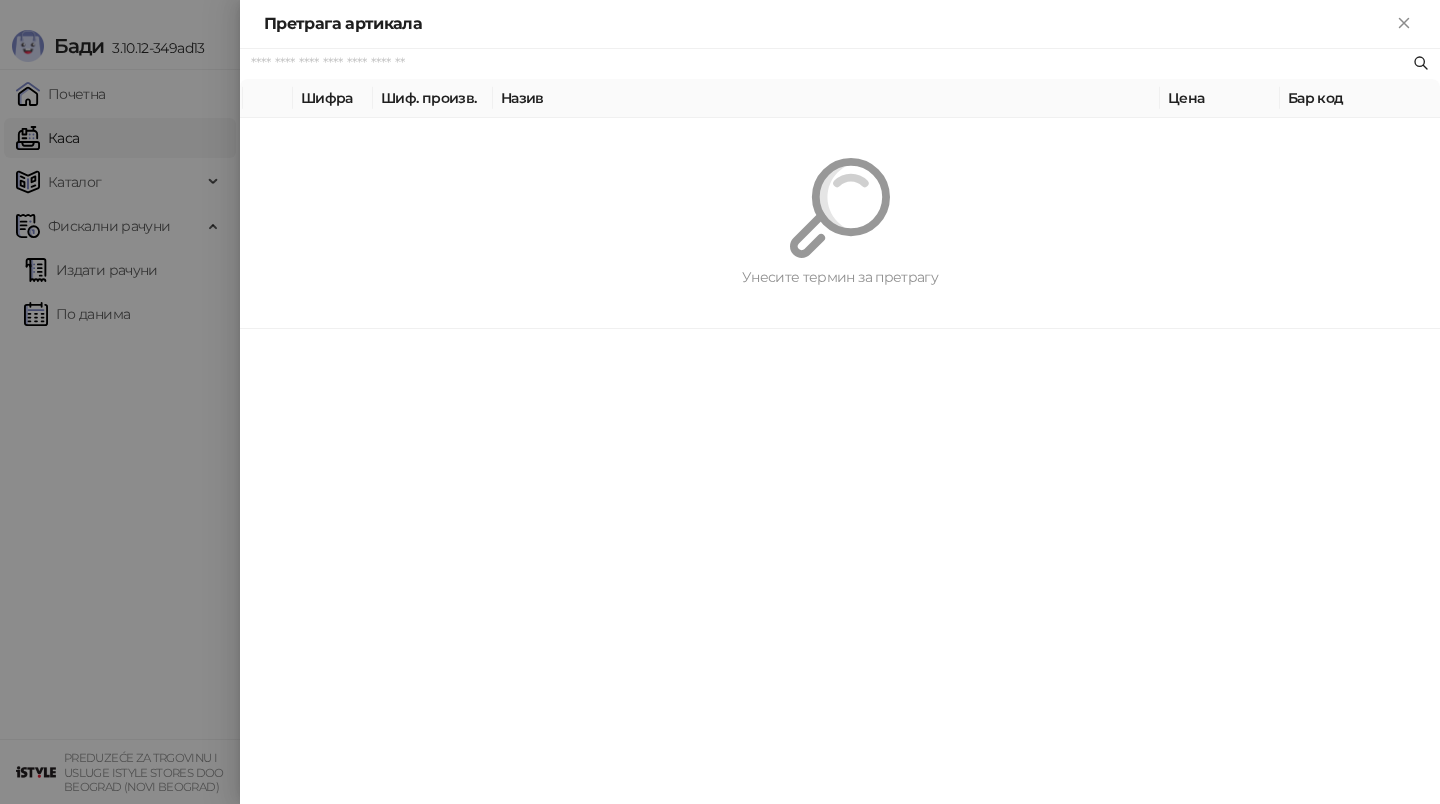 paste on "*********" 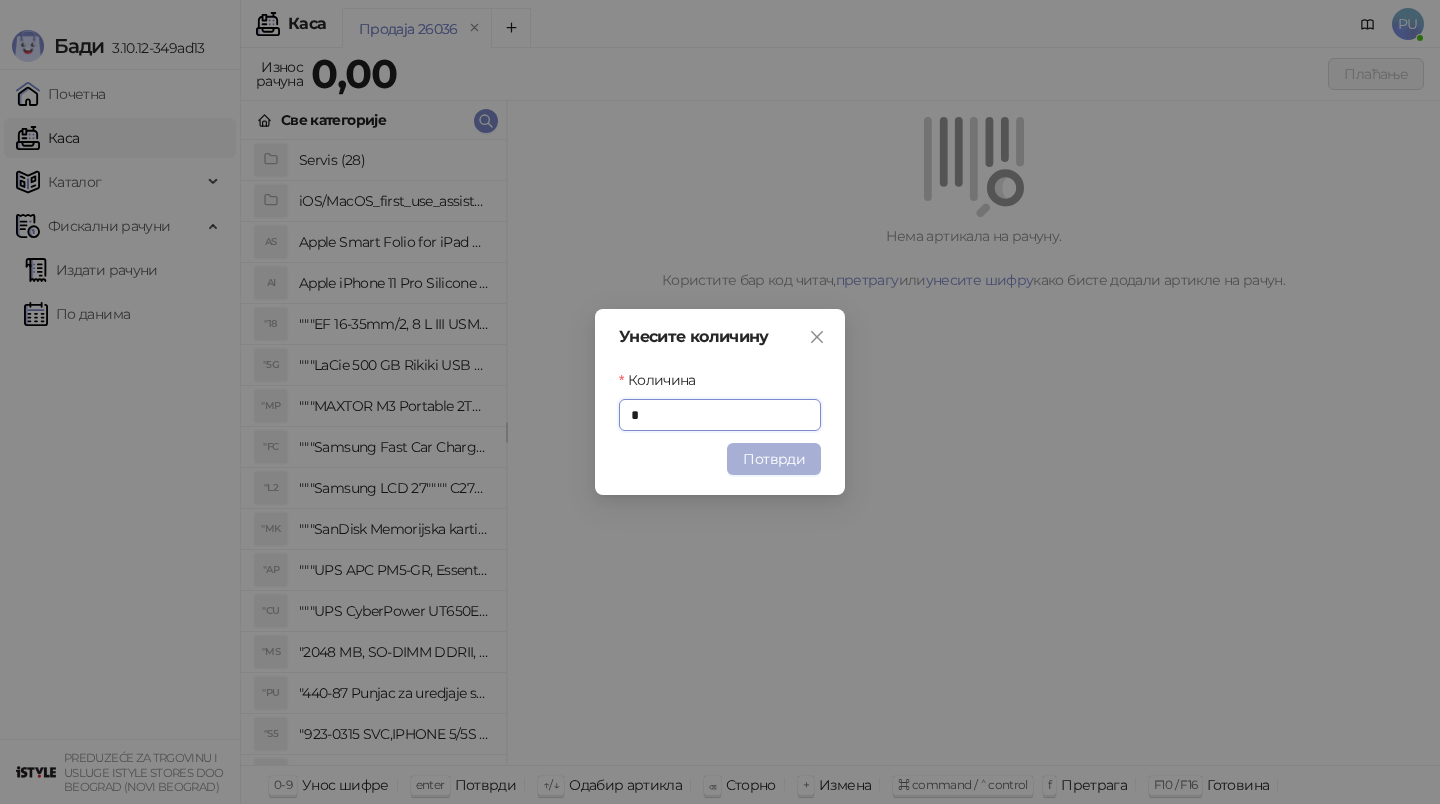click on "Потврди" at bounding box center [774, 459] 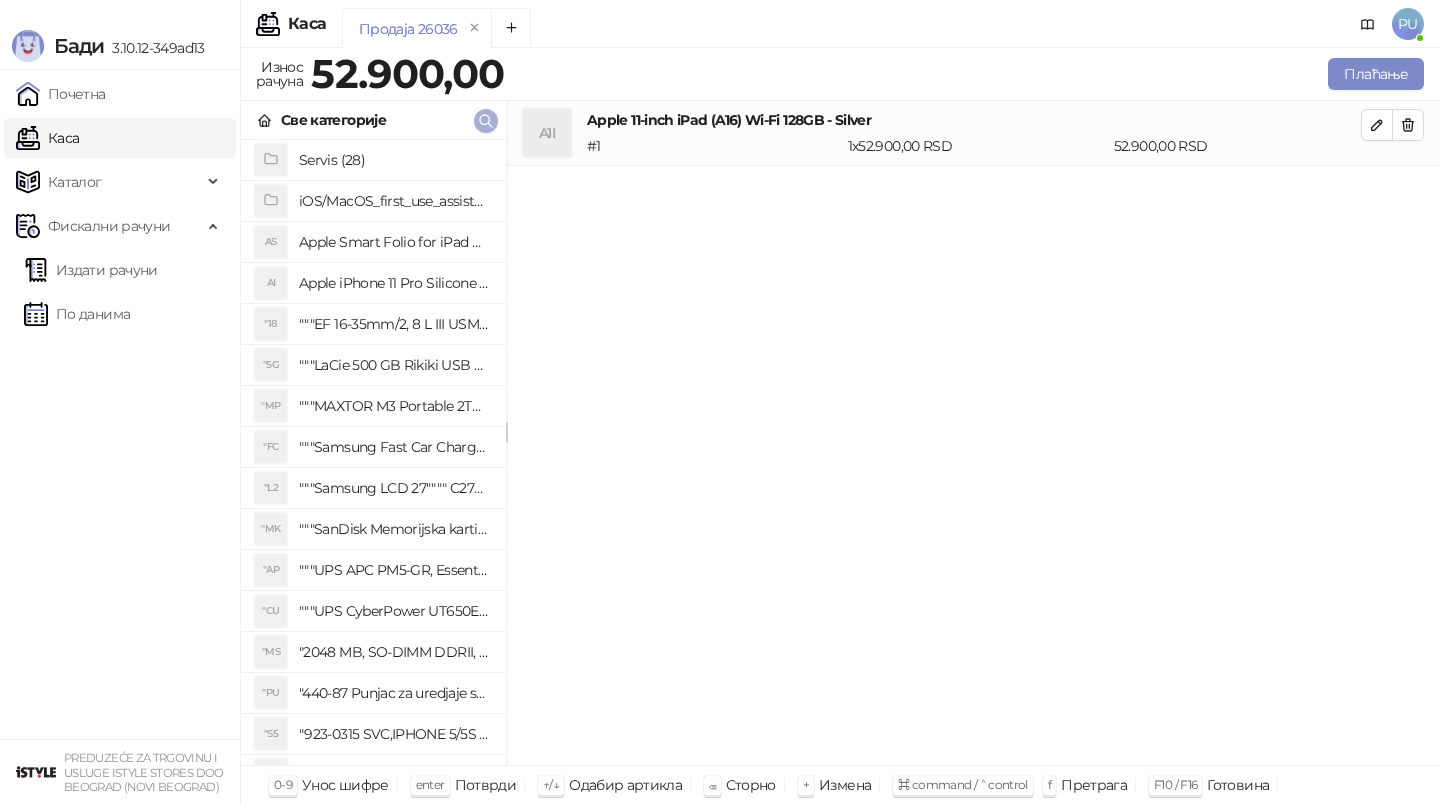 click at bounding box center (486, 120) 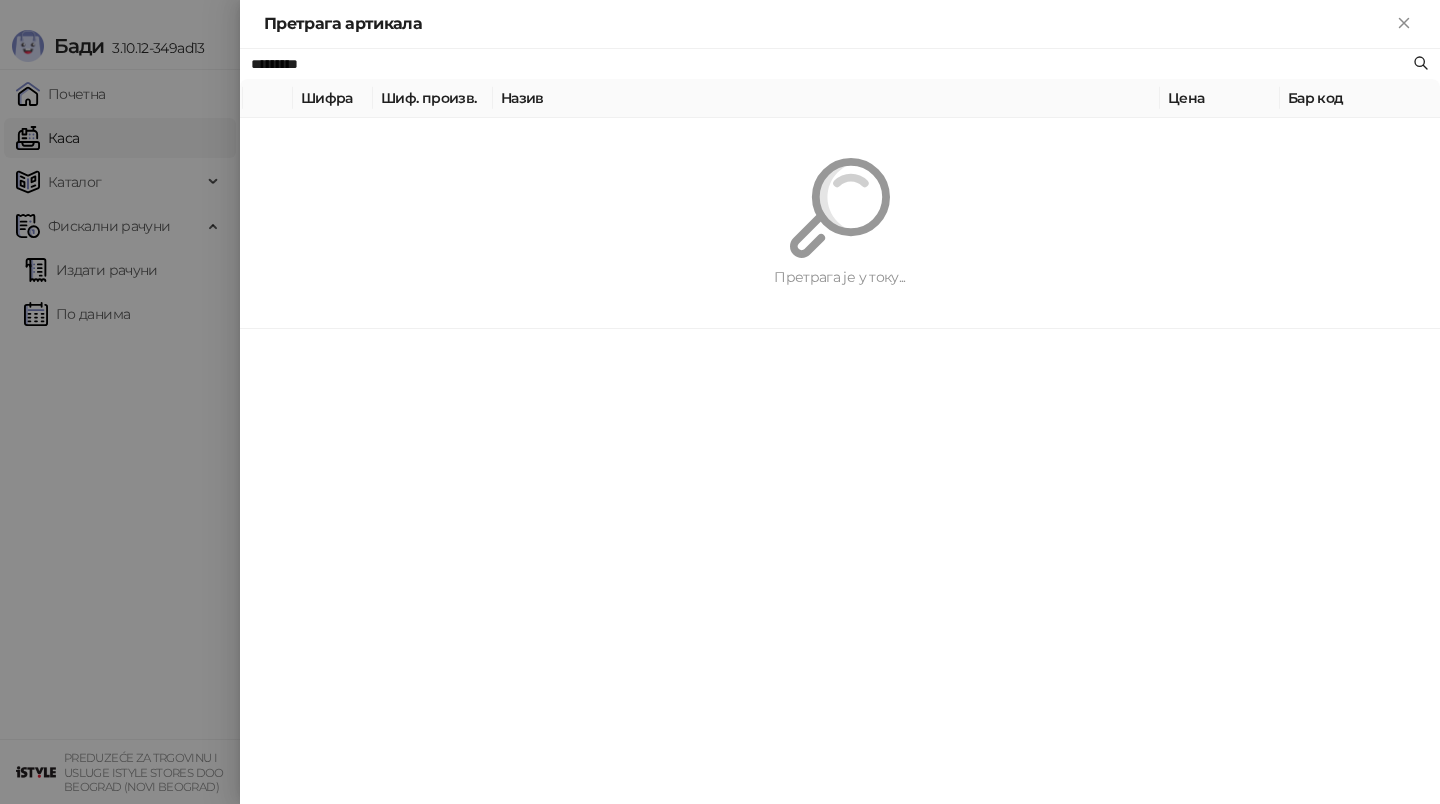 paste on "**********" 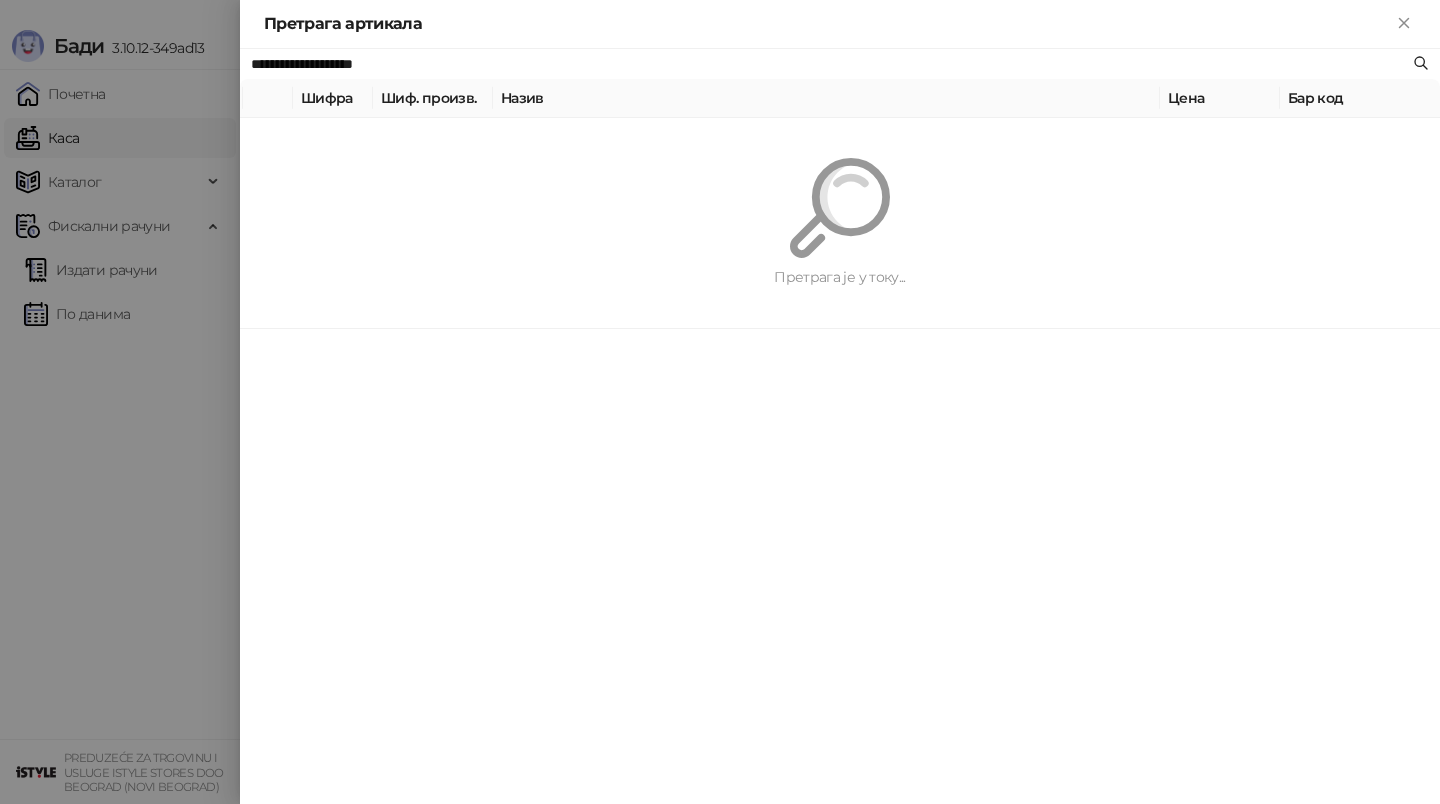 type on "**********" 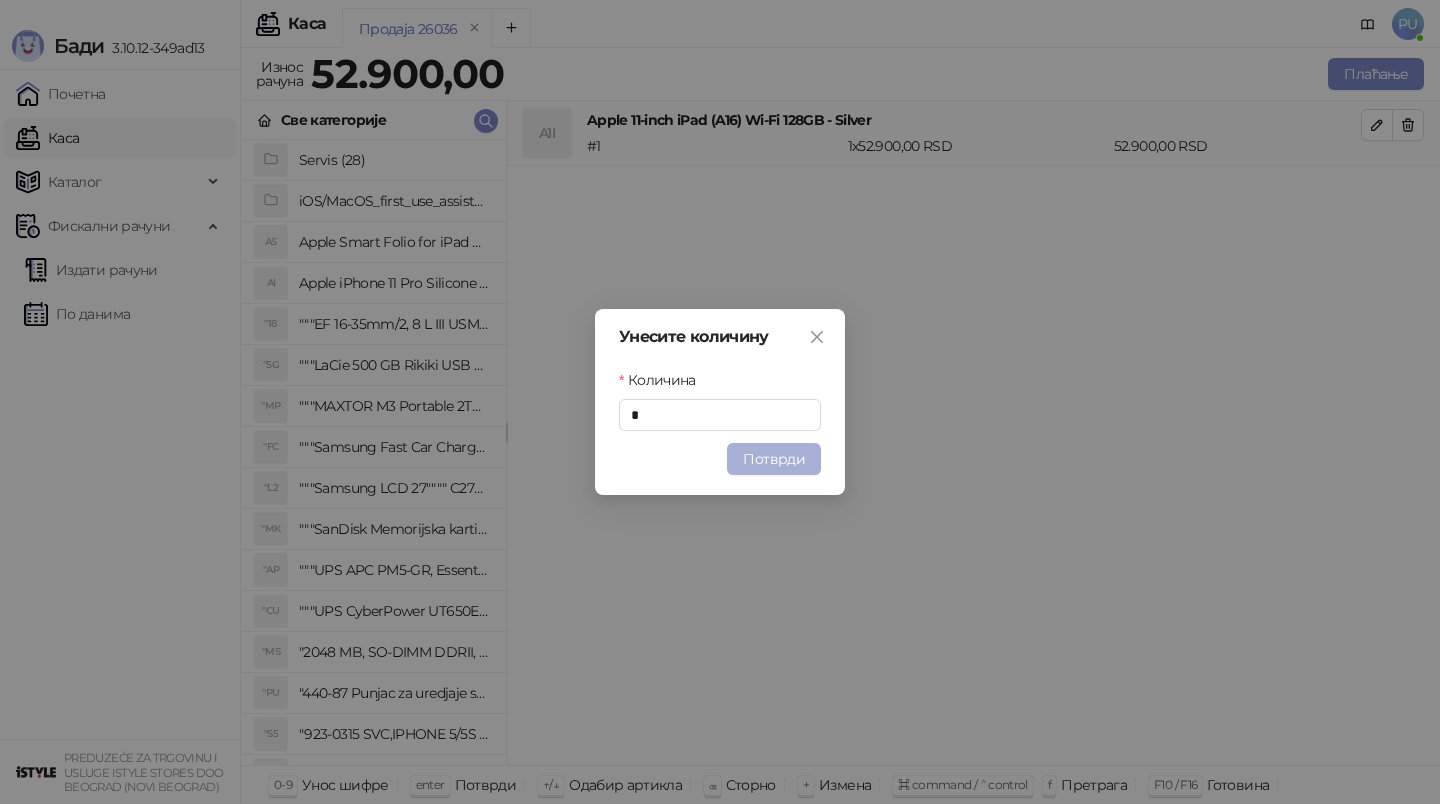 click on "Потврди" at bounding box center [774, 459] 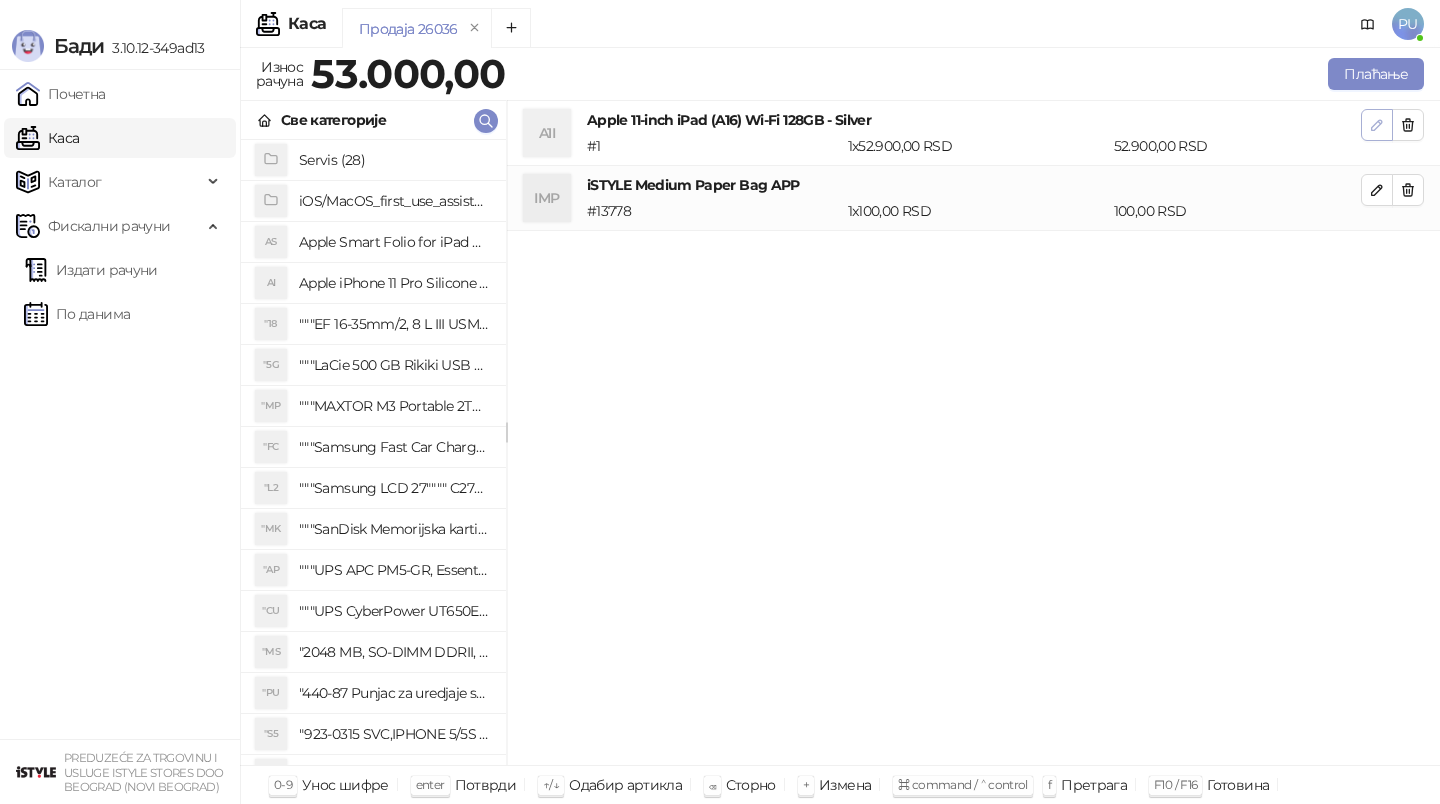 click 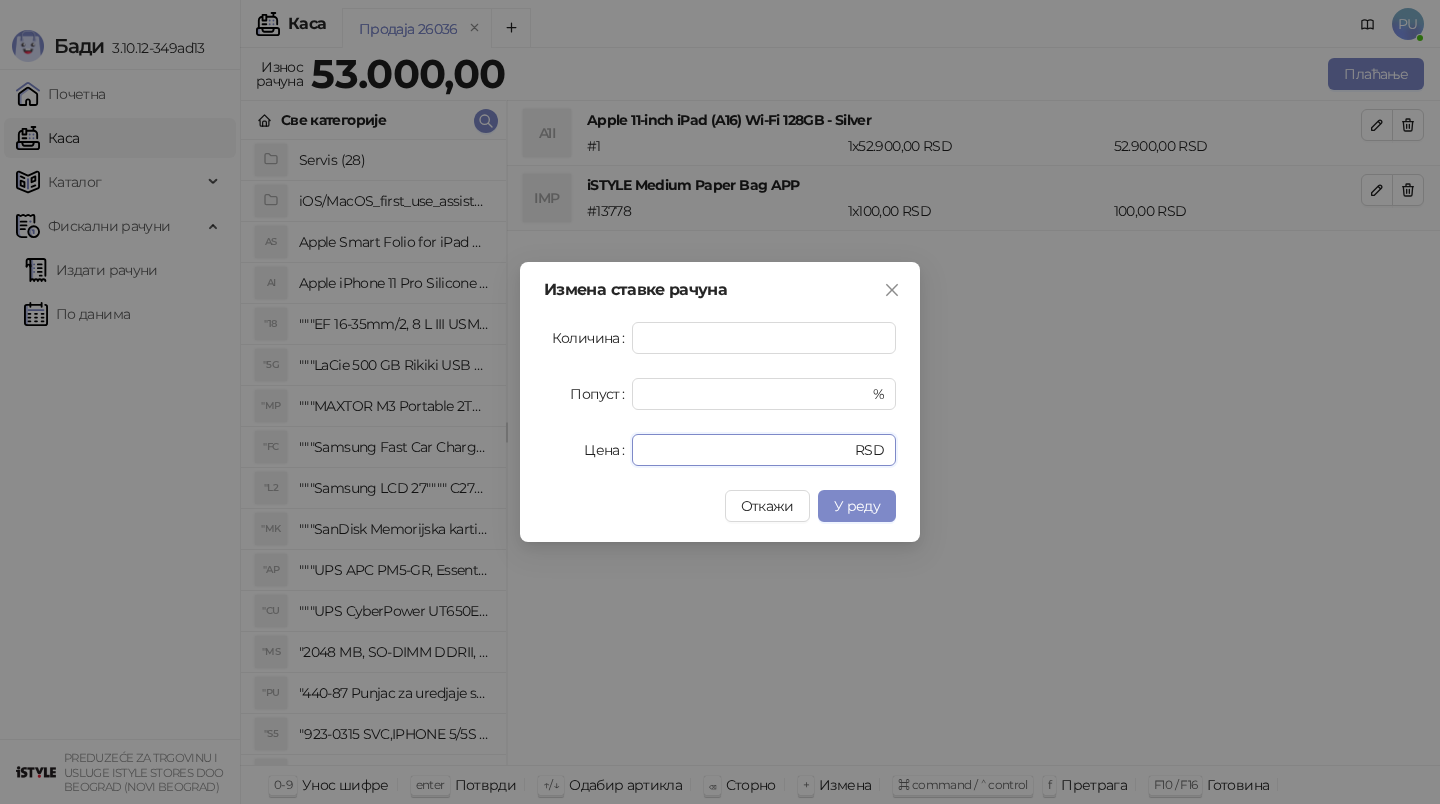 drag, startPoint x: 732, startPoint y: 456, endPoint x: 437, endPoint y: 430, distance: 296.14355 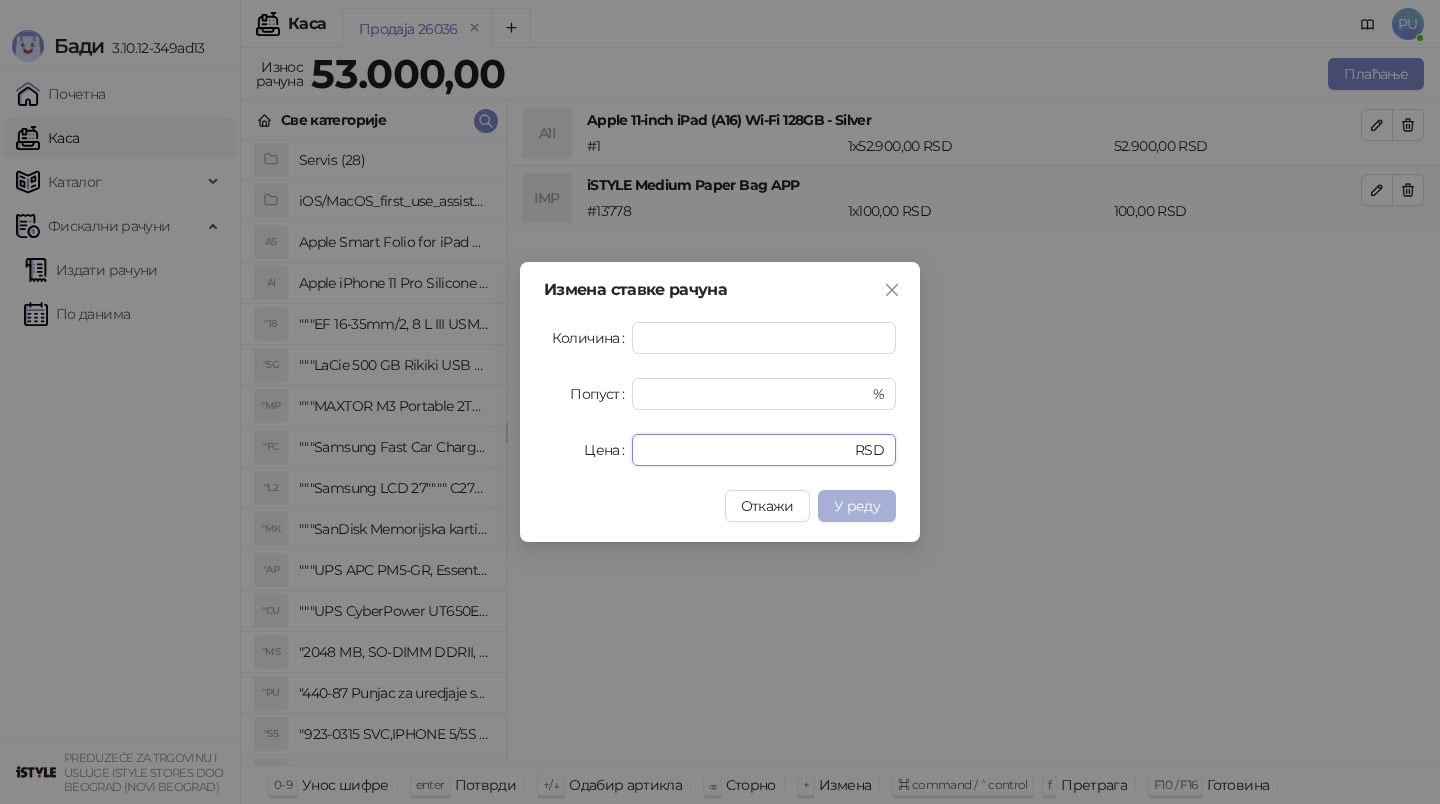 type on "*****" 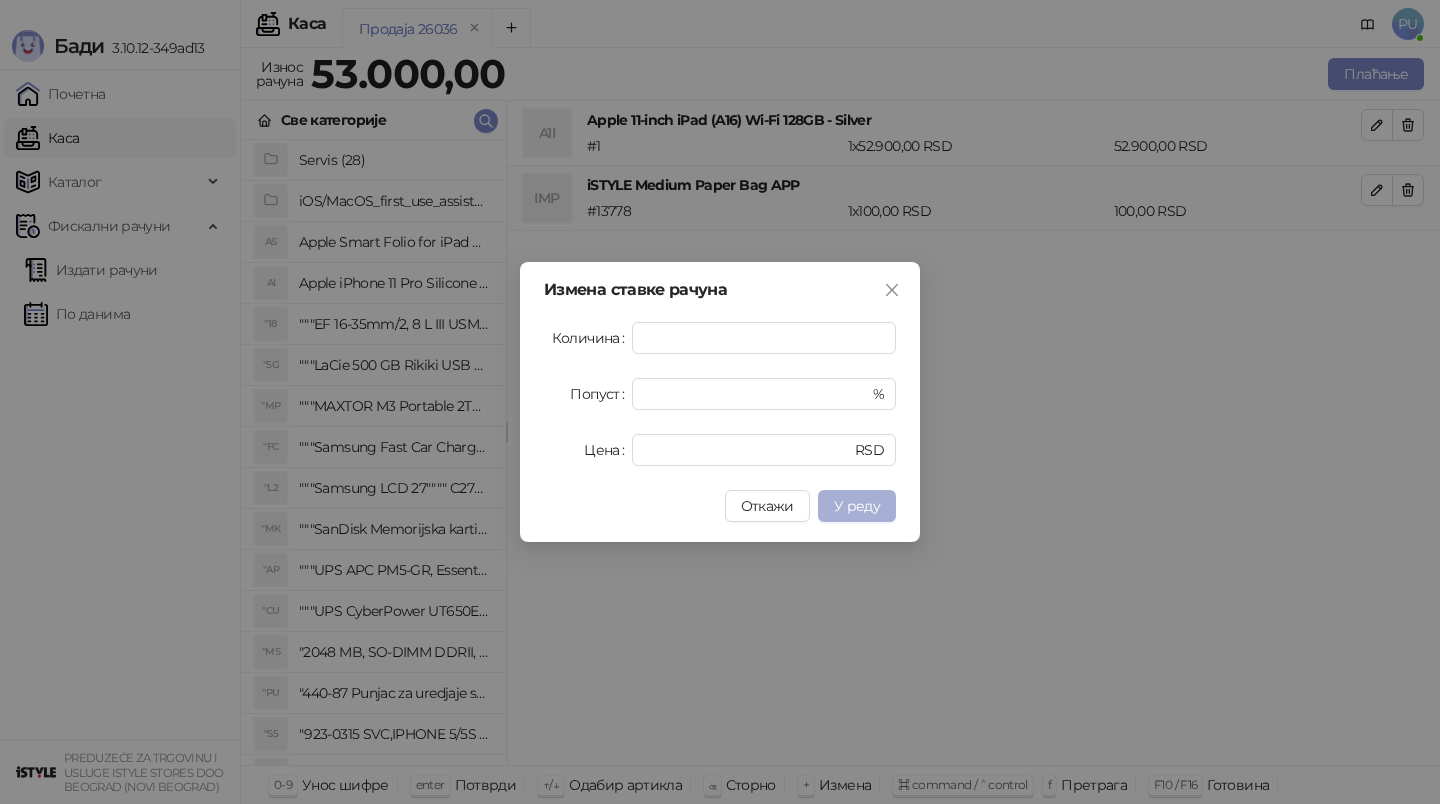 click on "У реду" at bounding box center (857, 506) 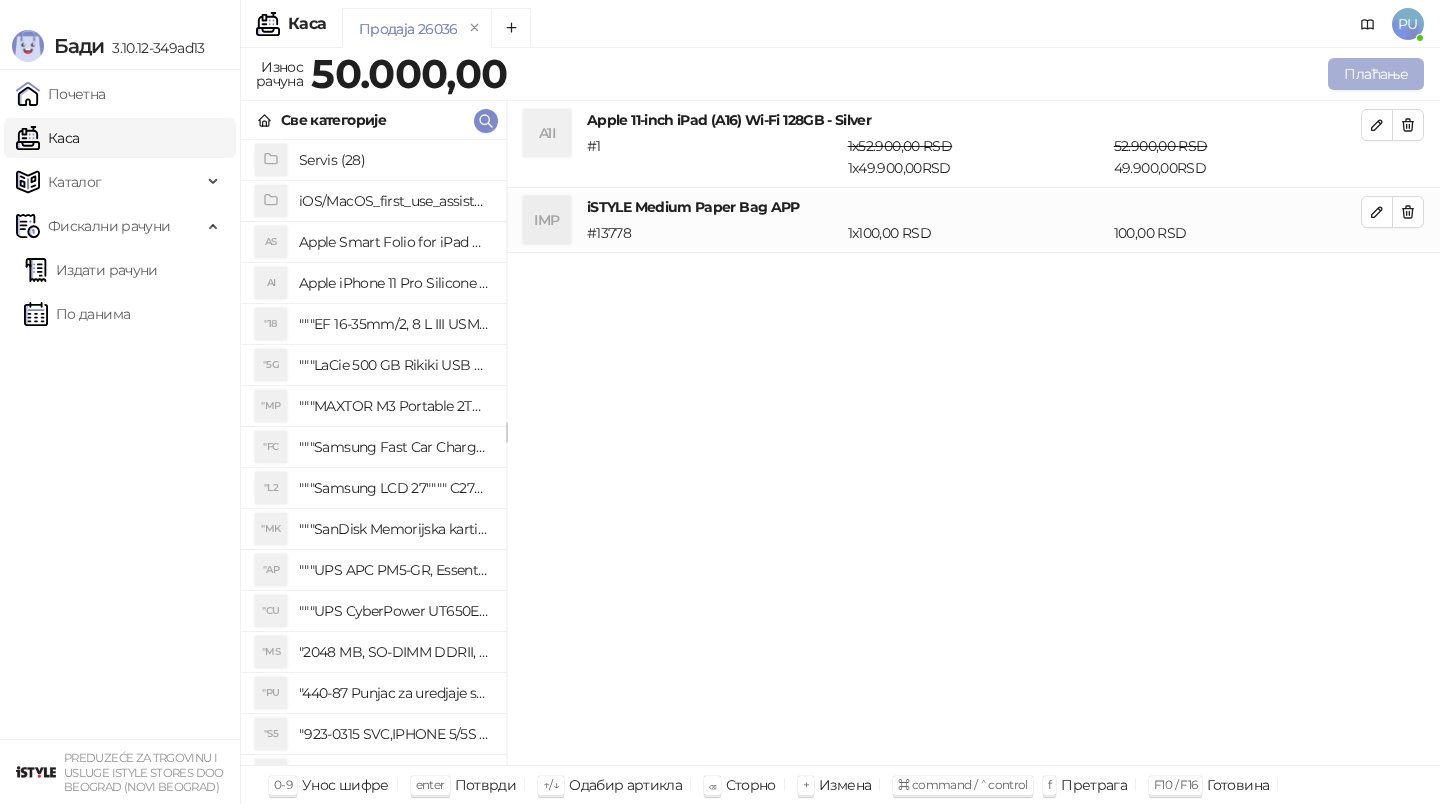 click on "Плаћање" at bounding box center [1376, 74] 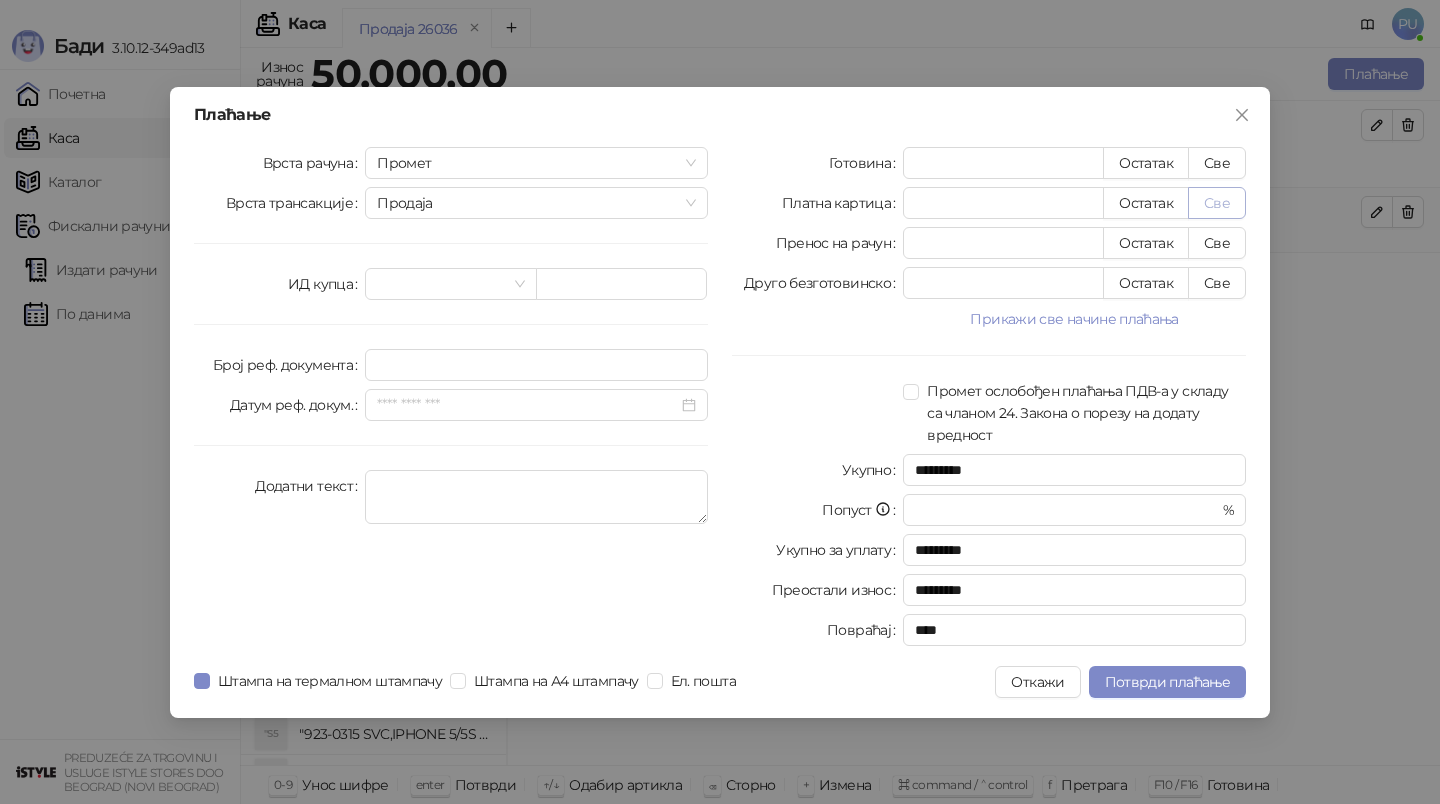 click on "Све" at bounding box center [1217, 203] 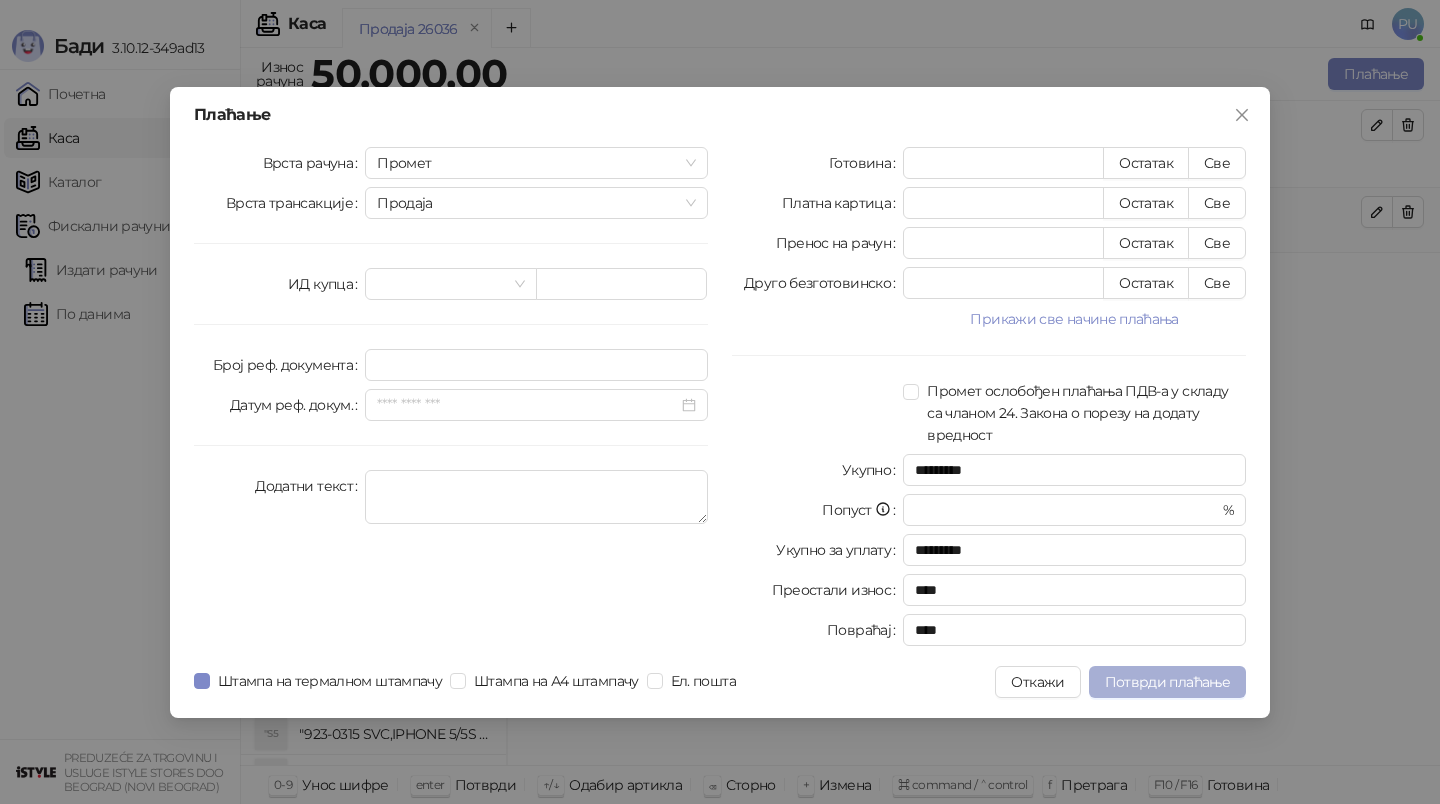 click on "Потврди плаћање" at bounding box center [1167, 682] 